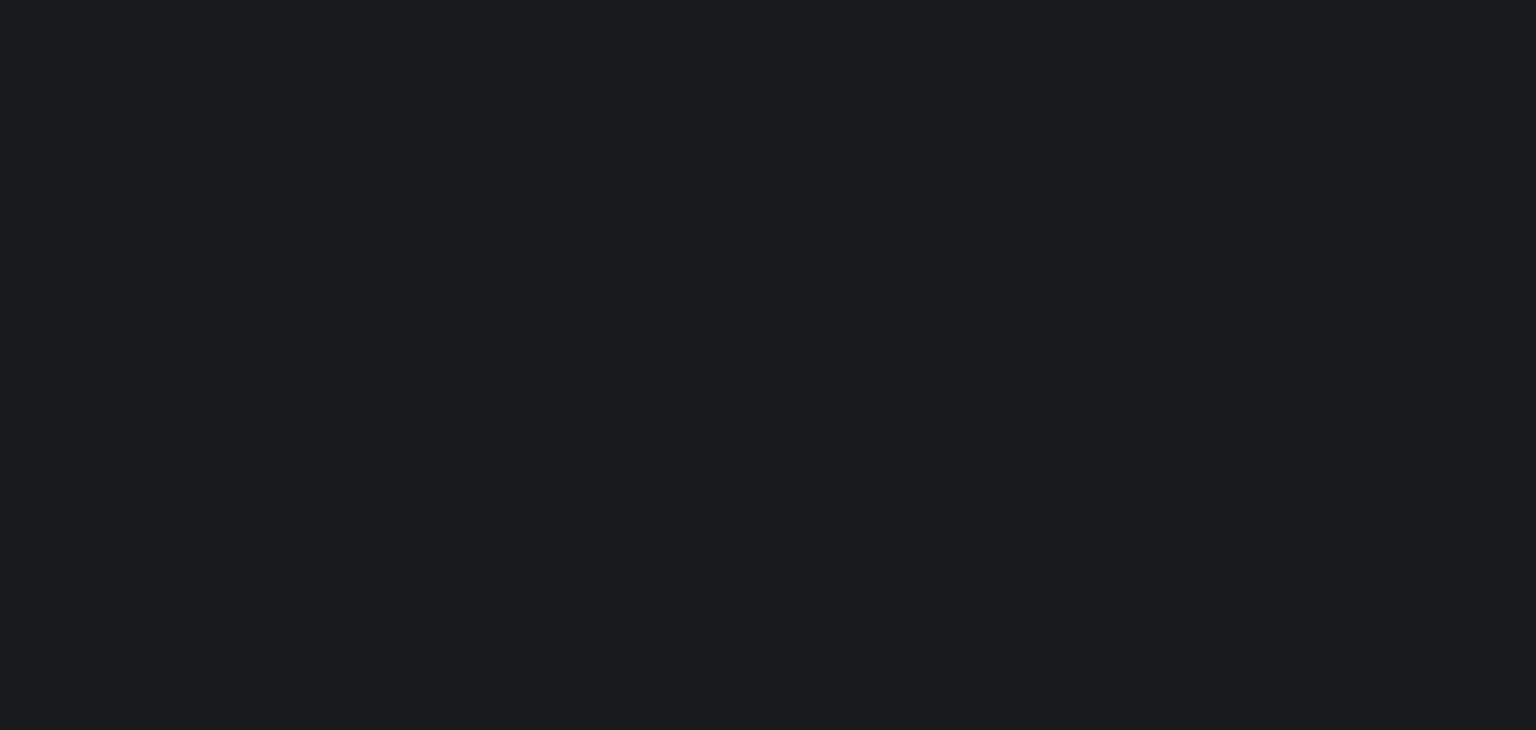 scroll, scrollTop: 0, scrollLeft: 0, axis: both 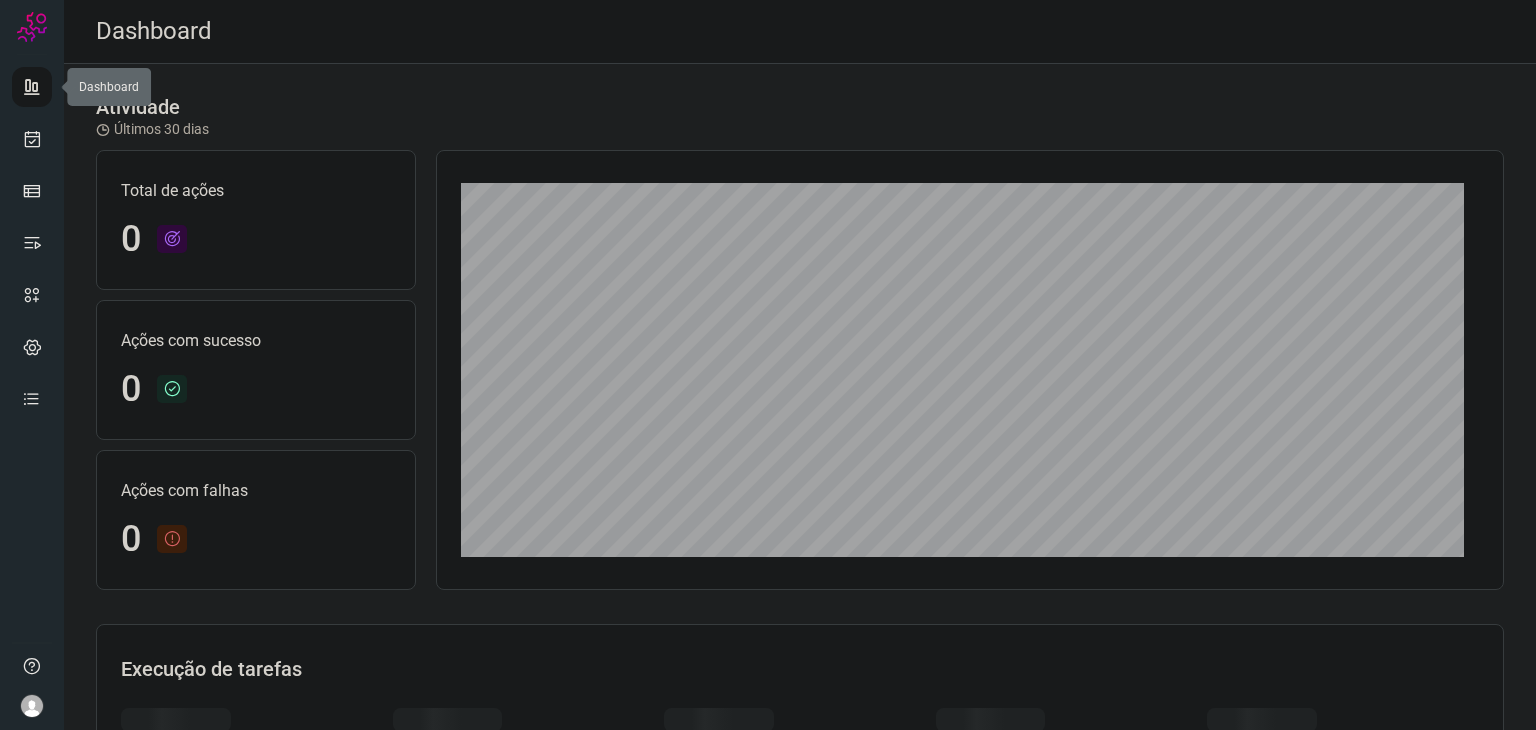 click at bounding box center [32, 87] 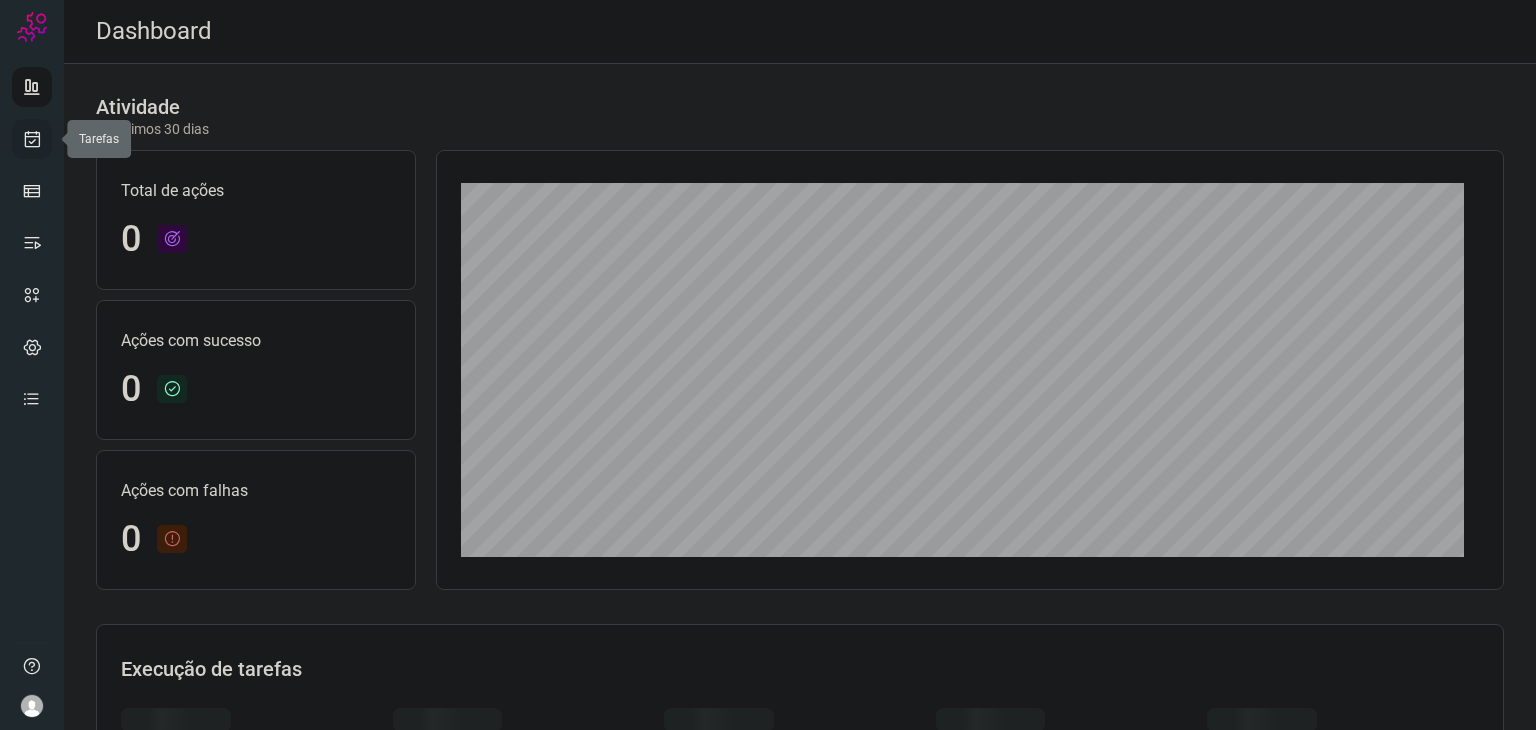 click at bounding box center (32, 139) 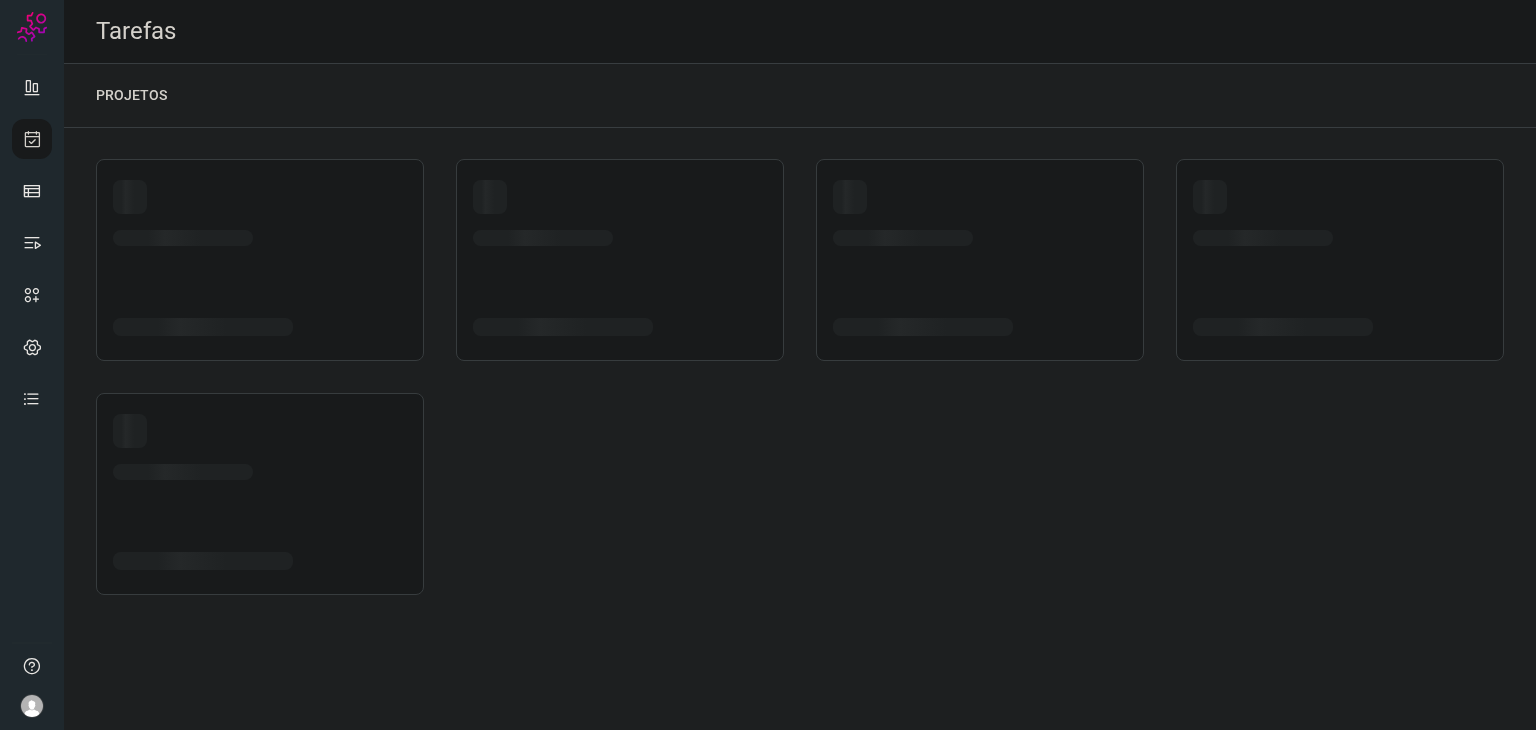scroll, scrollTop: 0, scrollLeft: 0, axis: both 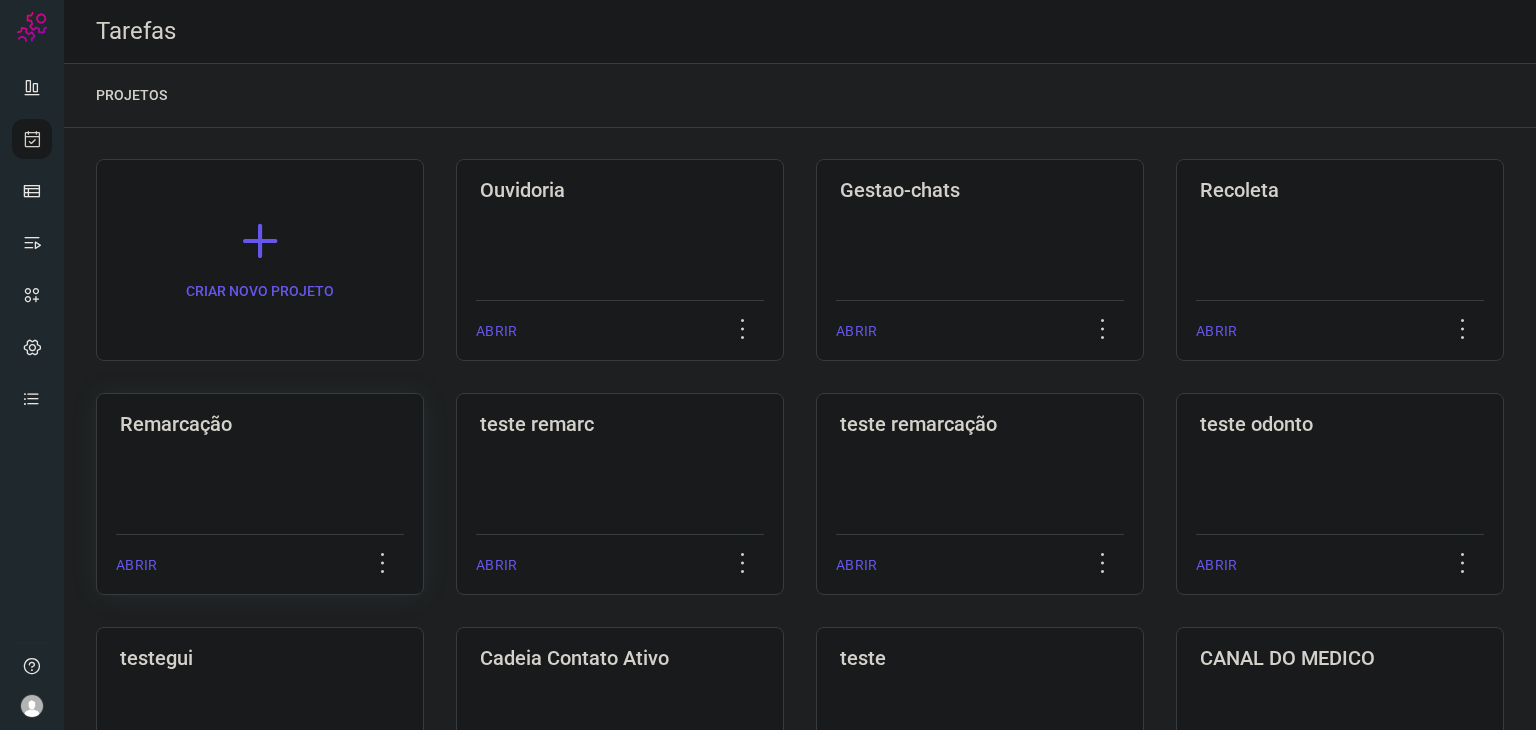 drag, startPoint x: 221, startPoint y: 509, endPoint x: 231, endPoint y: 507, distance: 10.198039 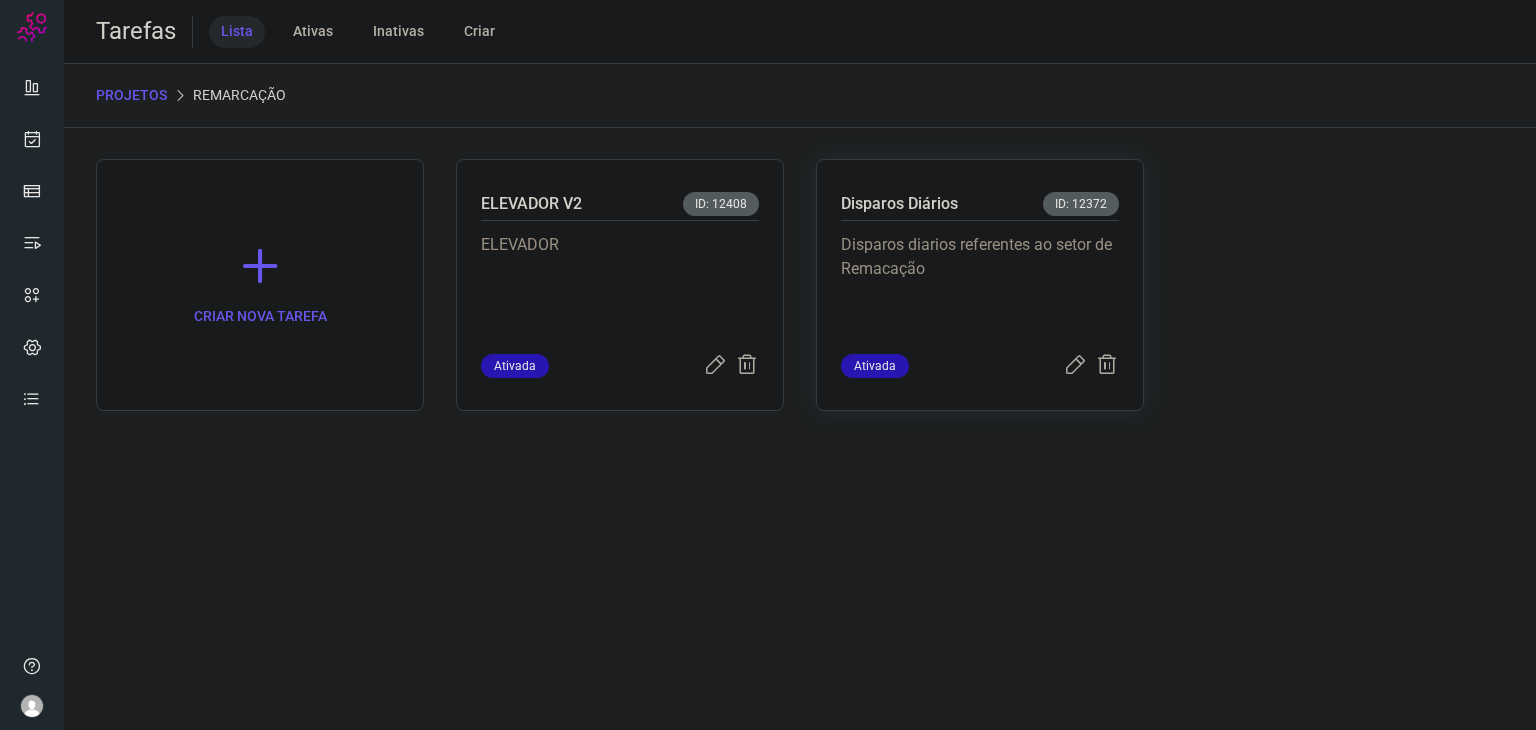 click on "Disparos diarios referentes ao setor de Remacação" at bounding box center (980, 283) 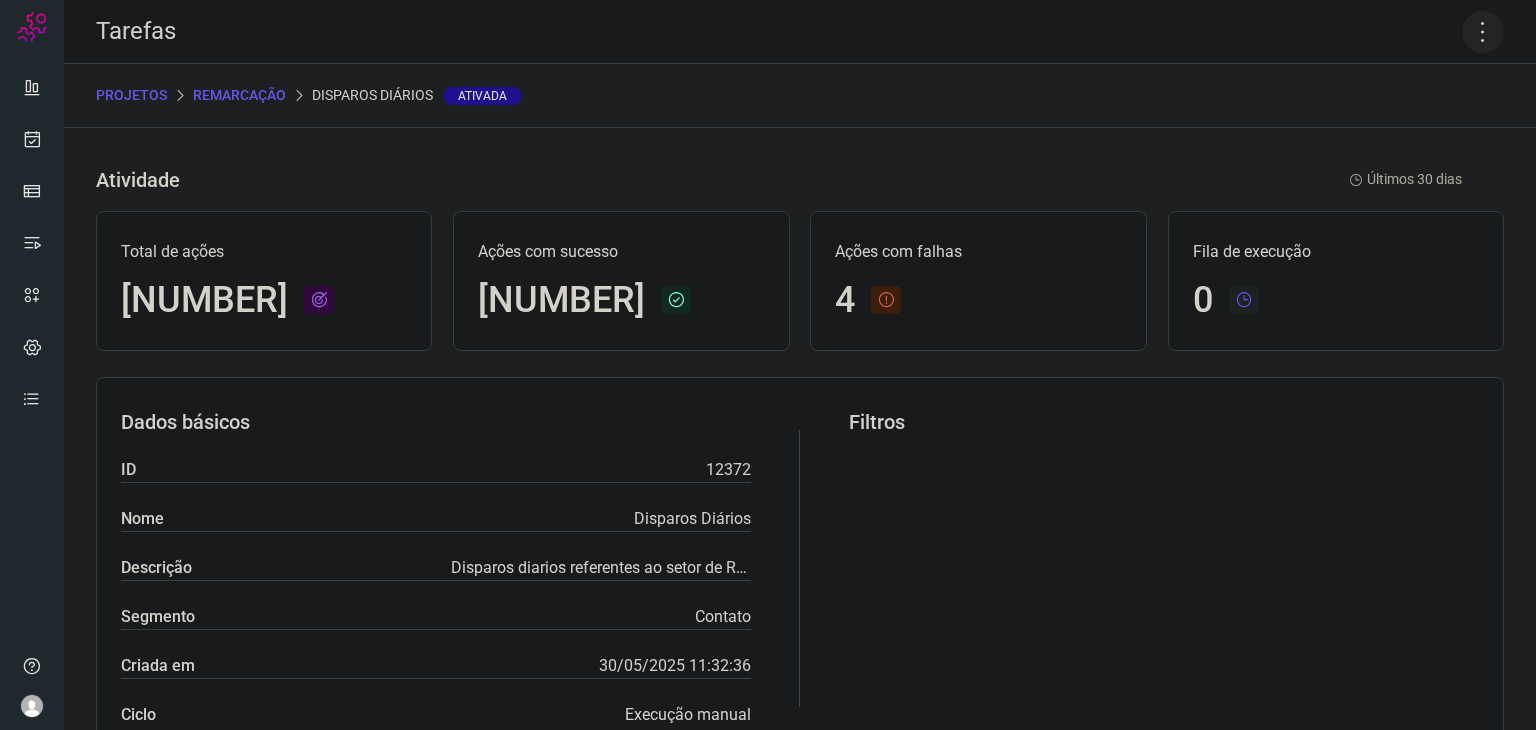 click 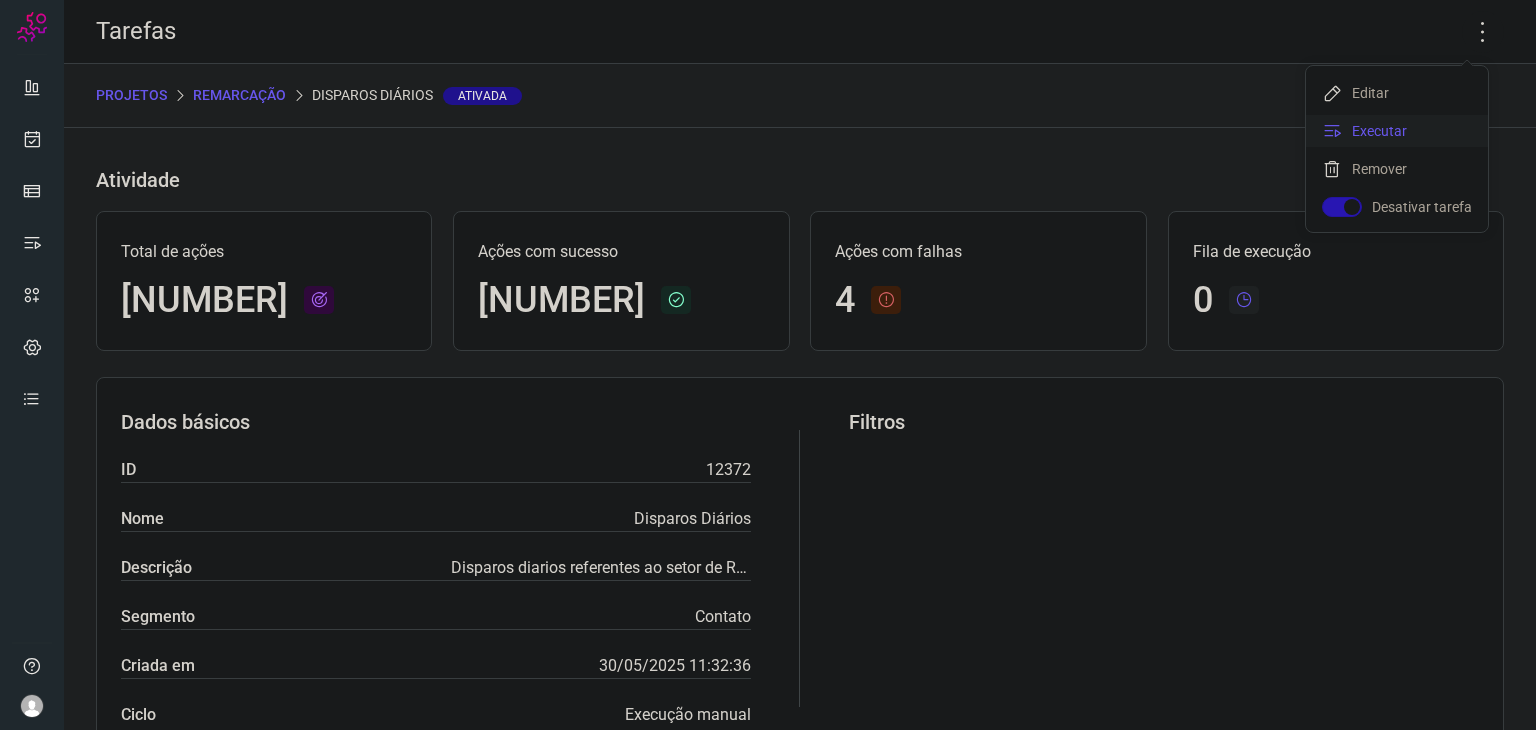 click on "Executar" 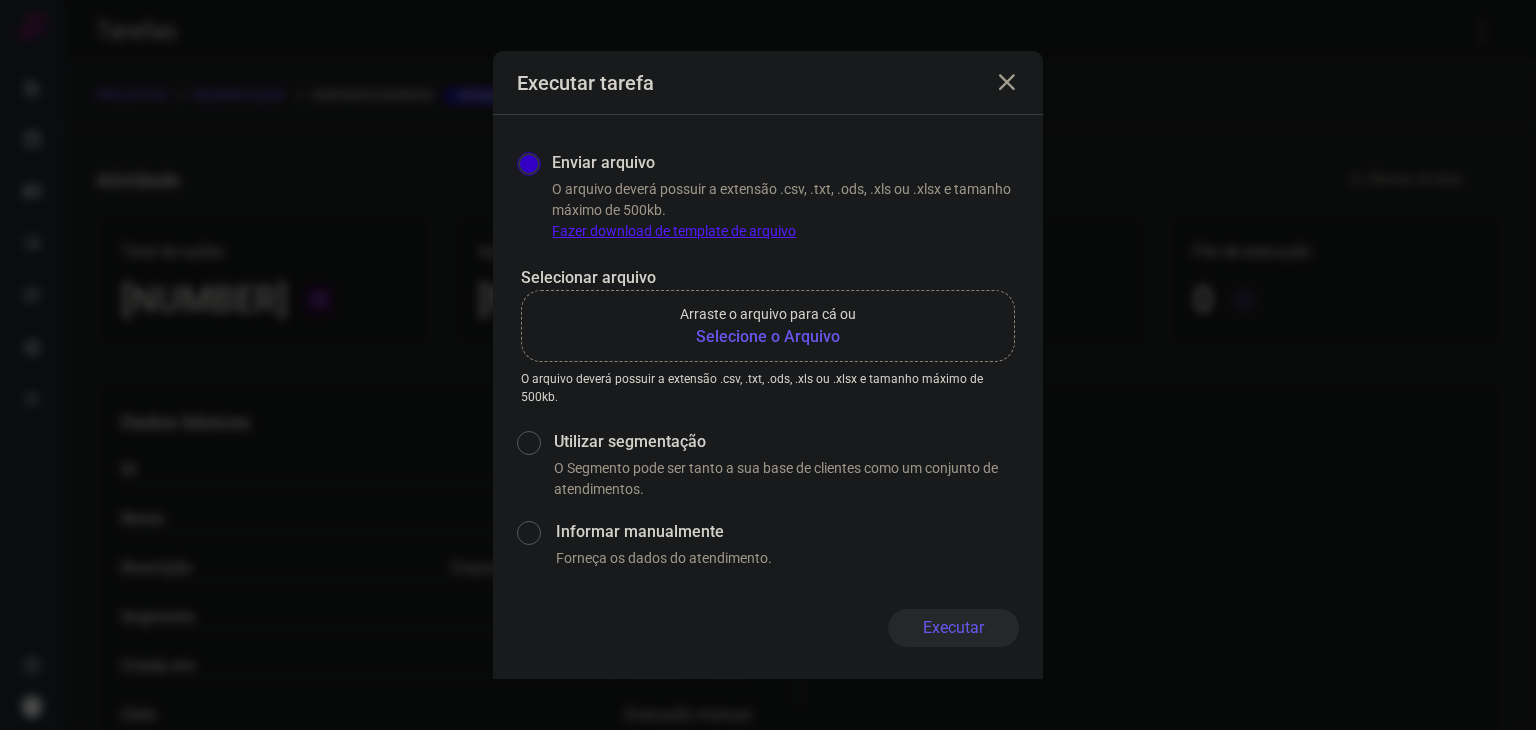 click on "Selecione o Arquivo" at bounding box center (768, 337) 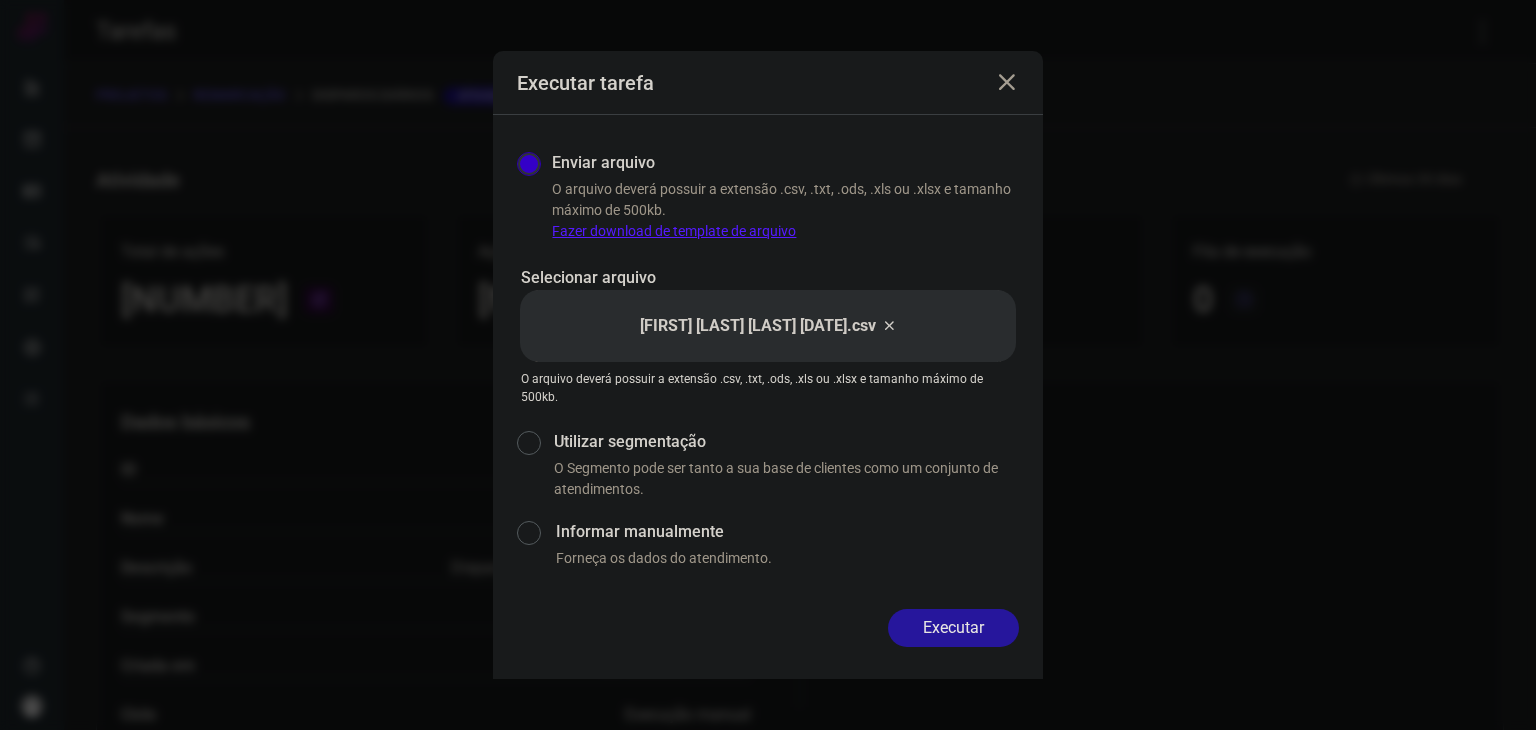 click on "Executar" at bounding box center (953, 628) 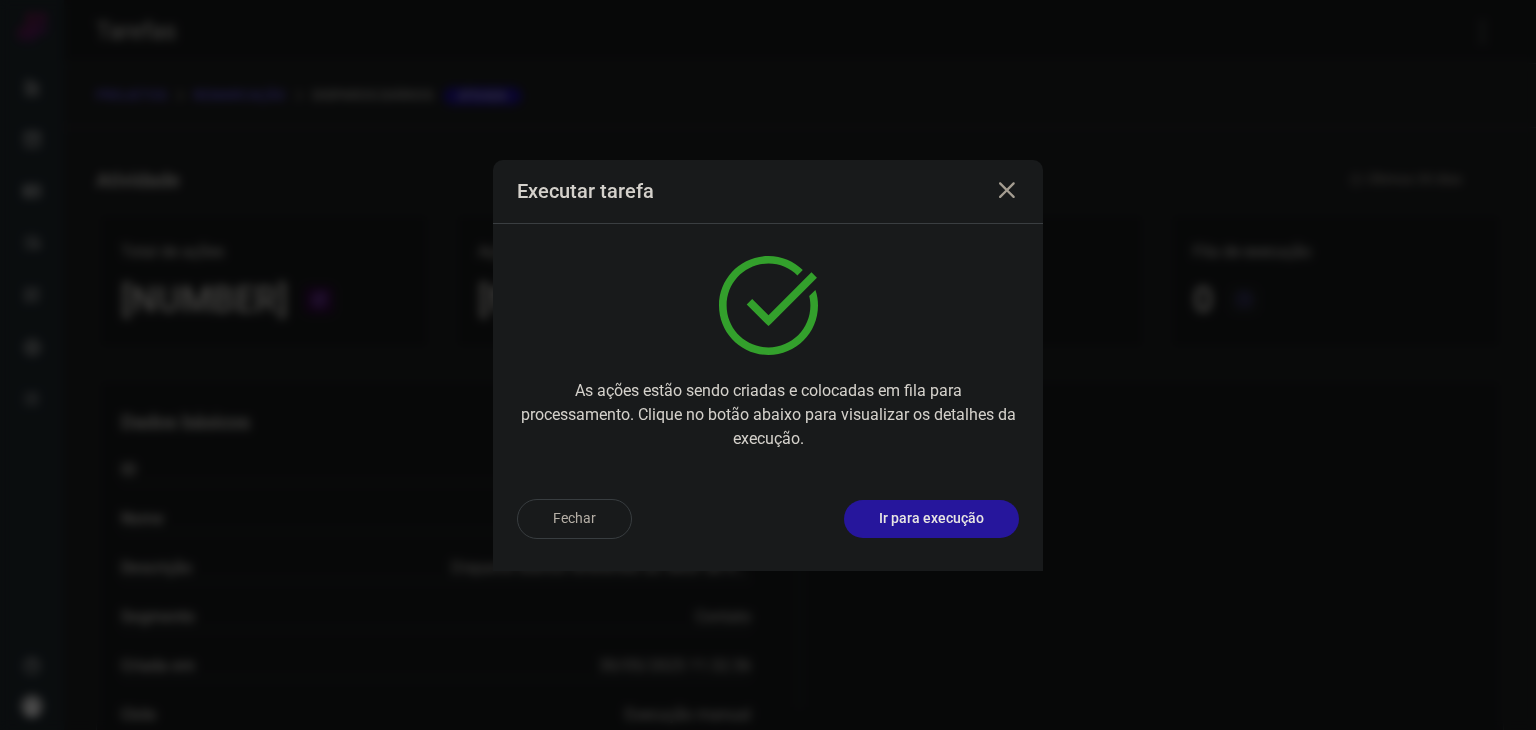 click on "Ir para execução" at bounding box center [931, 518] 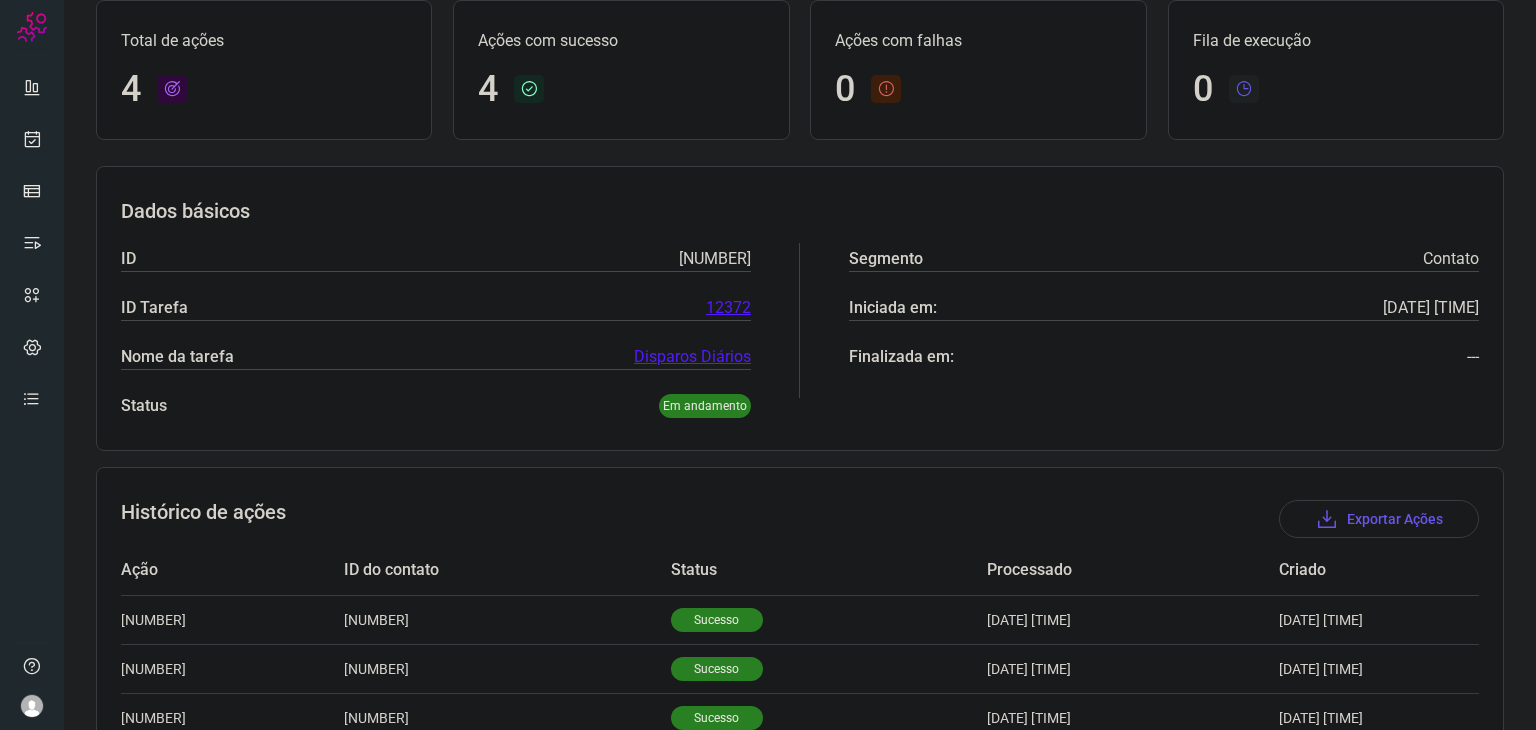 scroll, scrollTop: 290, scrollLeft: 0, axis: vertical 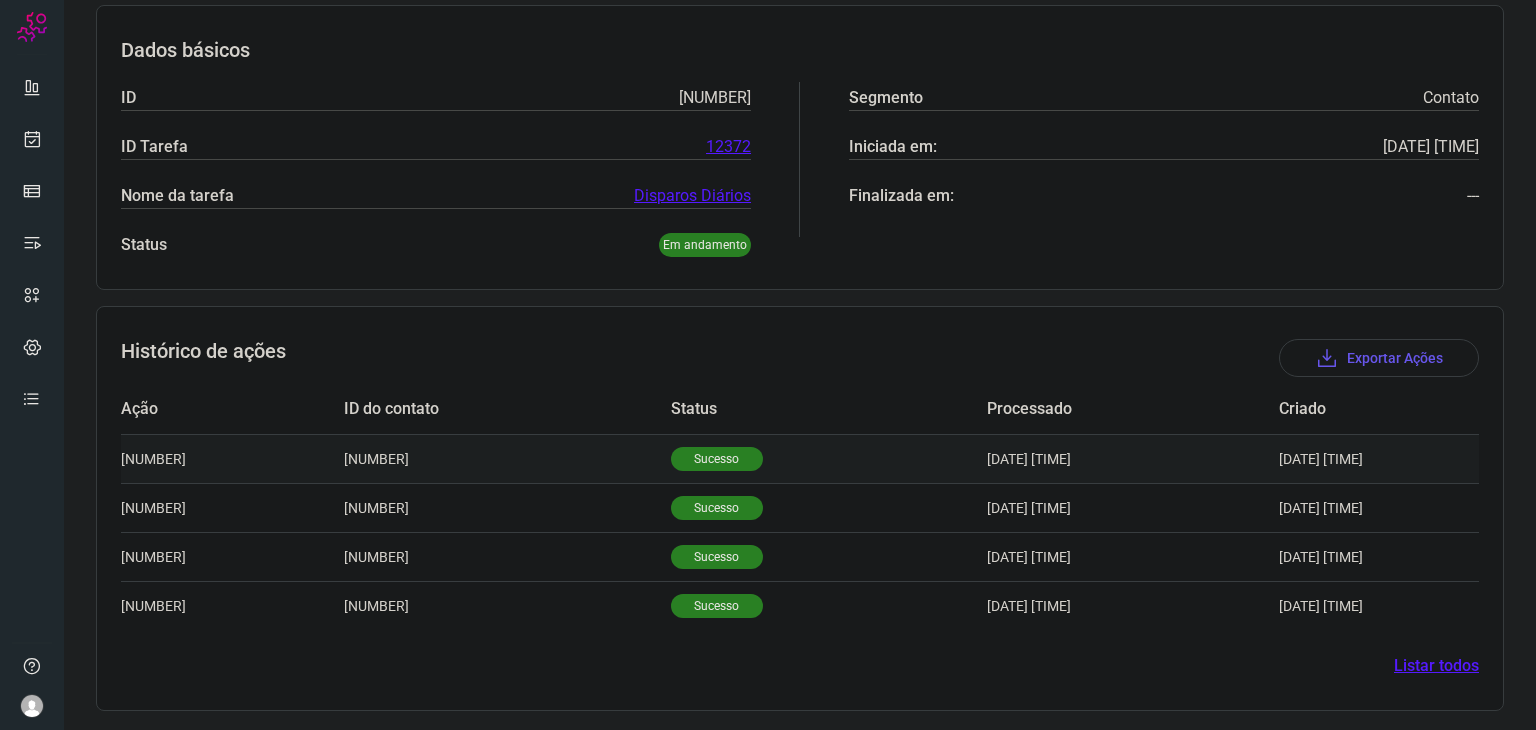 click on "Sucesso" at bounding box center [717, 459] 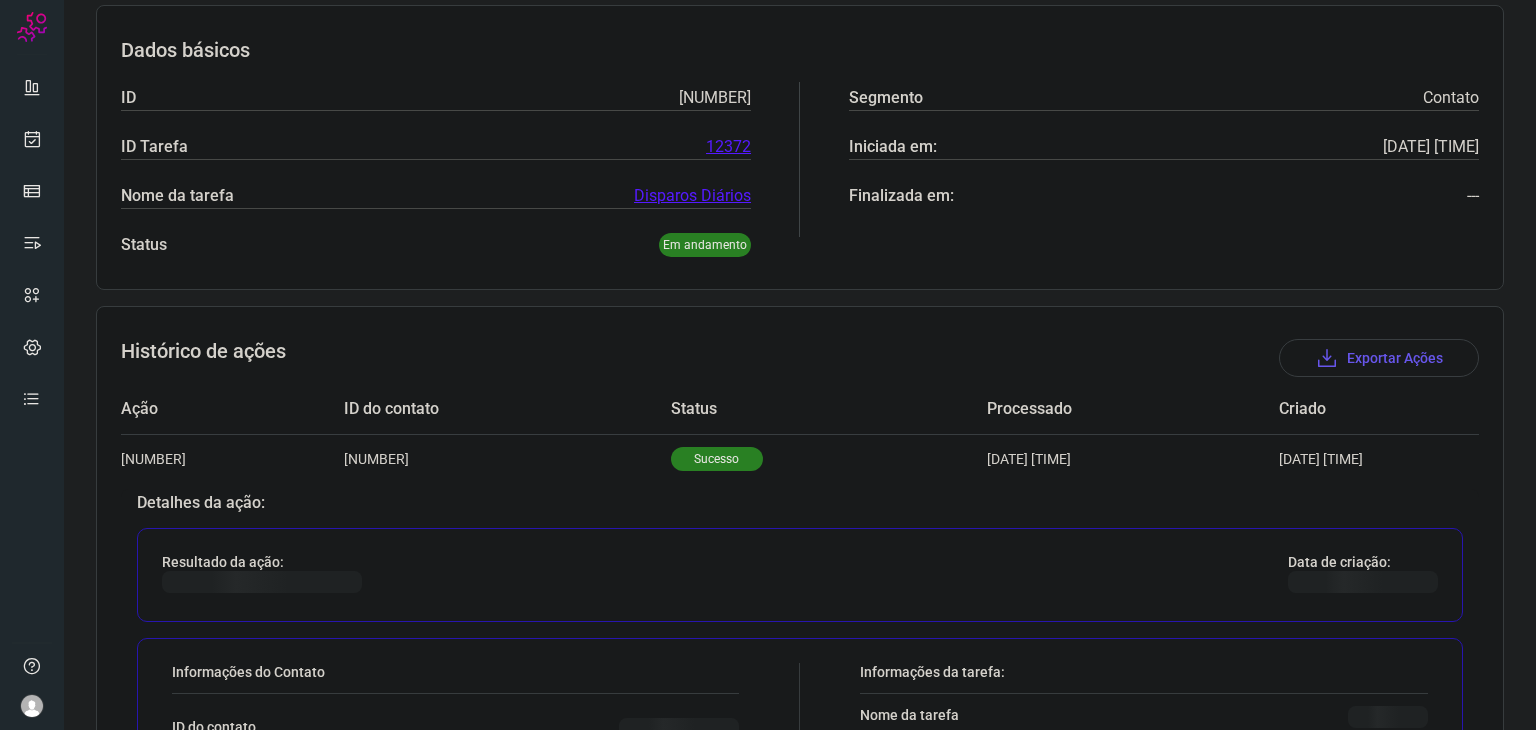 scroll, scrollTop: 490, scrollLeft: 0, axis: vertical 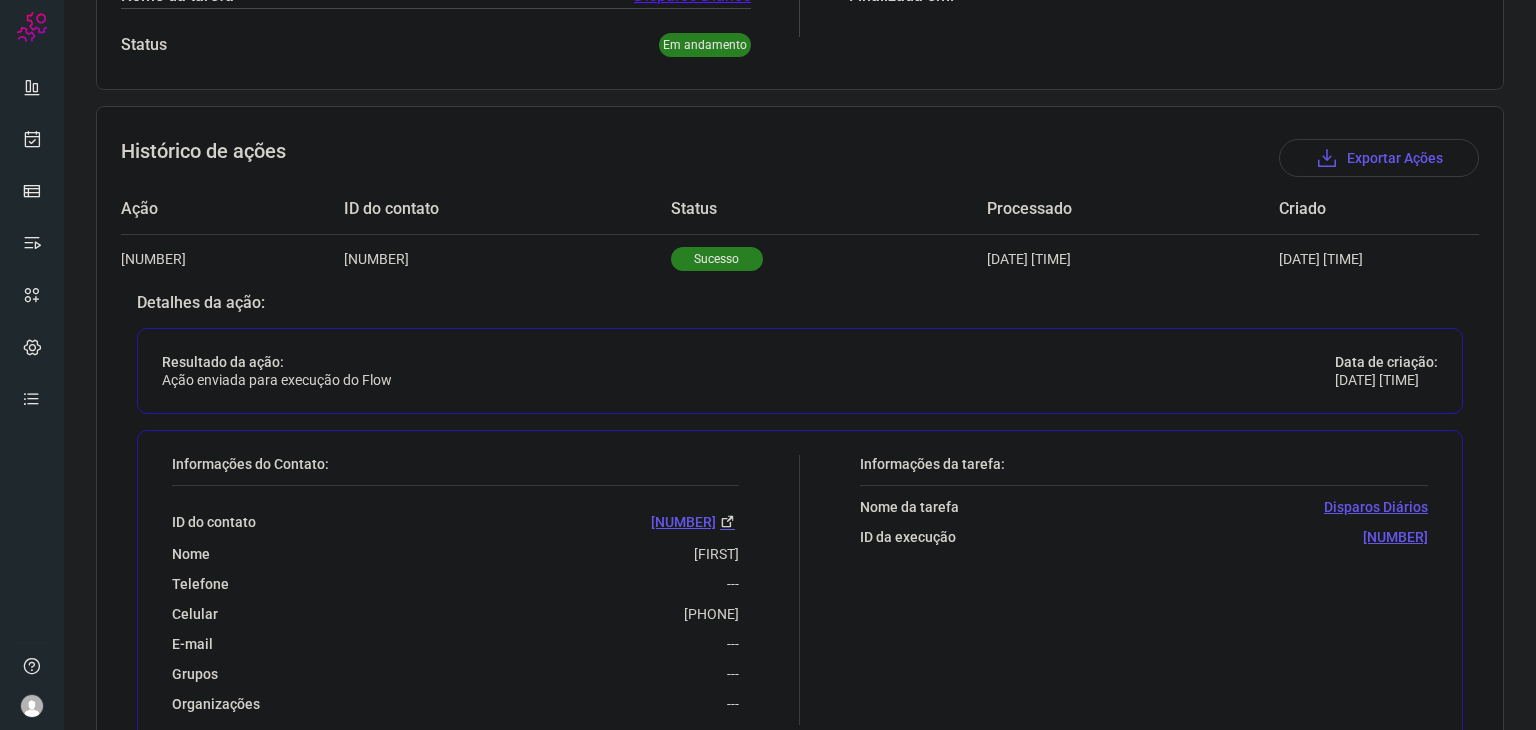 drag, startPoint x: 629, startPoint y: 605, endPoint x: 776, endPoint y: 605, distance: 147 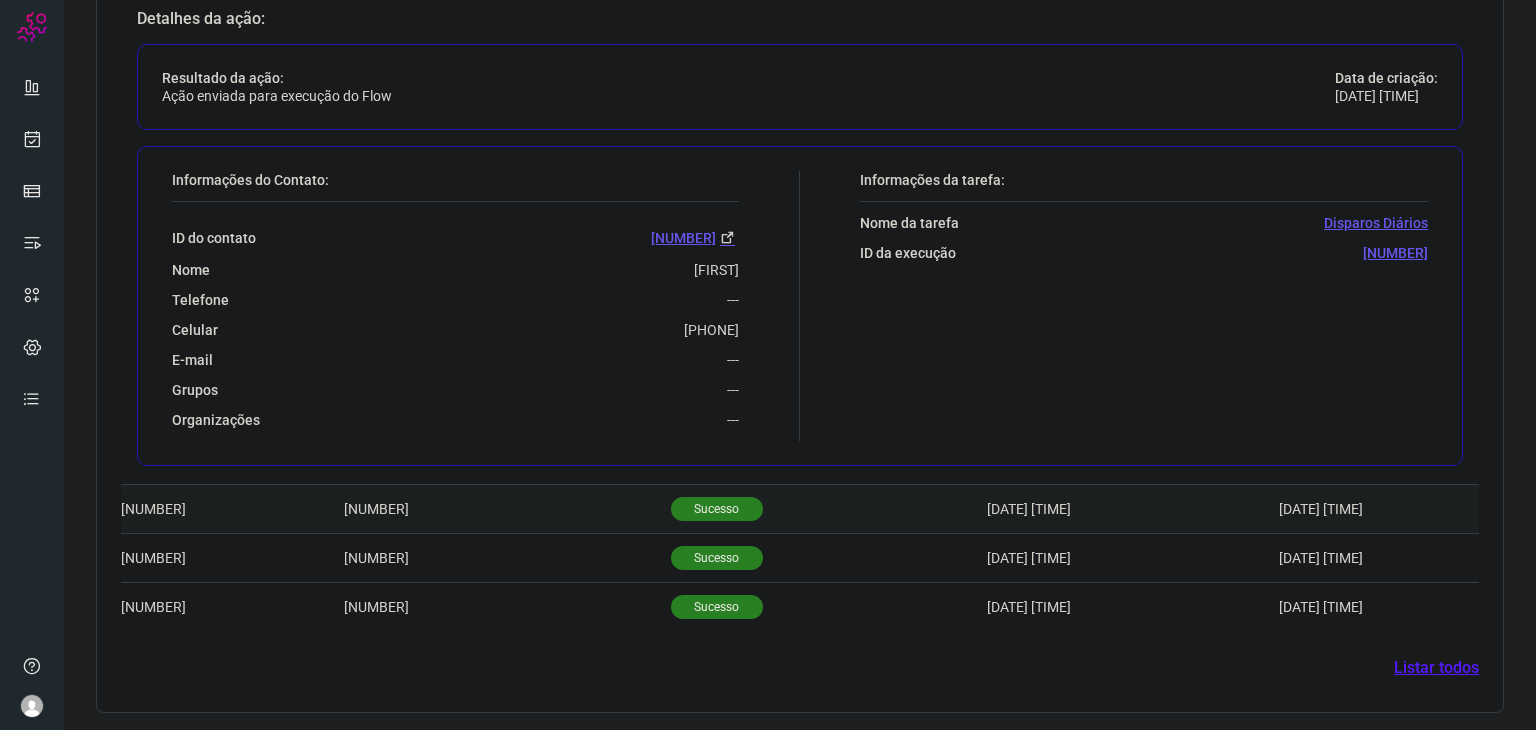 click on "Sucesso" at bounding box center [829, 509] 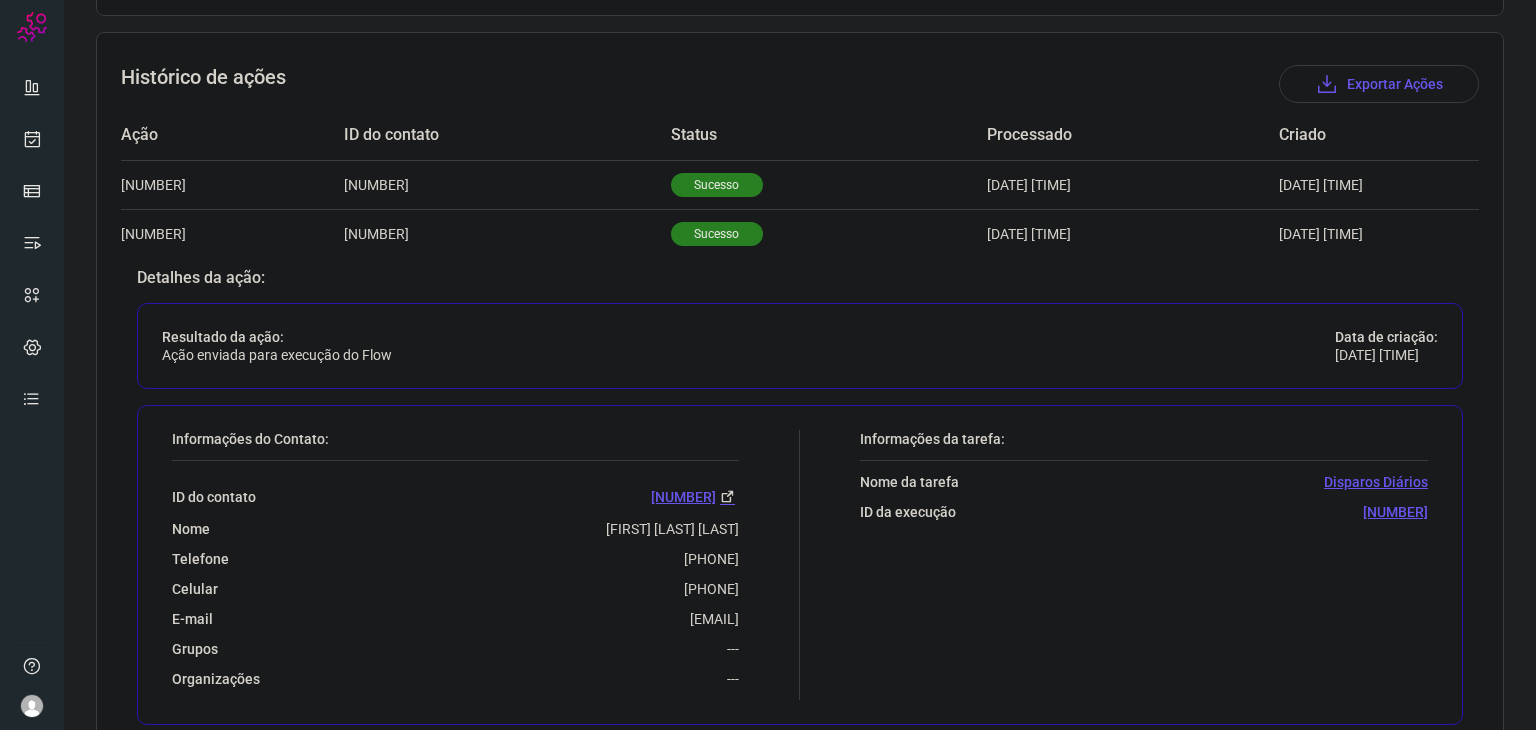 scroll, scrollTop: 600, scrollLeft: 0, axis: vertical 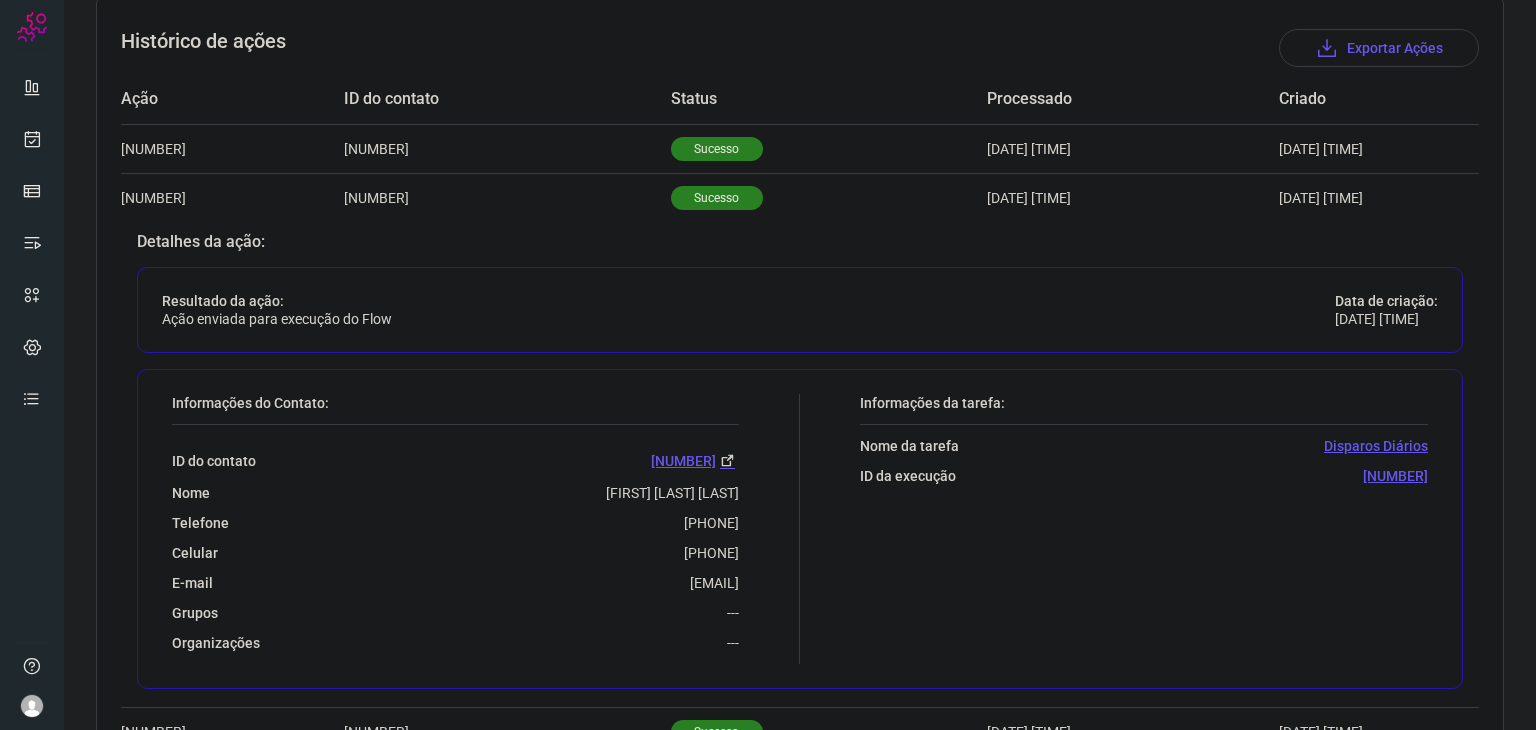 drag, startPoint x: 645, startPoint y: 517, endPoint x: 750, endPoint y: 529, distance: 105.68349 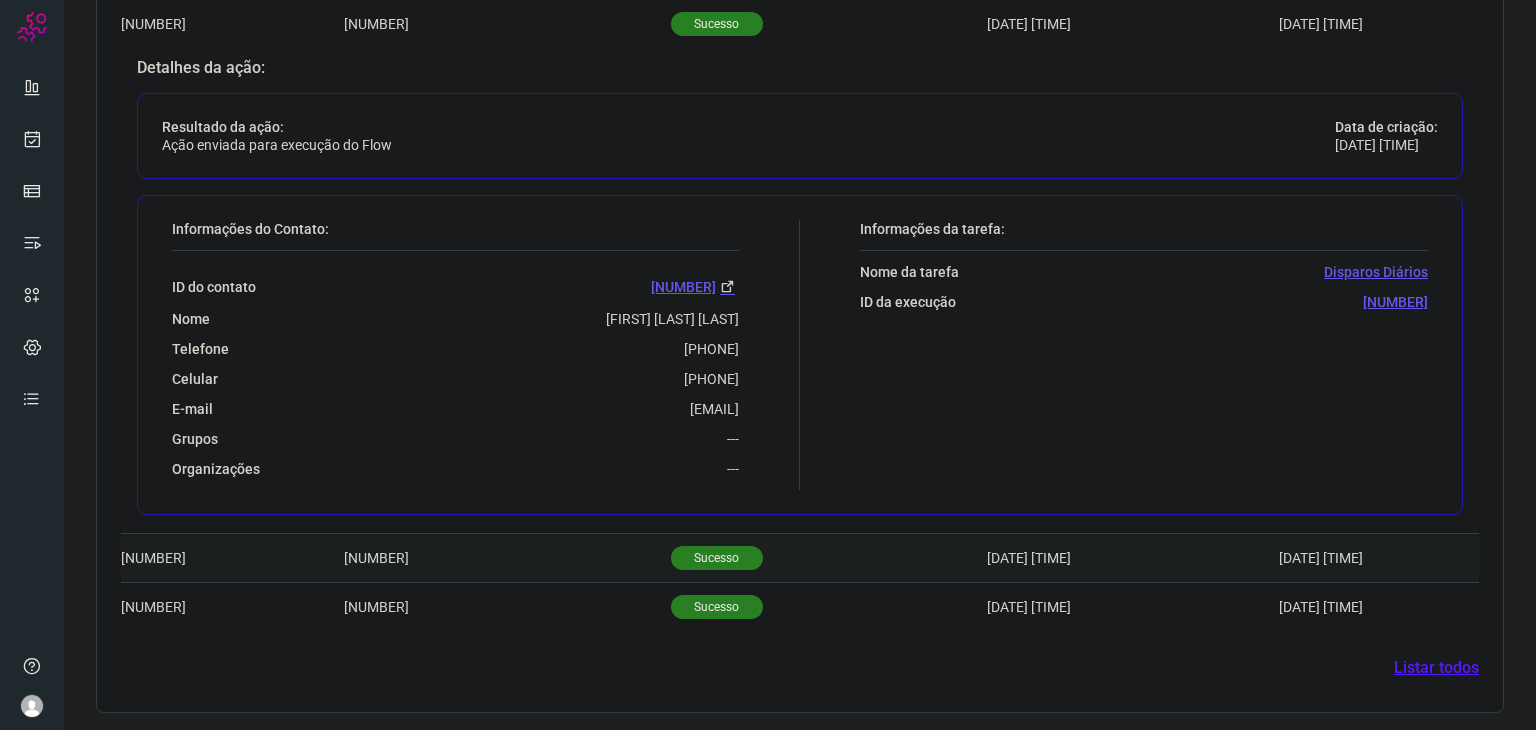 click on "Sucesso" at bounding box center [717, 558] 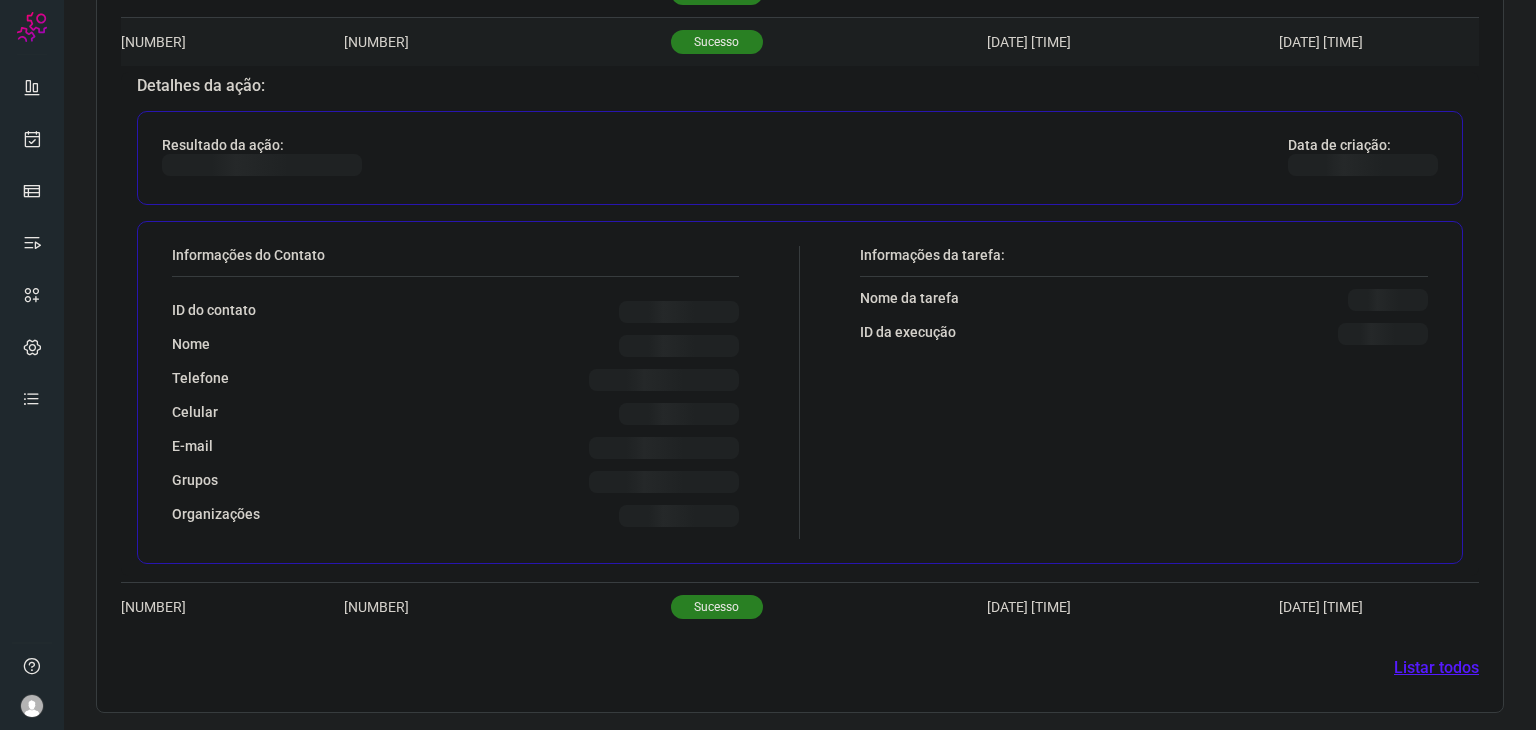 scroll, scrollTop: 774, scrollLeft: 0, axis: vertical 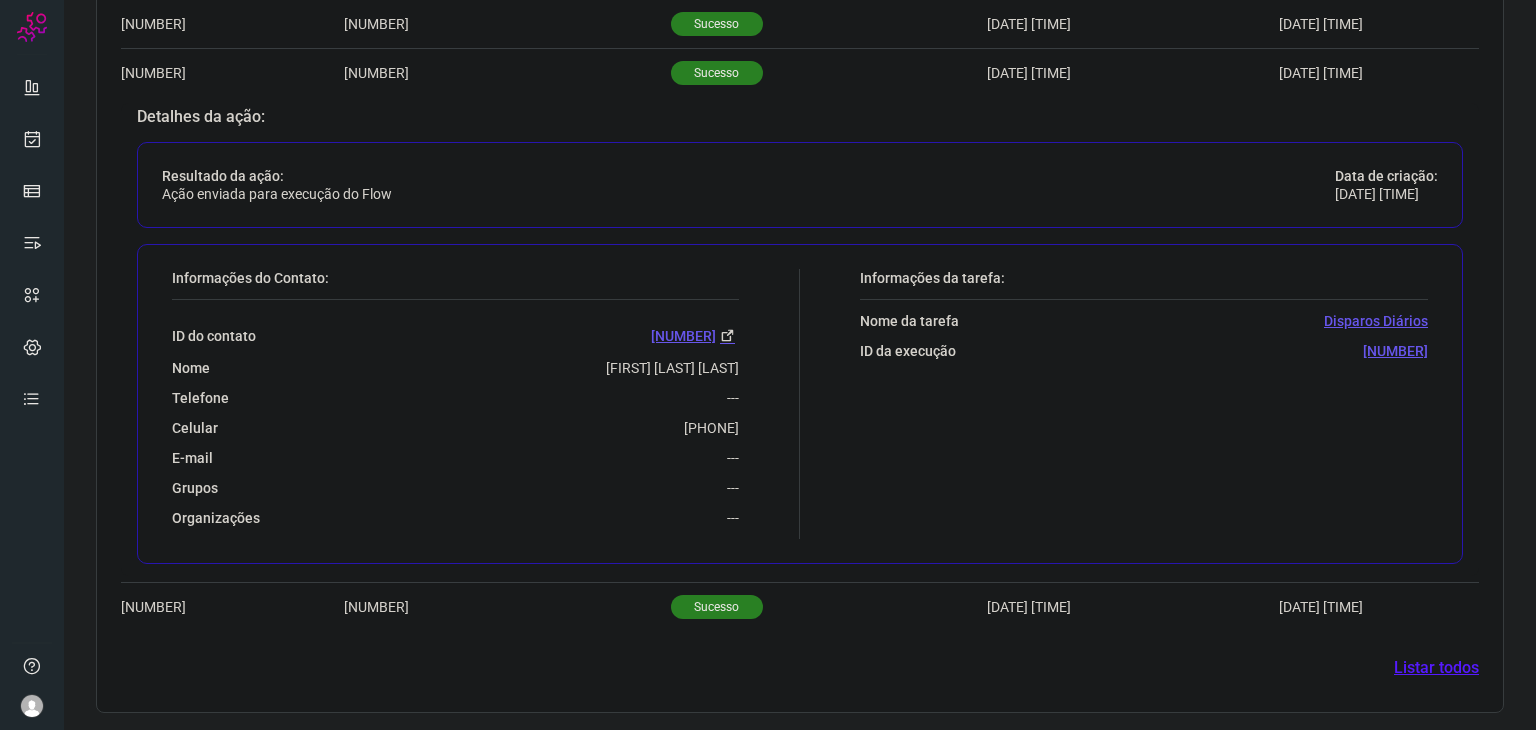 drag, startPoint x: 686, startPoint y: 420, endPoint x: 748, endPoint y: 417, distance: 62.072536 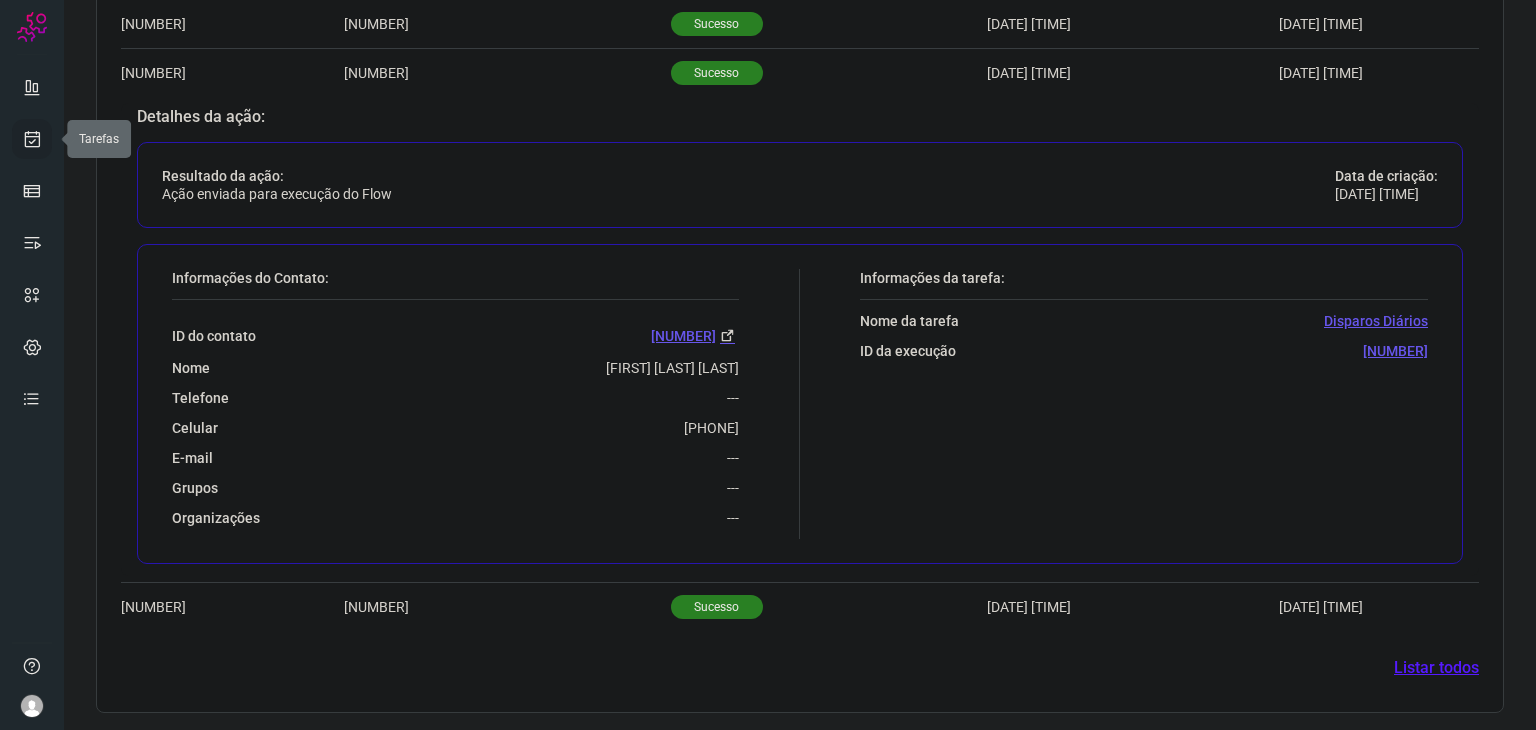 click at bounding box center [32, 139] 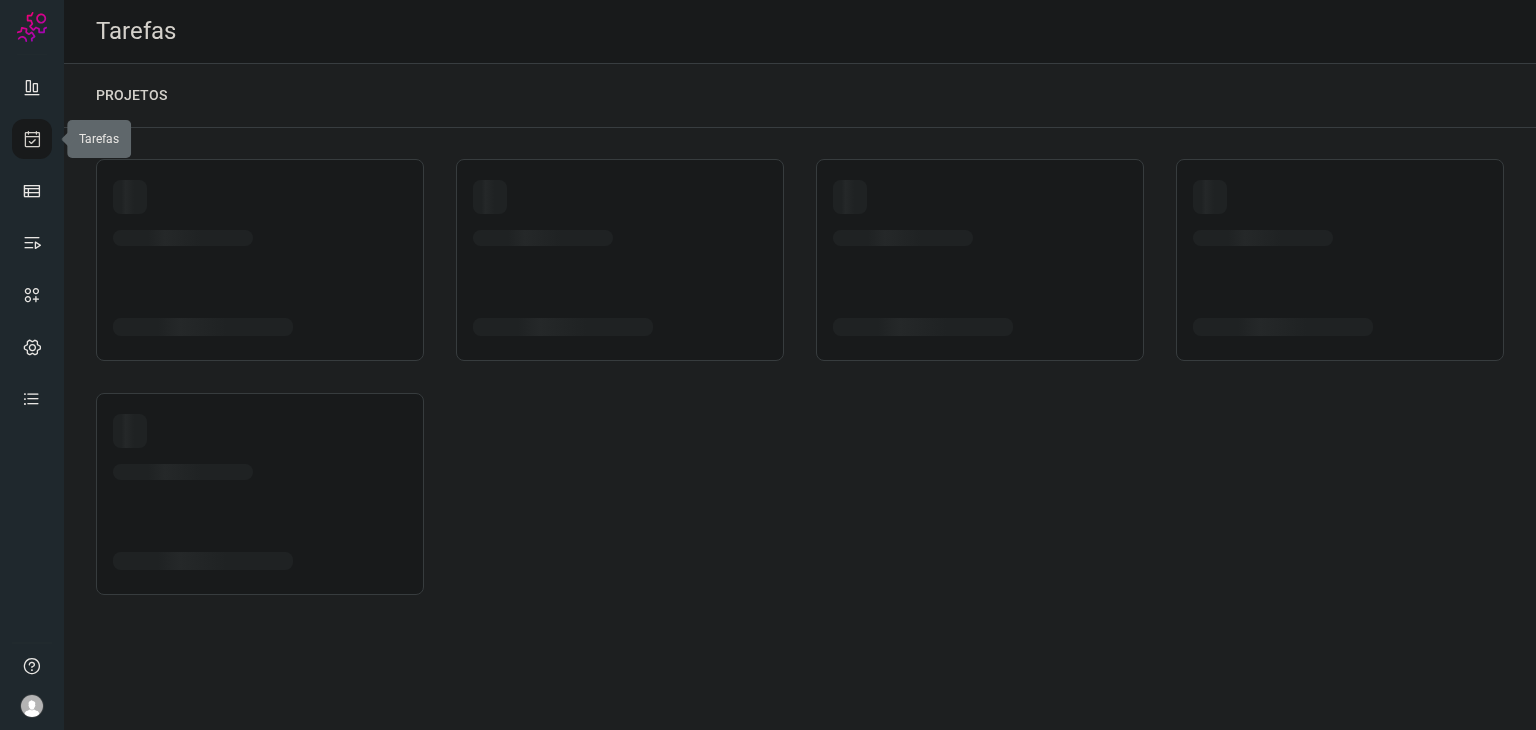 scroll, scrollTop: 0, scrollLeft: 0, axis: both 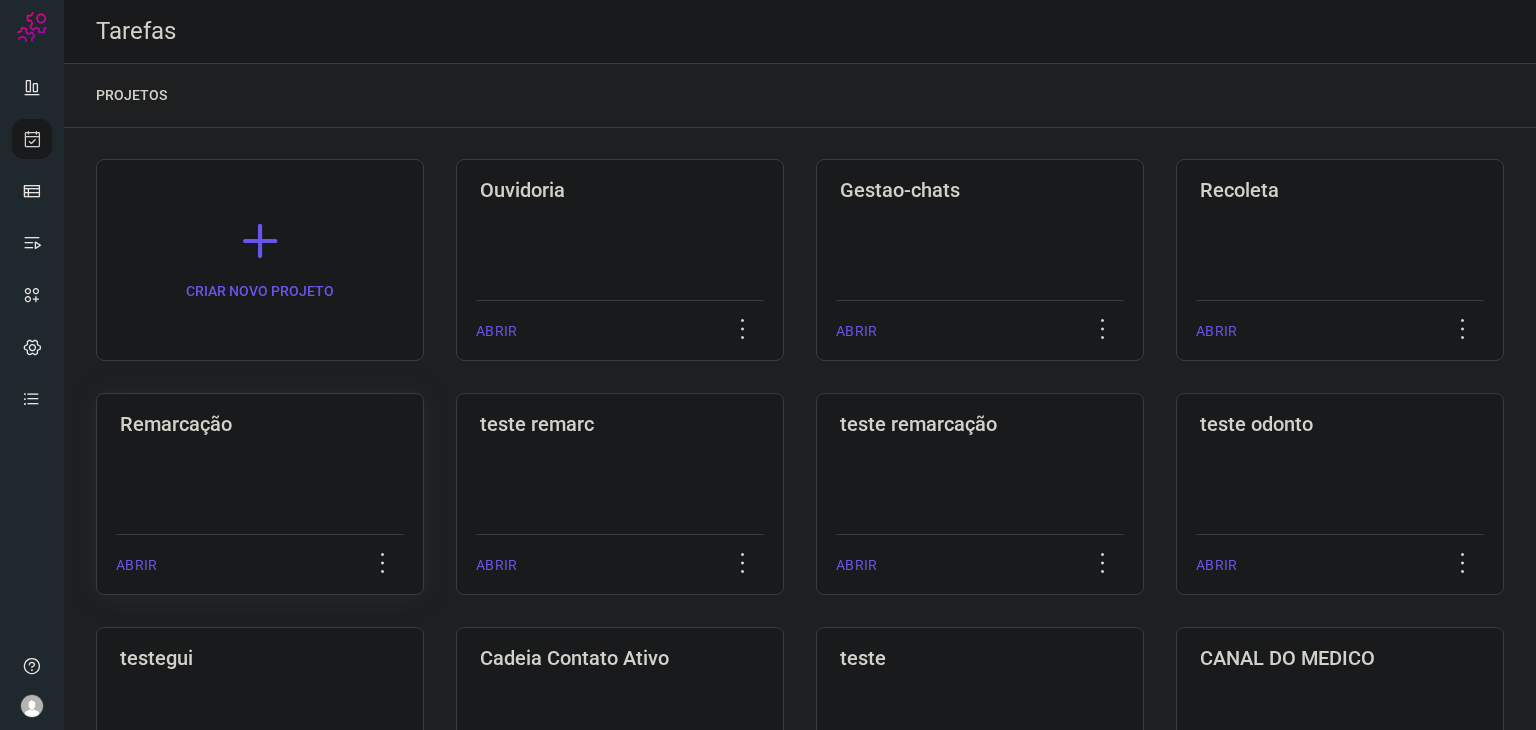 click on "Remarcação  ABRIR" 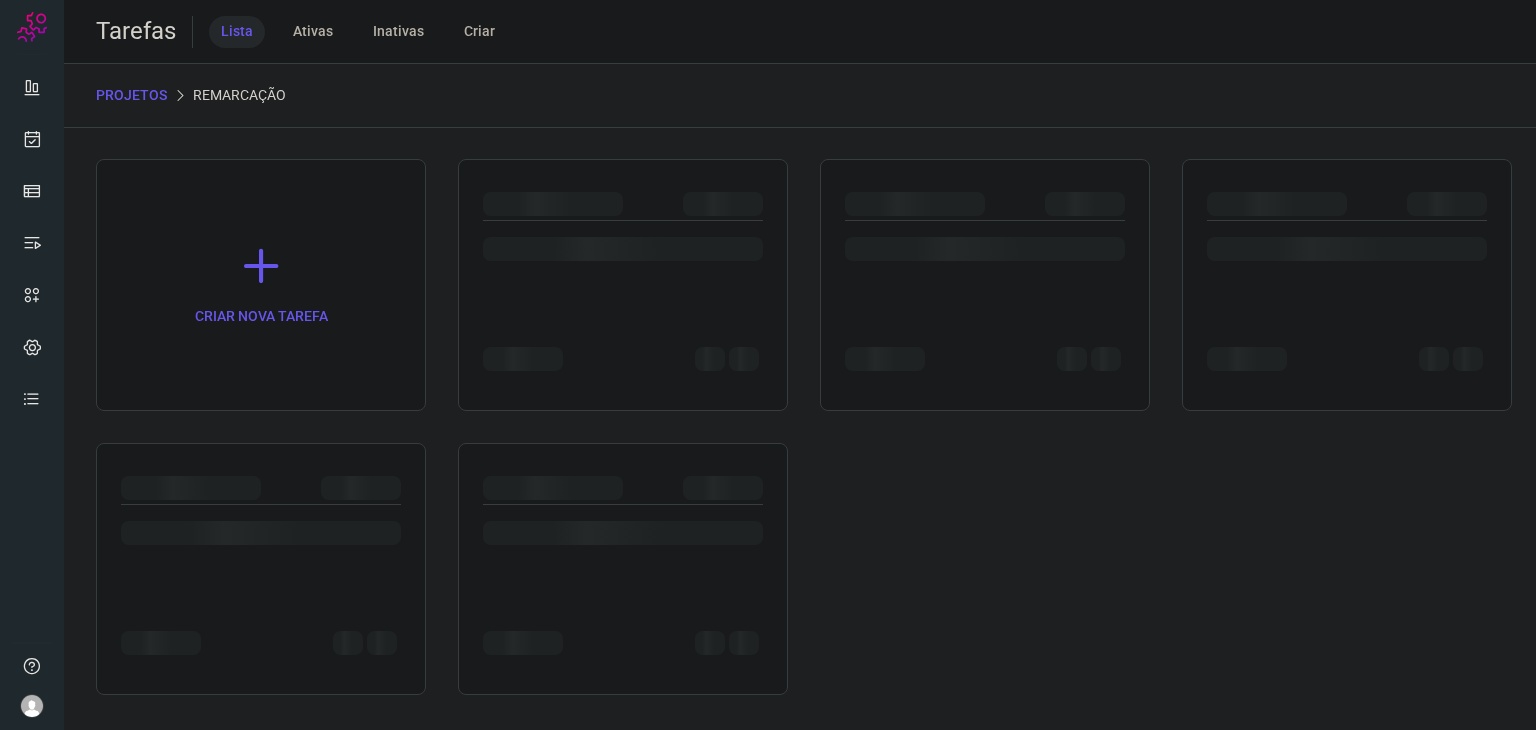 click 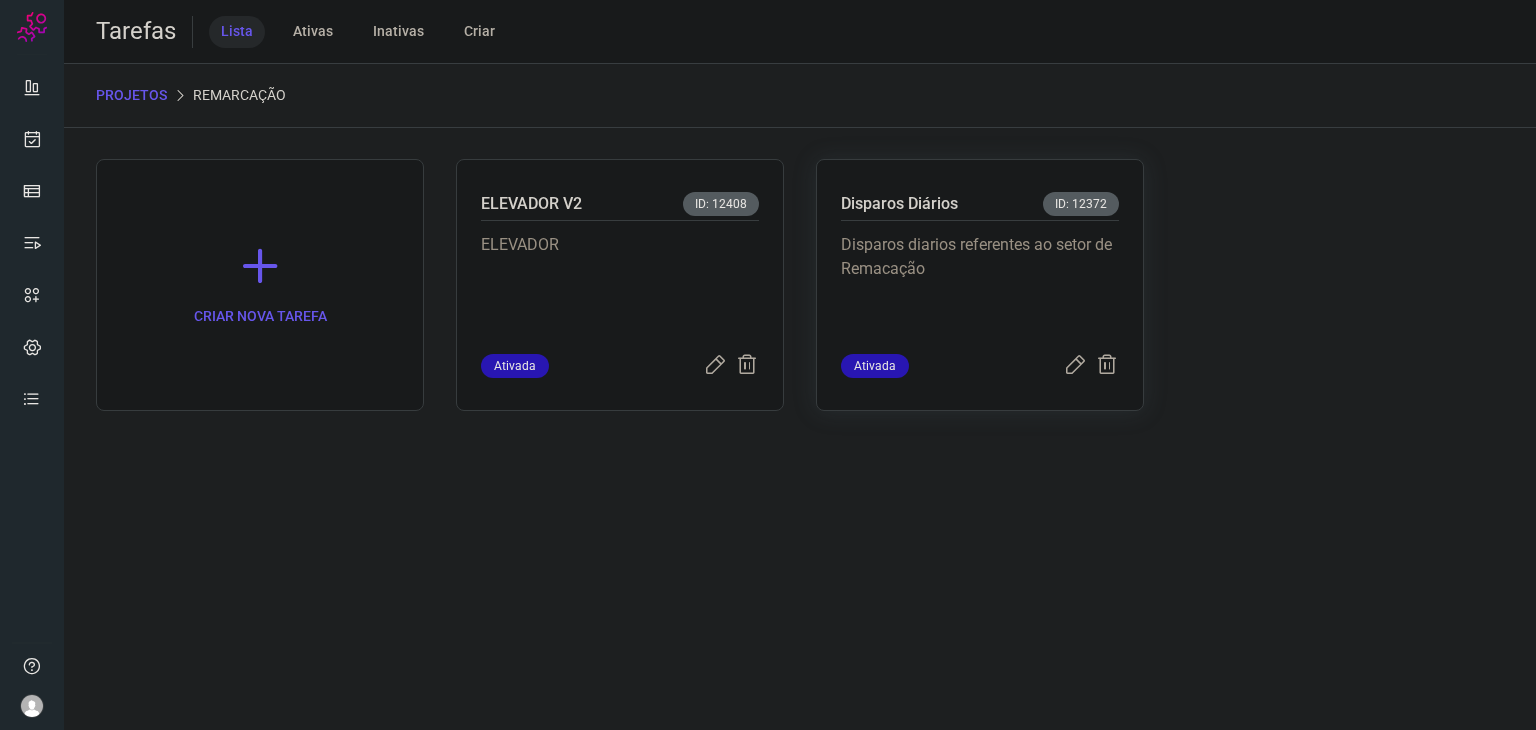 click on "Disparos Diários ID: 12372" at bounding box center (980, 206) 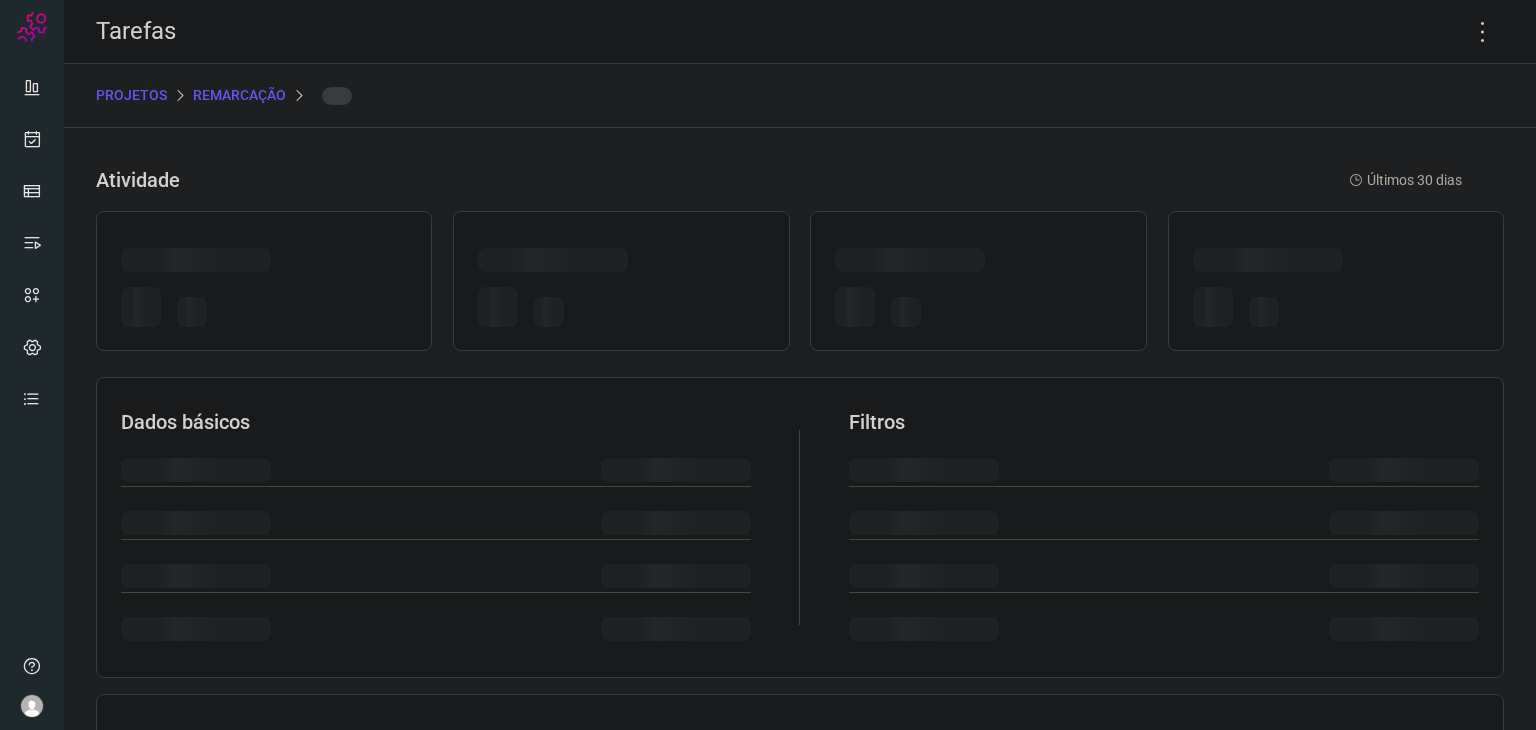 click at bounding box center [800, 281] 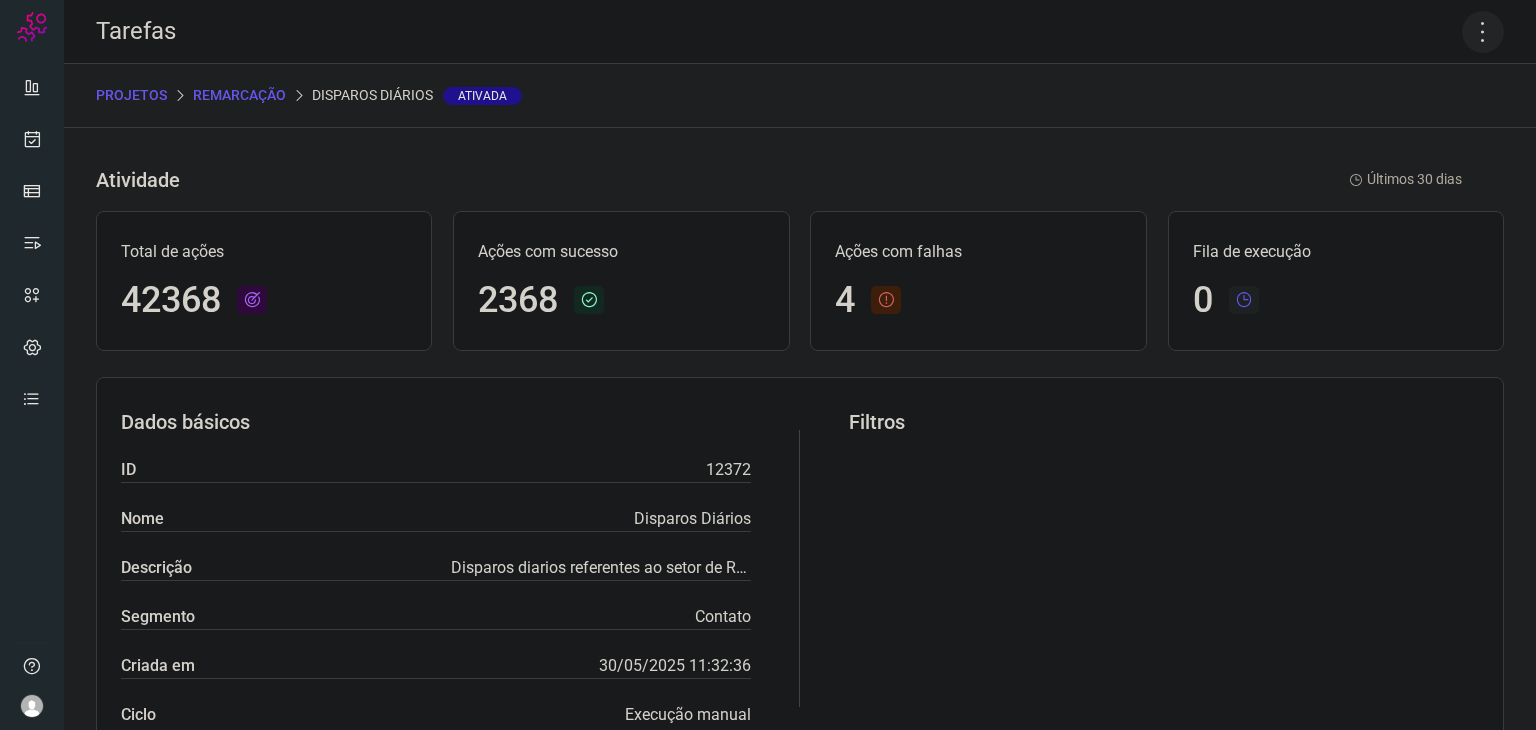 click 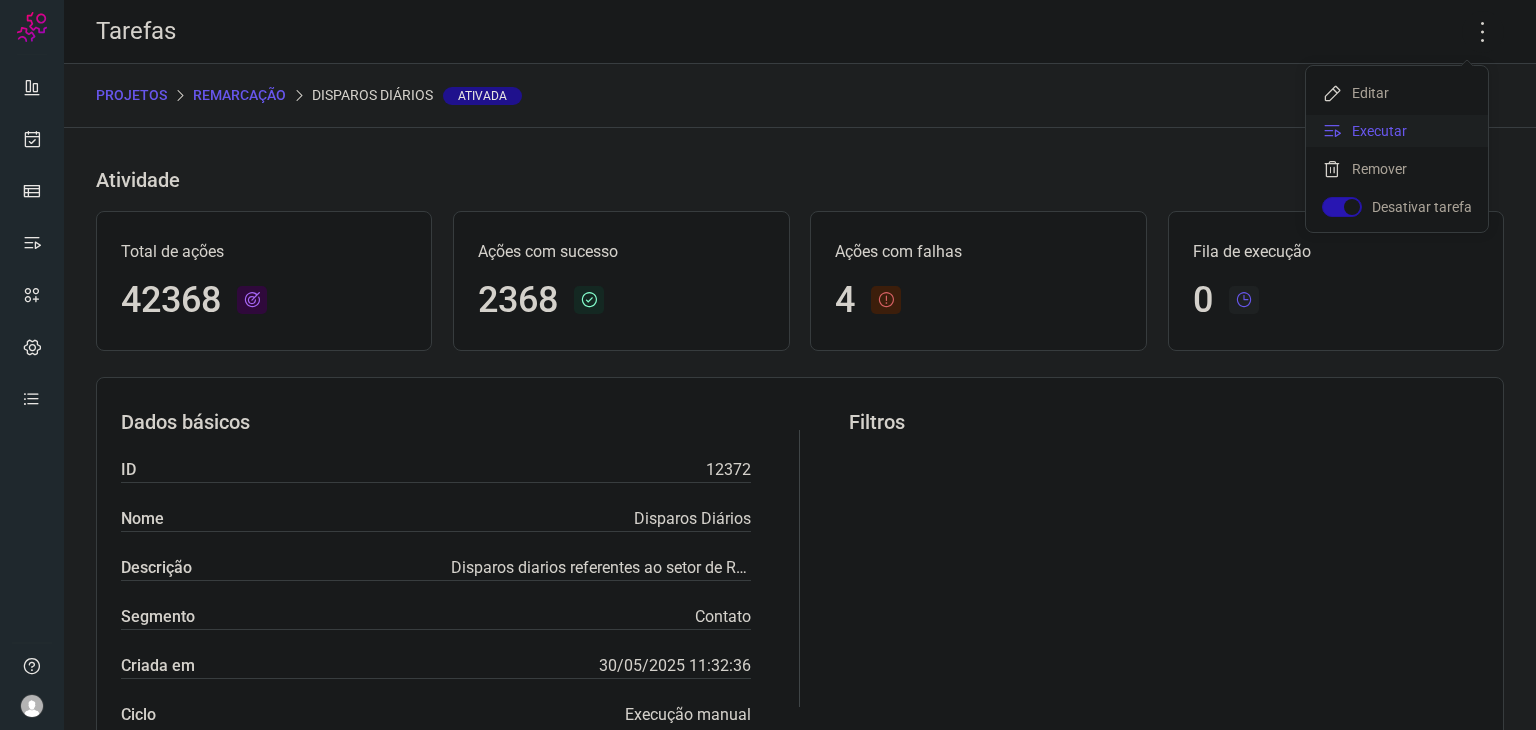 click on "Executar" 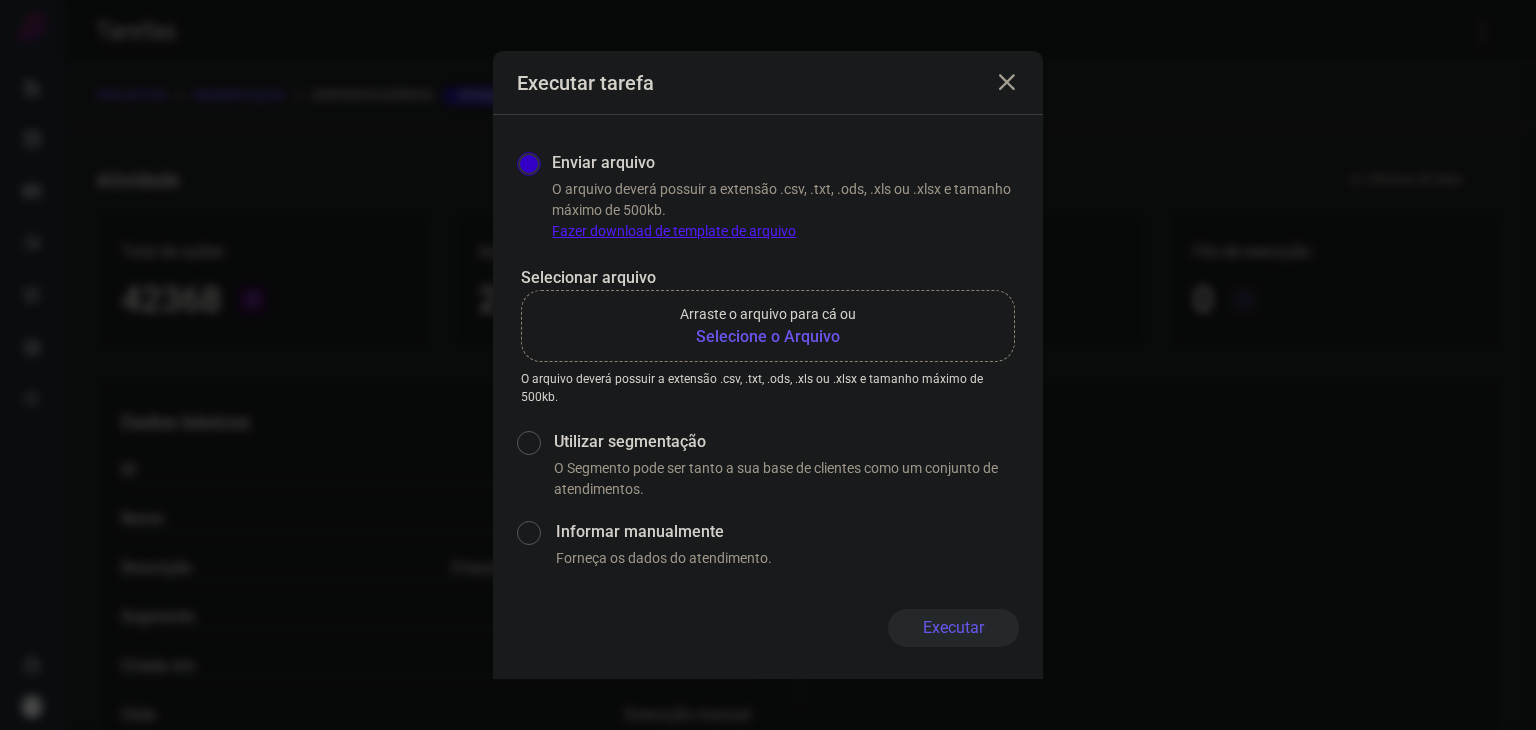click on "Arraste o arquivo para cá ou Selecione o Arquivo" 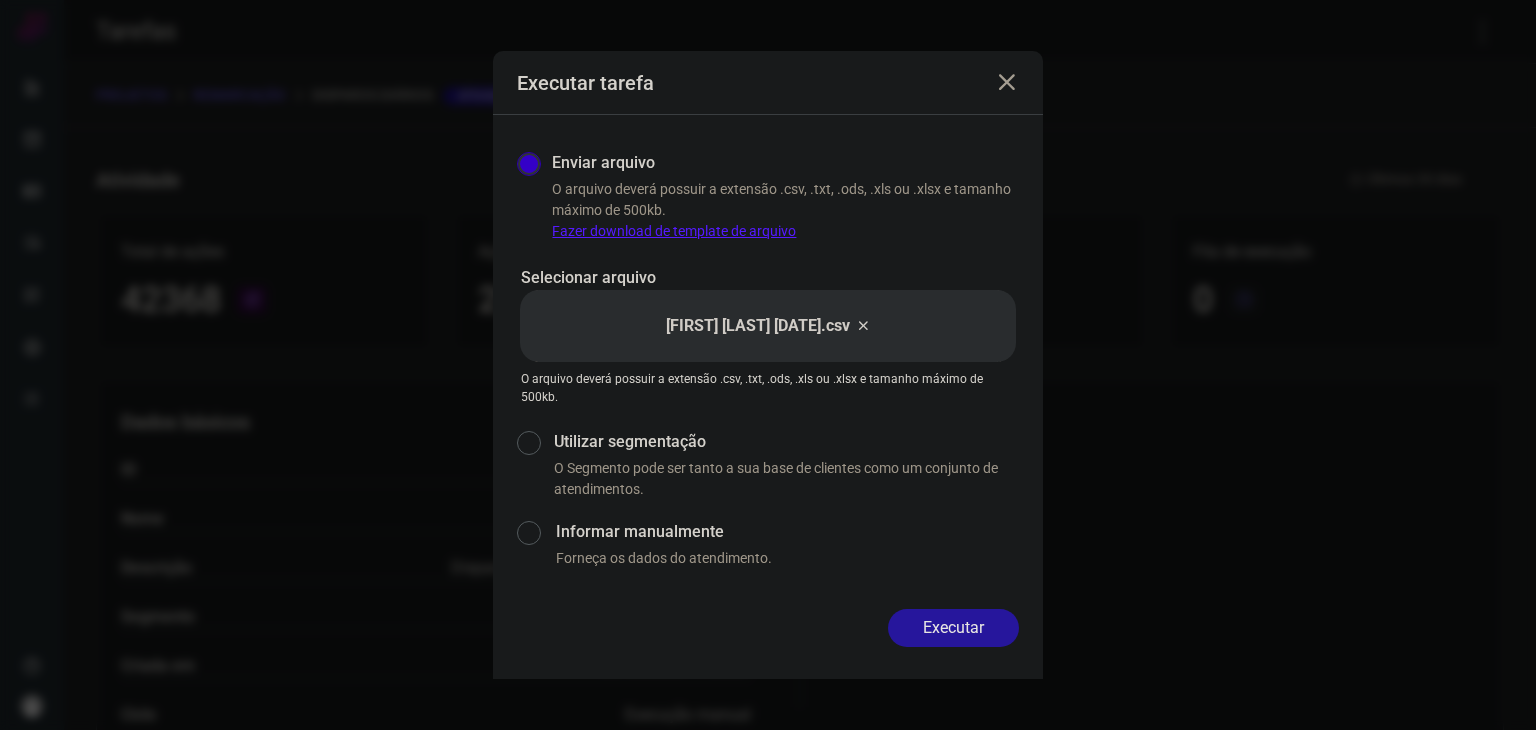 click on "Executar" at bounding box center (953, 628) 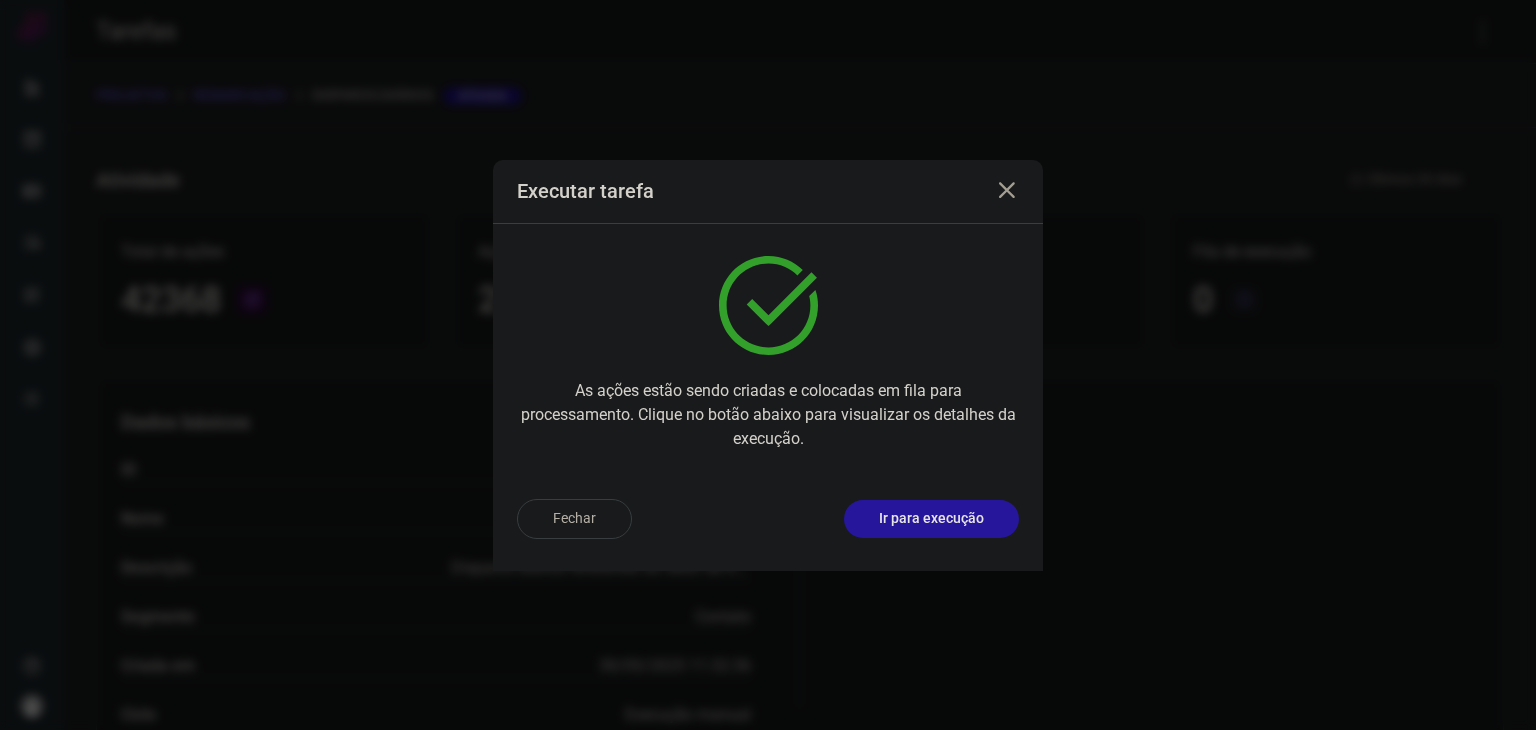 click on "Ir para execução" at bounding box center (931, 518) 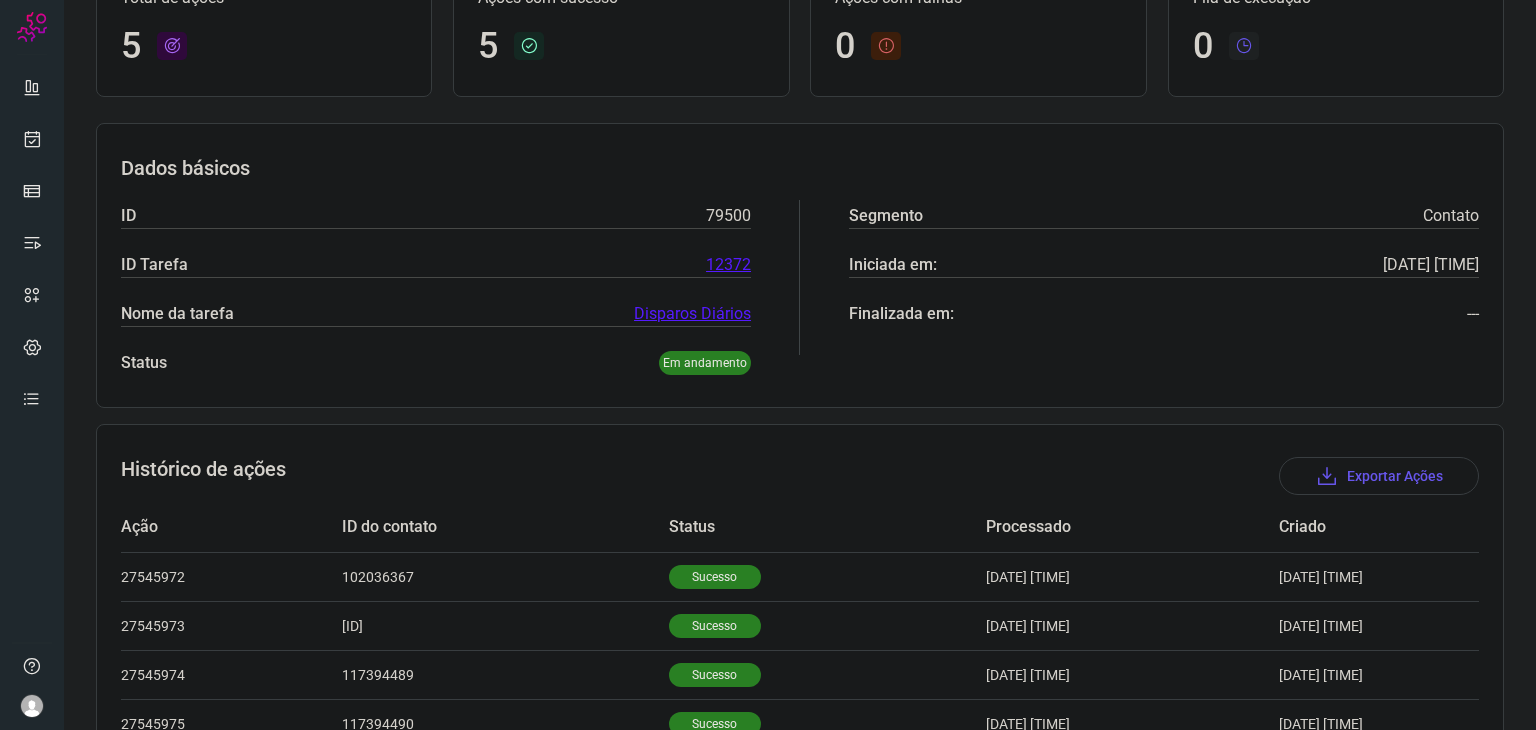 scroll, scrollTop: 339, scrollLeft: 0, axis: vertical 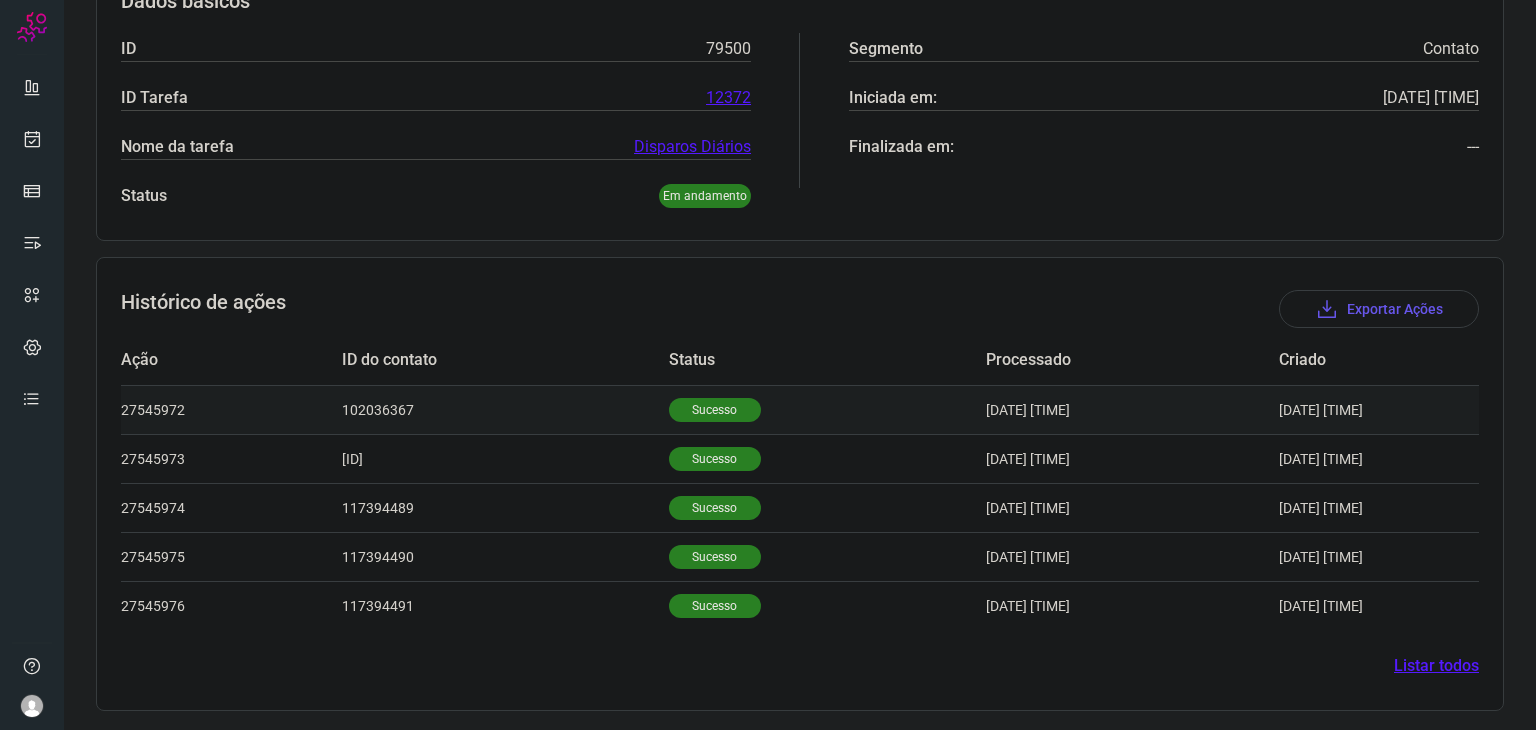 click on "Sucesso" at bounding box center [715, 410] 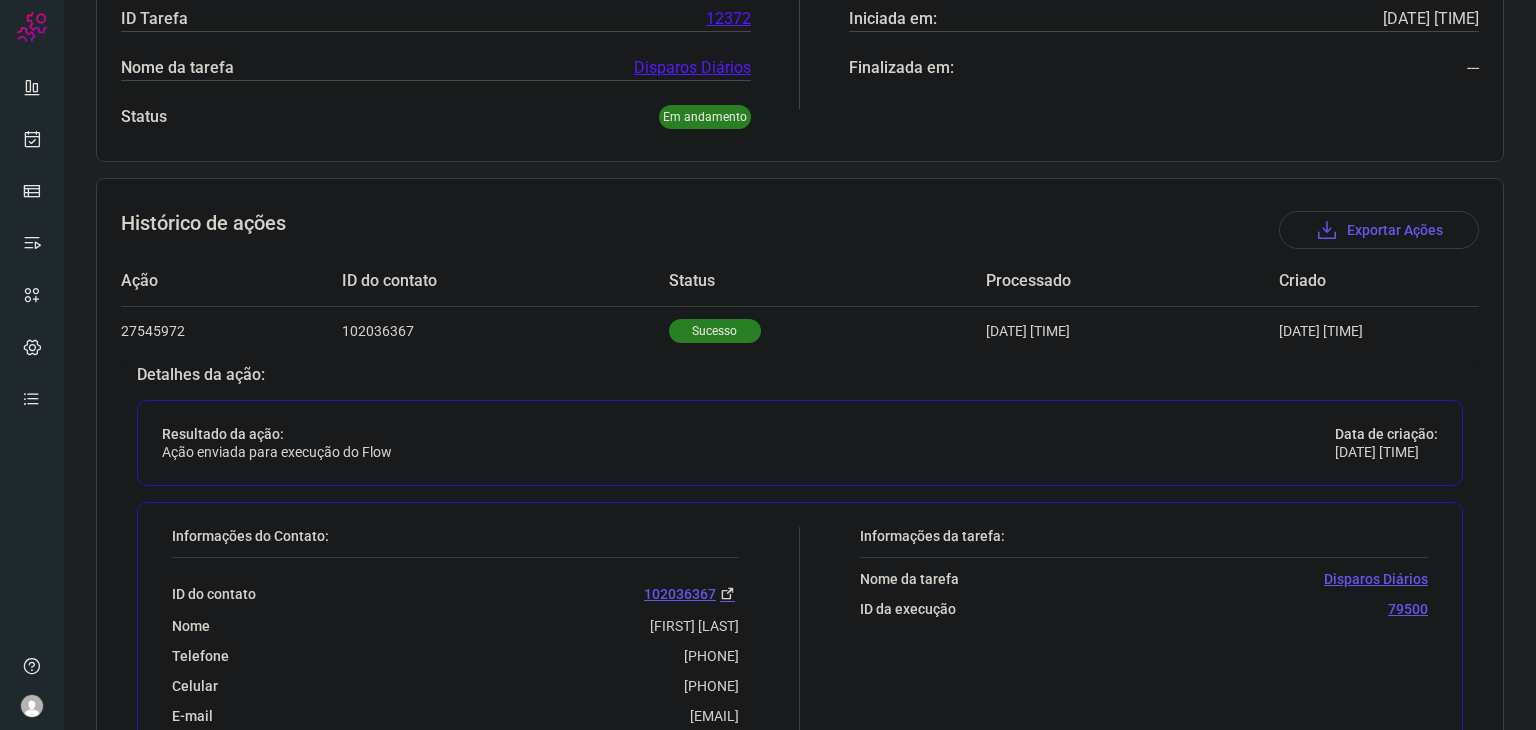 scroll, scrollTop: 539, scrollLeft: 0, axis: vertical 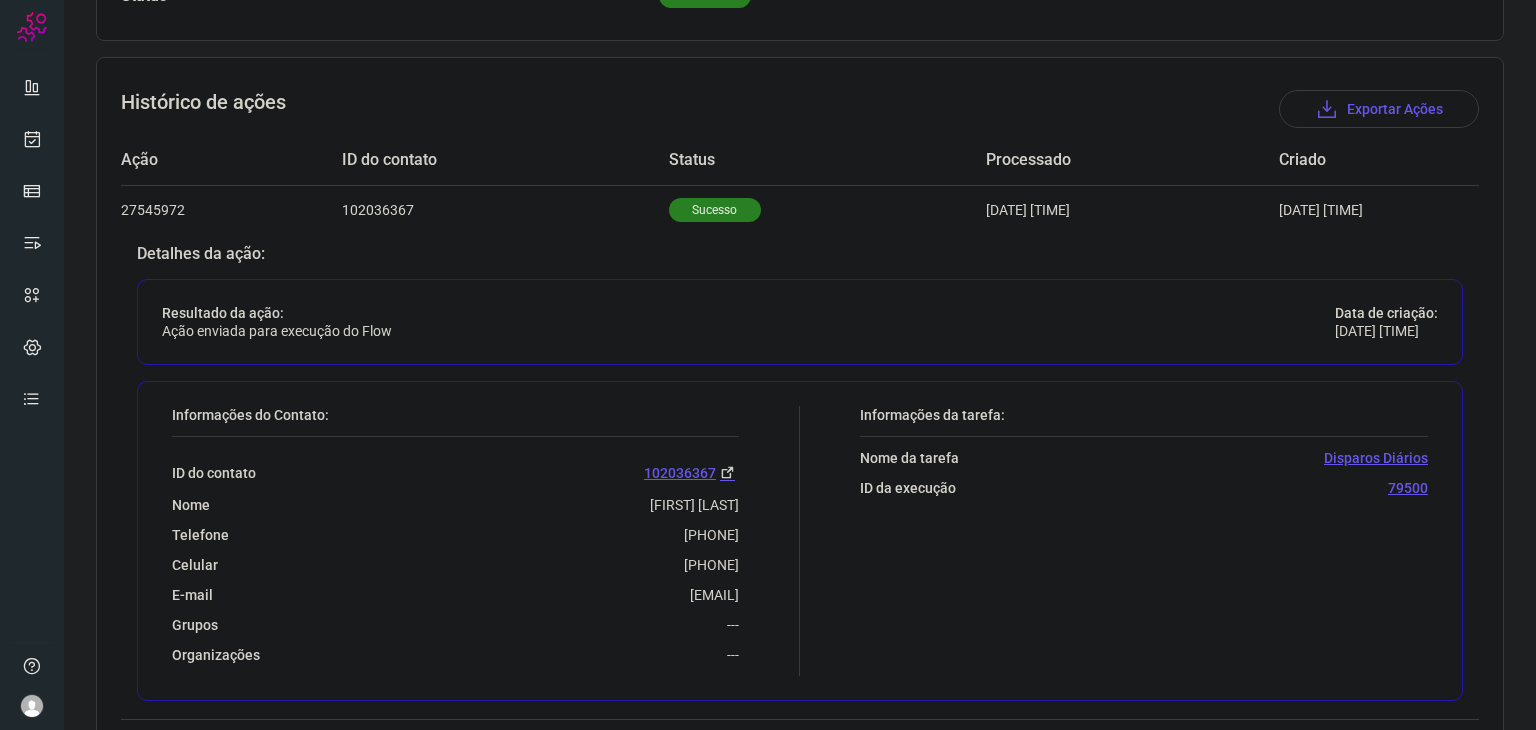 drag, startPoint x: 622, startPoint y: 537, endPoint x: 737, endPoint y: 525, distance: 115.62439 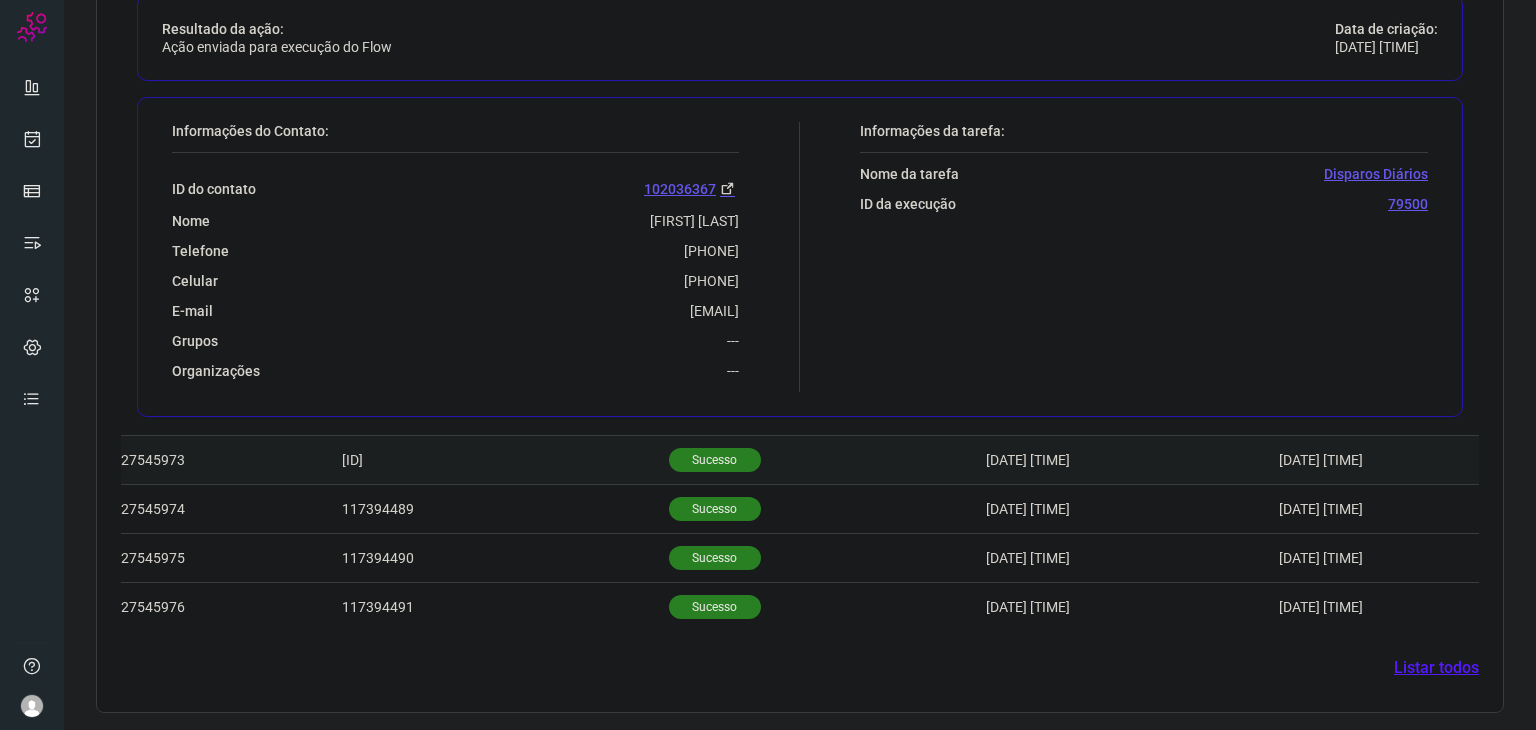 click on "Sucesso" at bounding box center [715, 460] 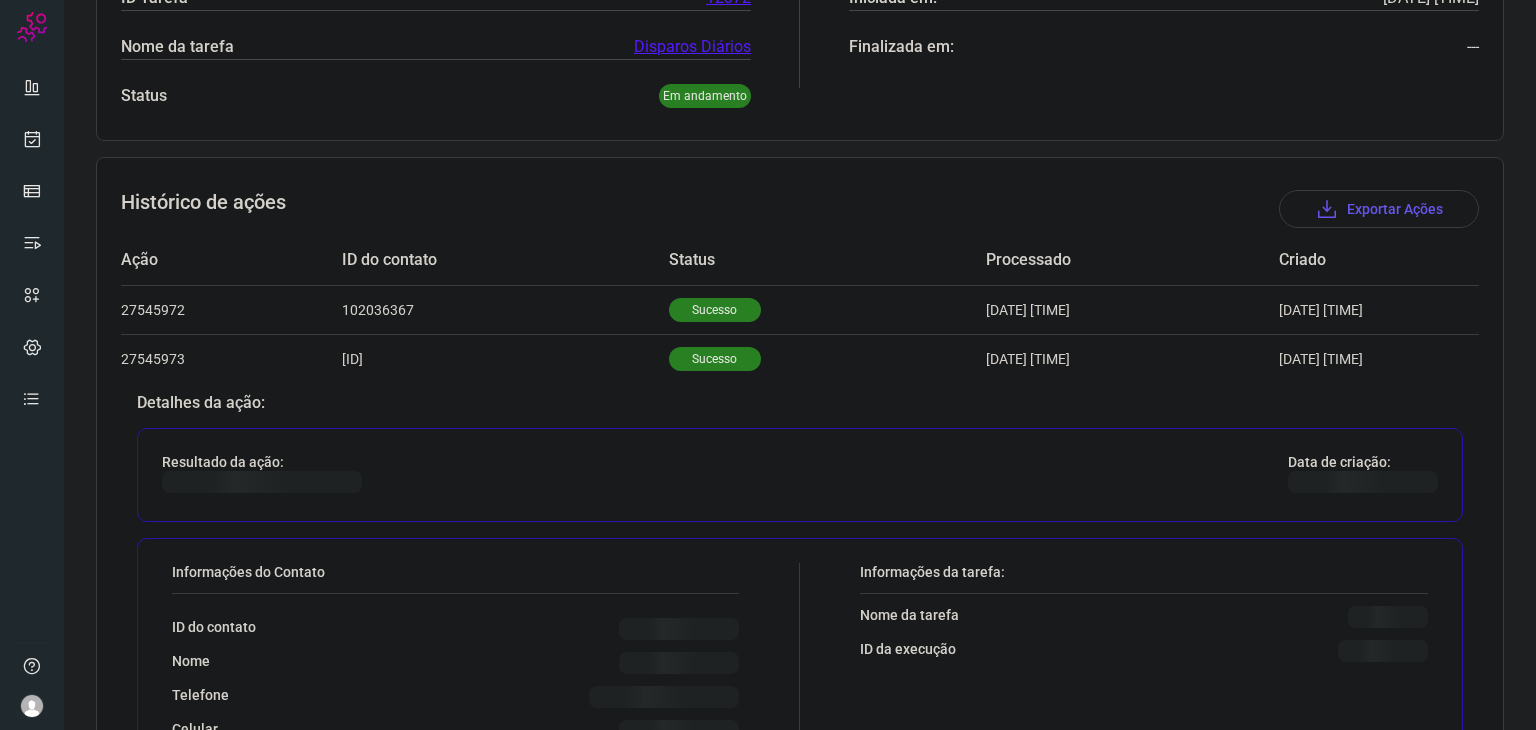 scroll, scrollTop: 639, scrollLeft: 0, axis: vertical 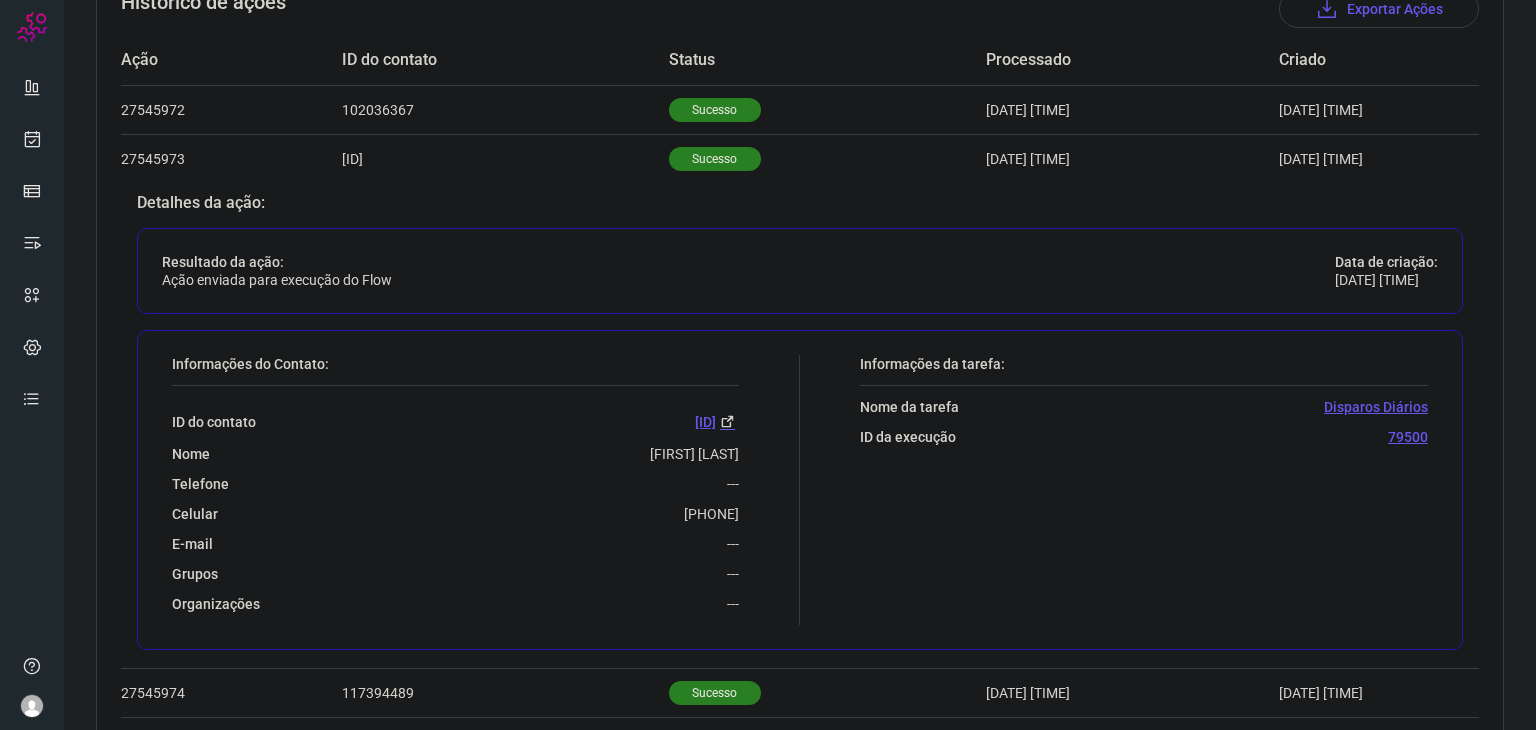 drag, startPoint x: 717, startPoint y: 497, endPoint x: 754, endPoint y: 495, distance: 37.054016 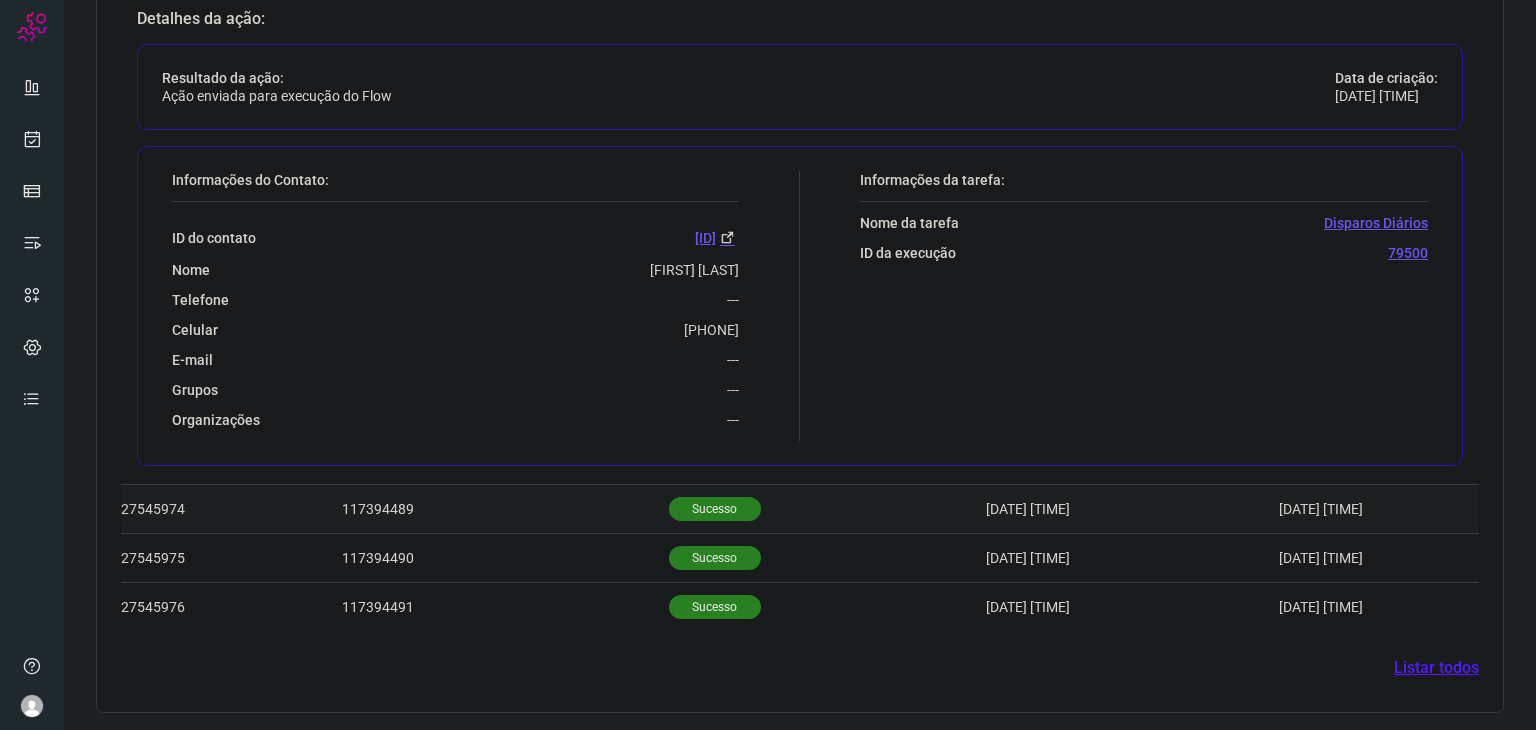 click on "Sucesso" at bounding box center [715, 509] 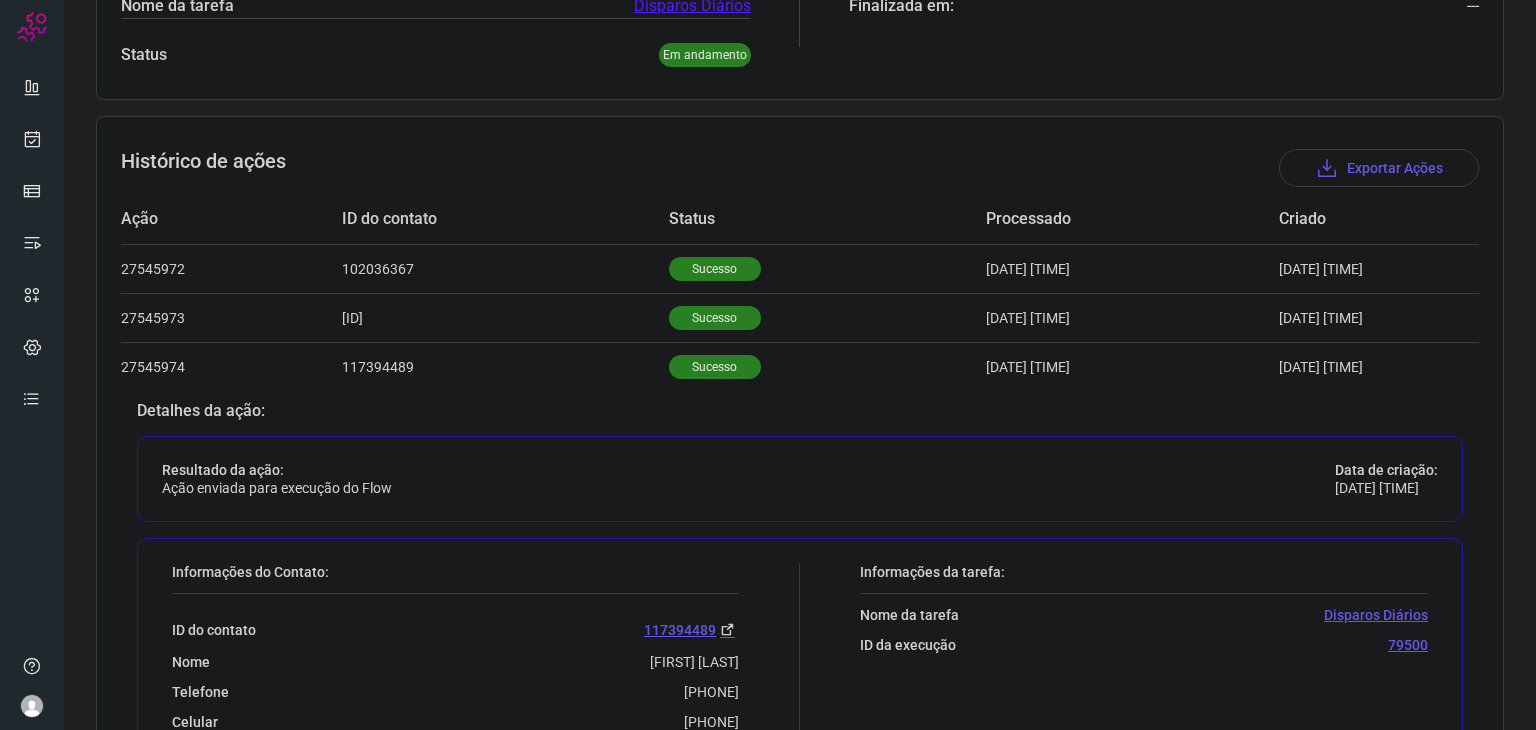 scroll, scrollTop: 638, scrollLeft: 0, axis: vertical 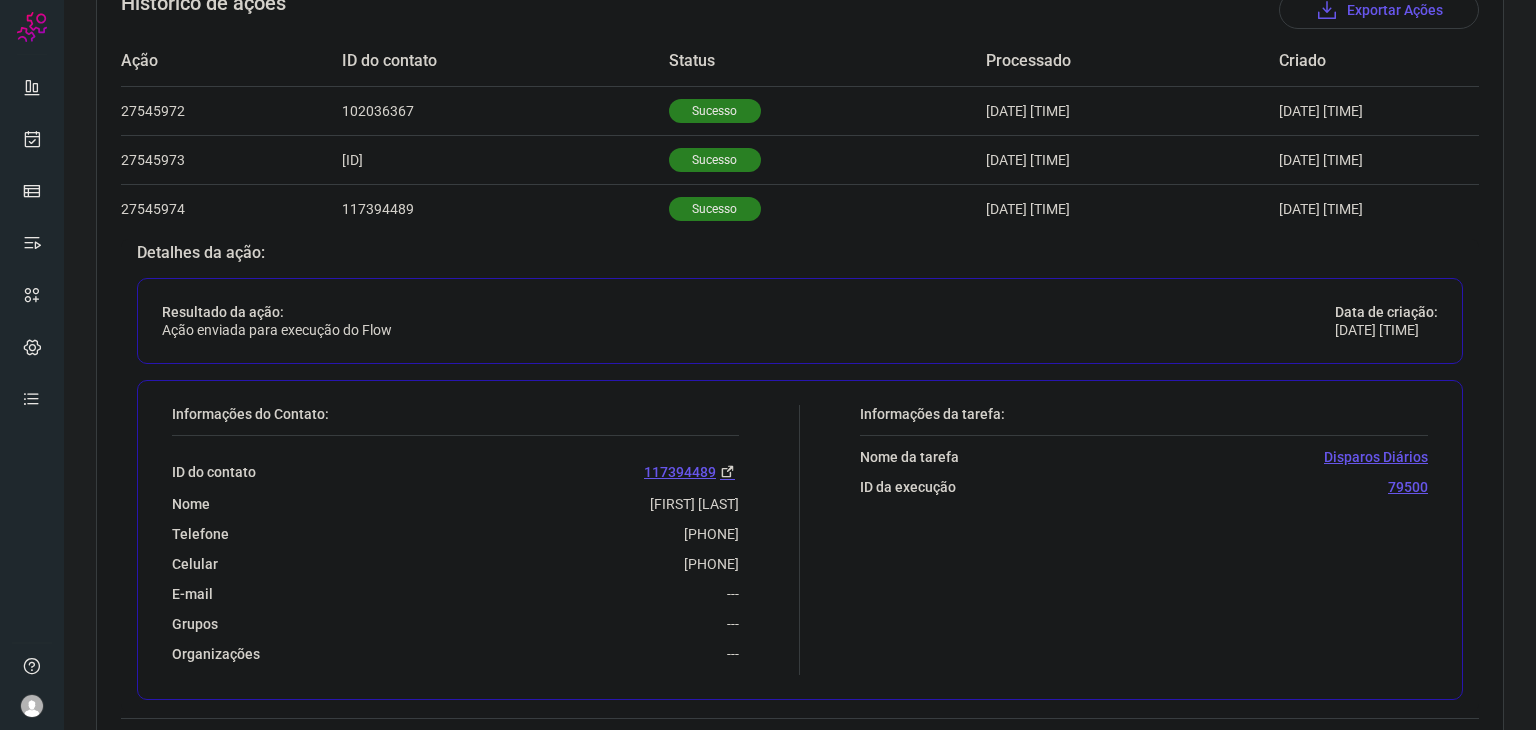 drag, startPoint x: 645, startPoint y: 527, endPoint x: 741, endPoint y: 510, distance: 97.49359 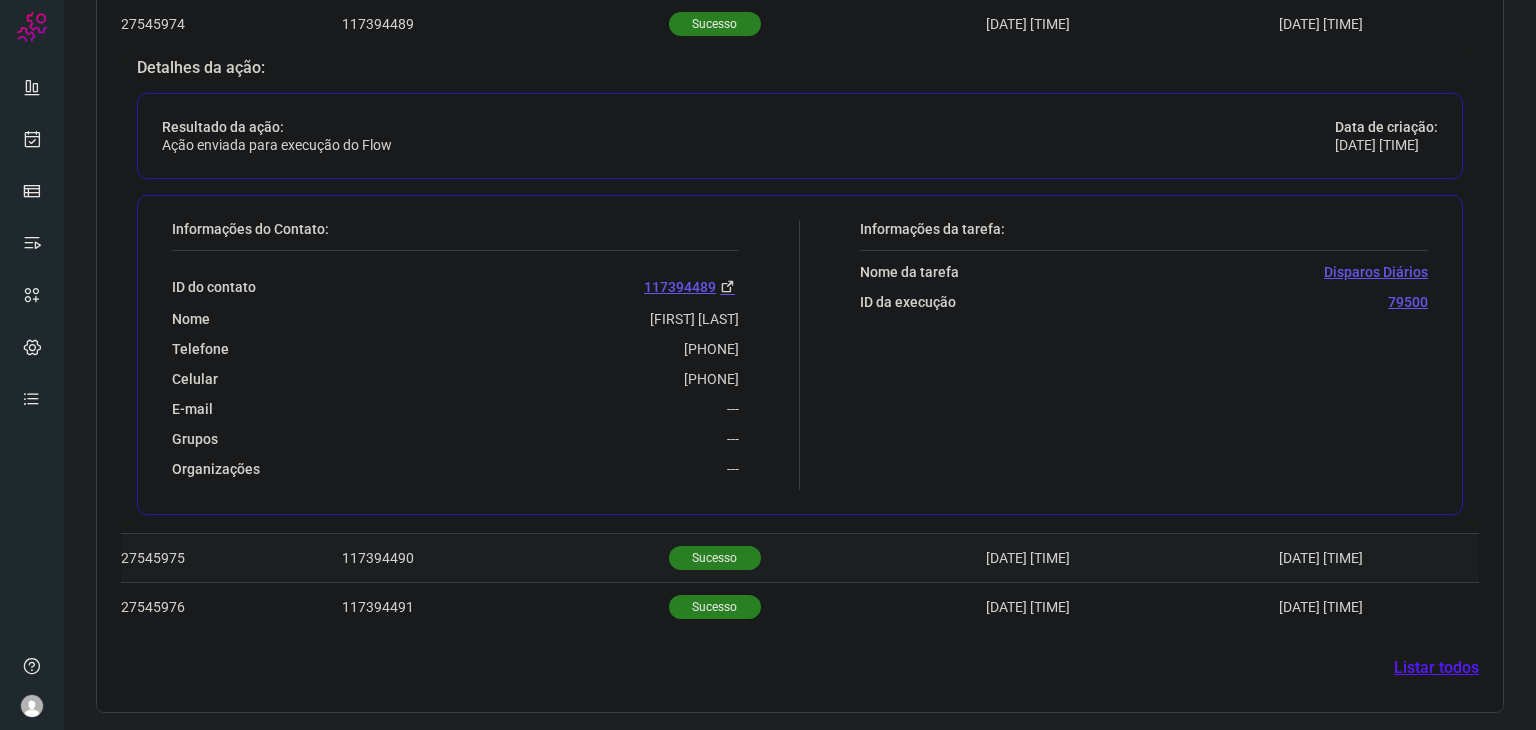 click on "Sucesso" at bounding box center [715, 558] 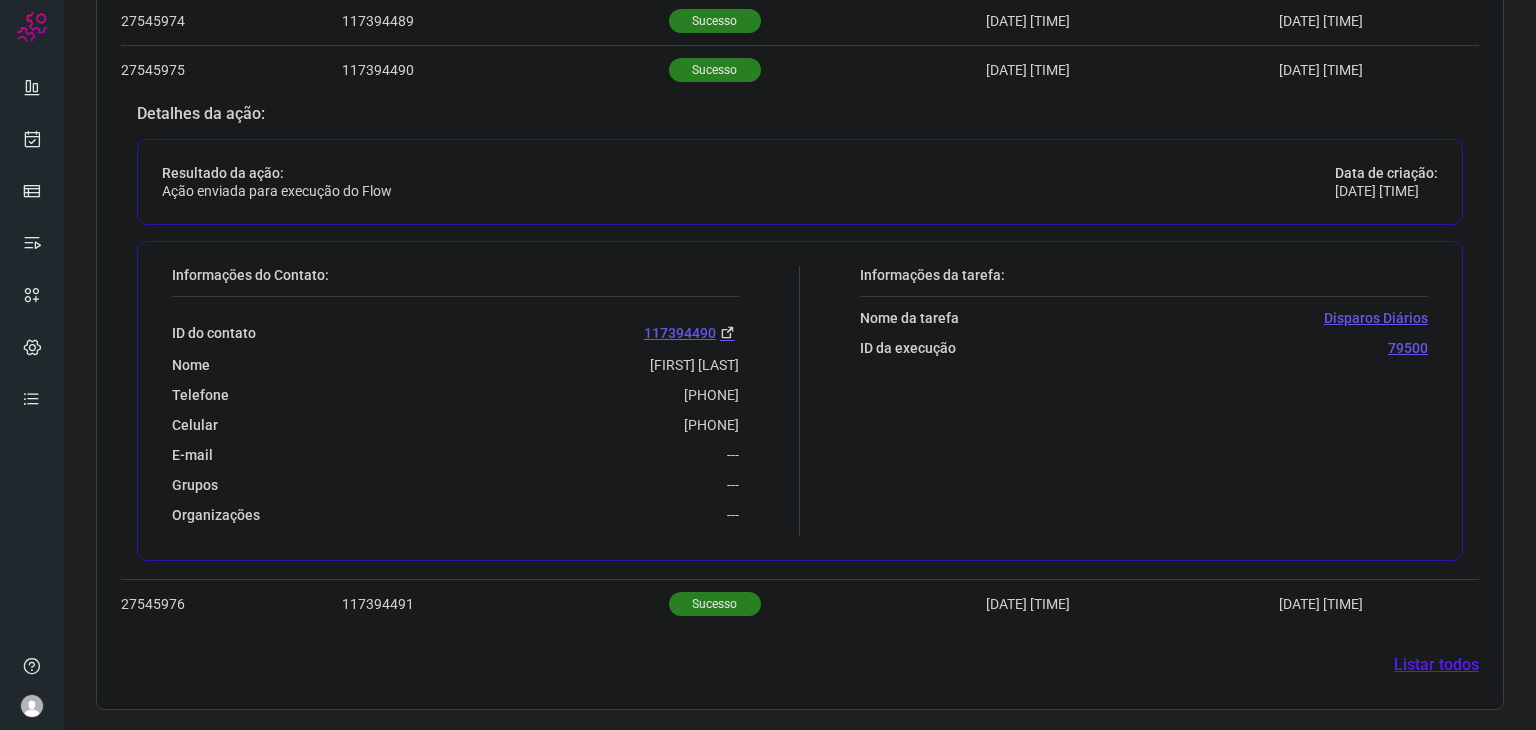 scroll, scrollTop: 823, scrollLeft: 0, axis: vertical 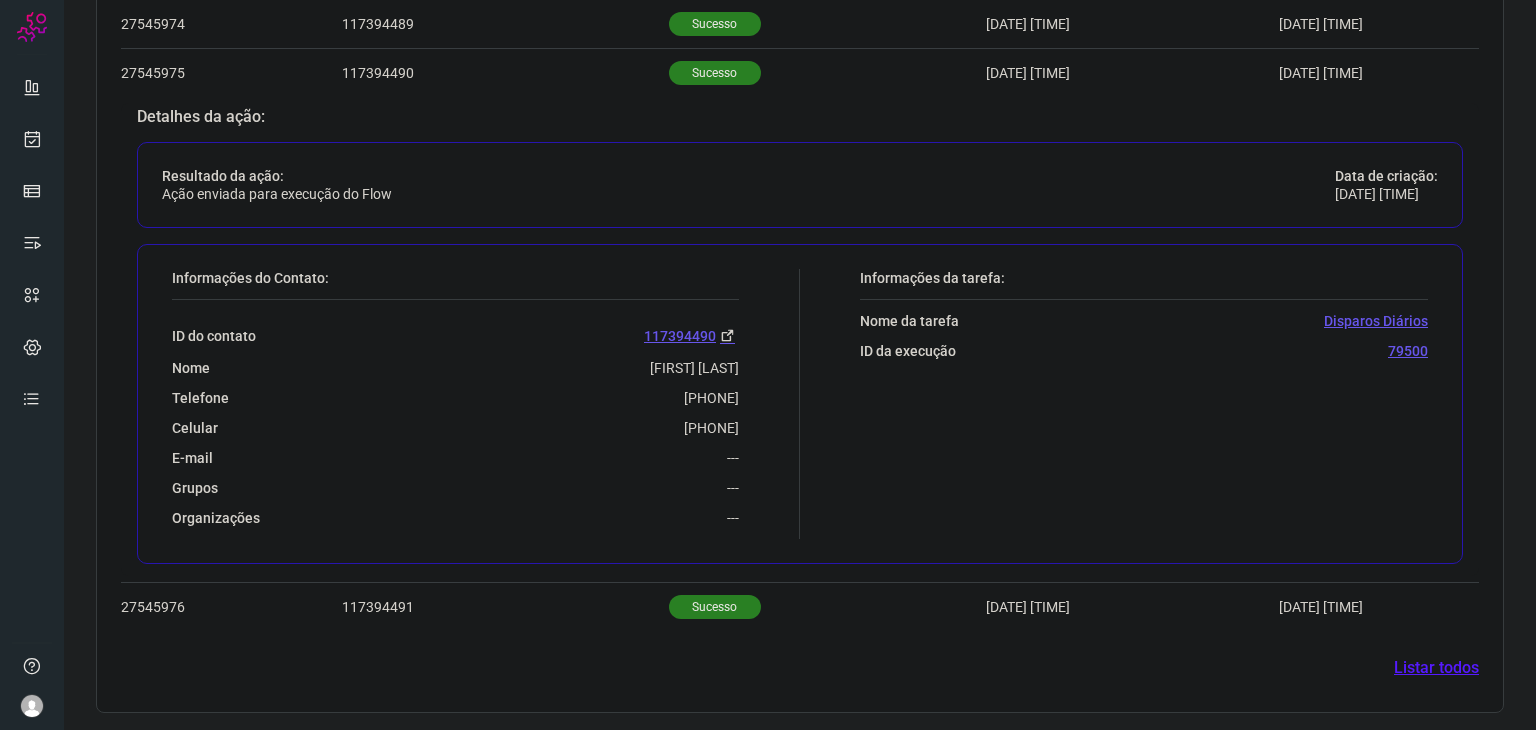 drag, startPoint x: 620, startPoint y: 393, endPoint x: 760, endPoint y: 398, distance: 140.08926 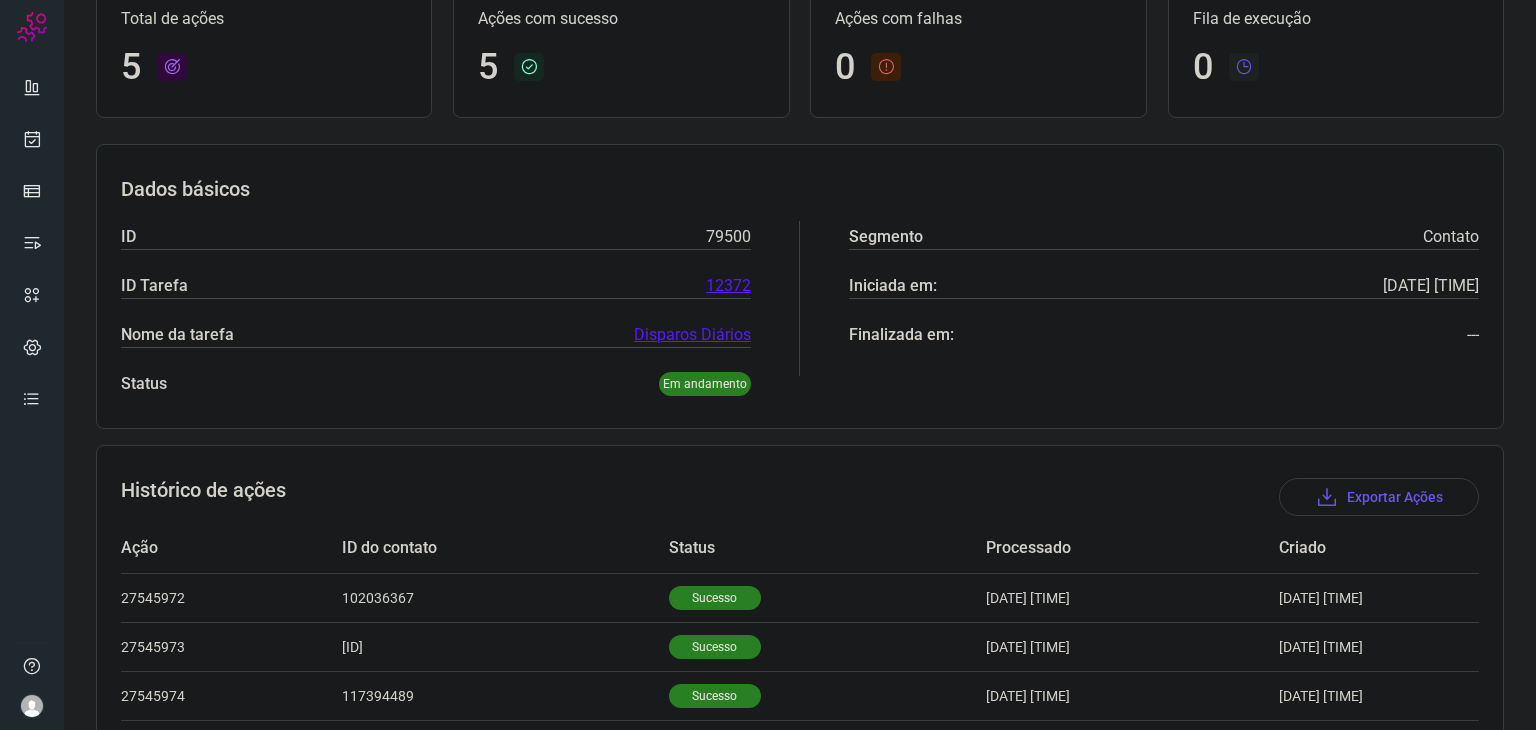 scroll, scrollTop: 0, scrollLeft: 0, axis: both 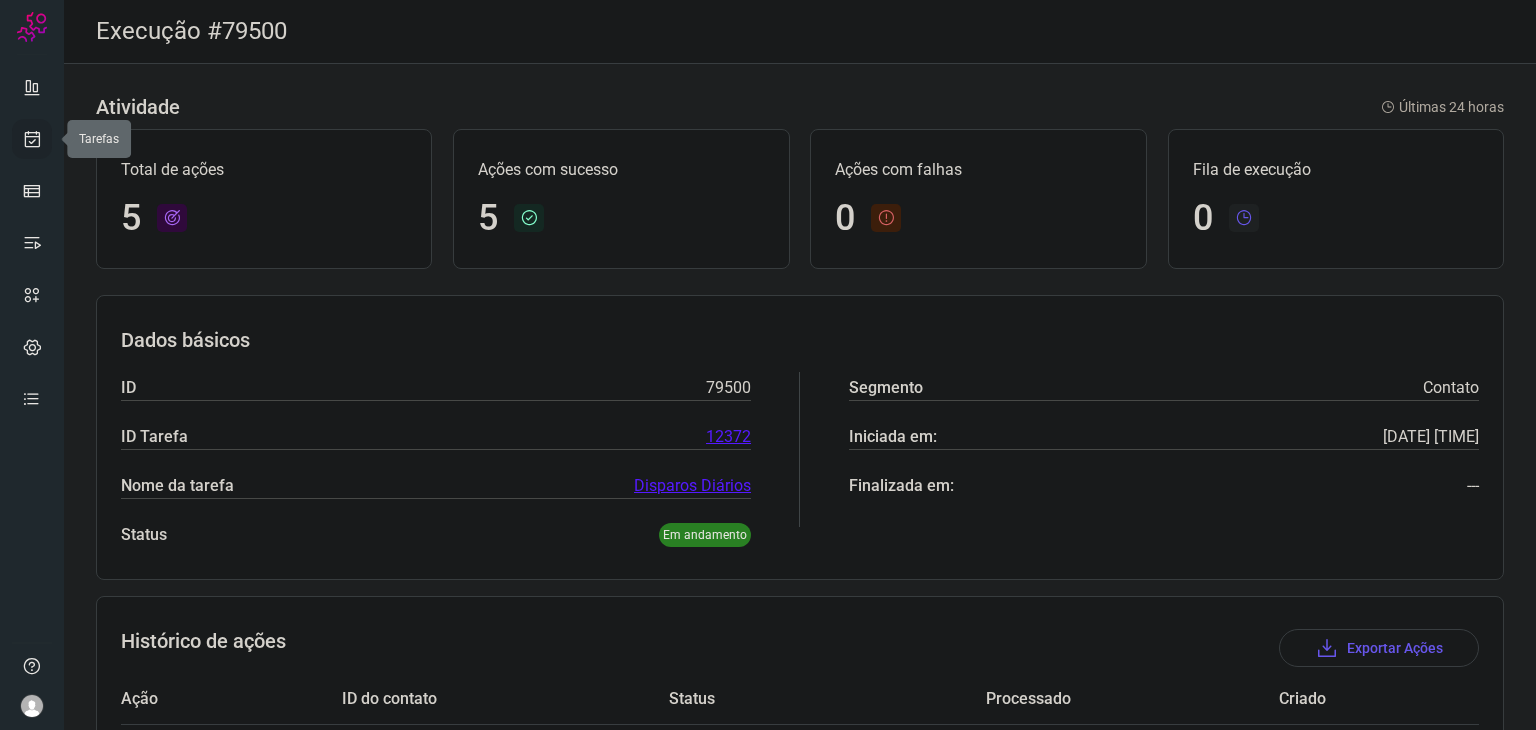 click at bounding box center [32, 139] 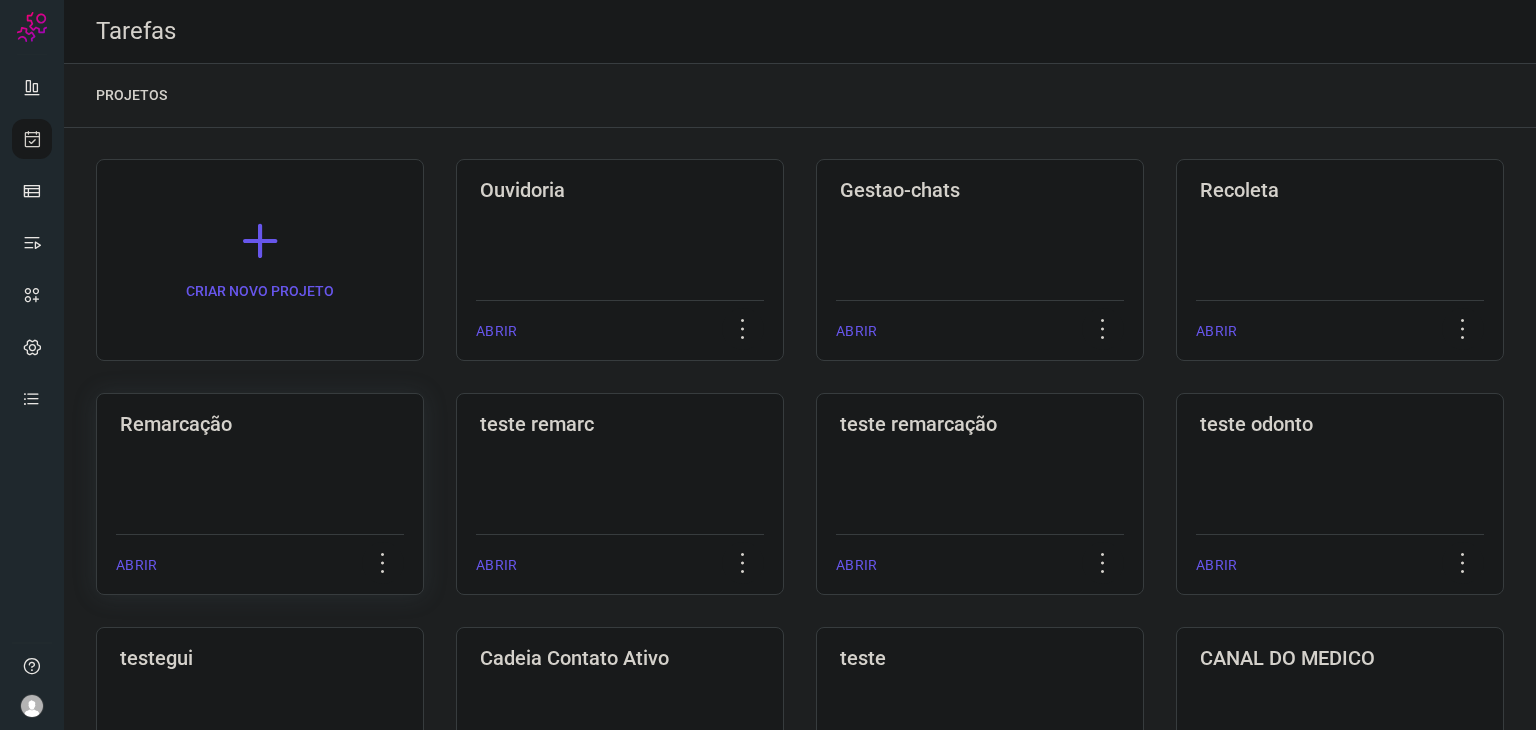 click on "Remarcação  ABRIR" 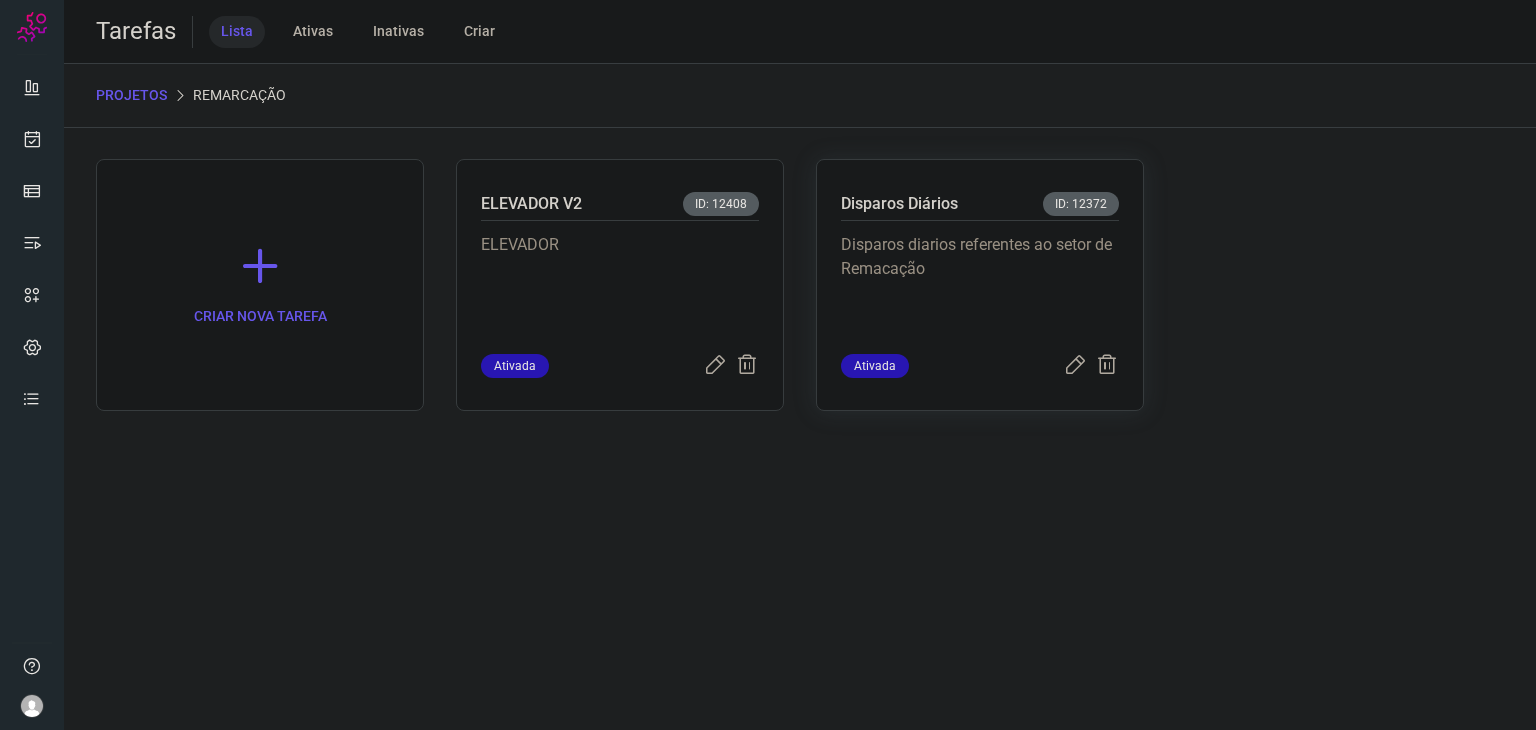 click on "Disparos diarios referentes ao setor de Remacação" at bounding box center (980, 283) 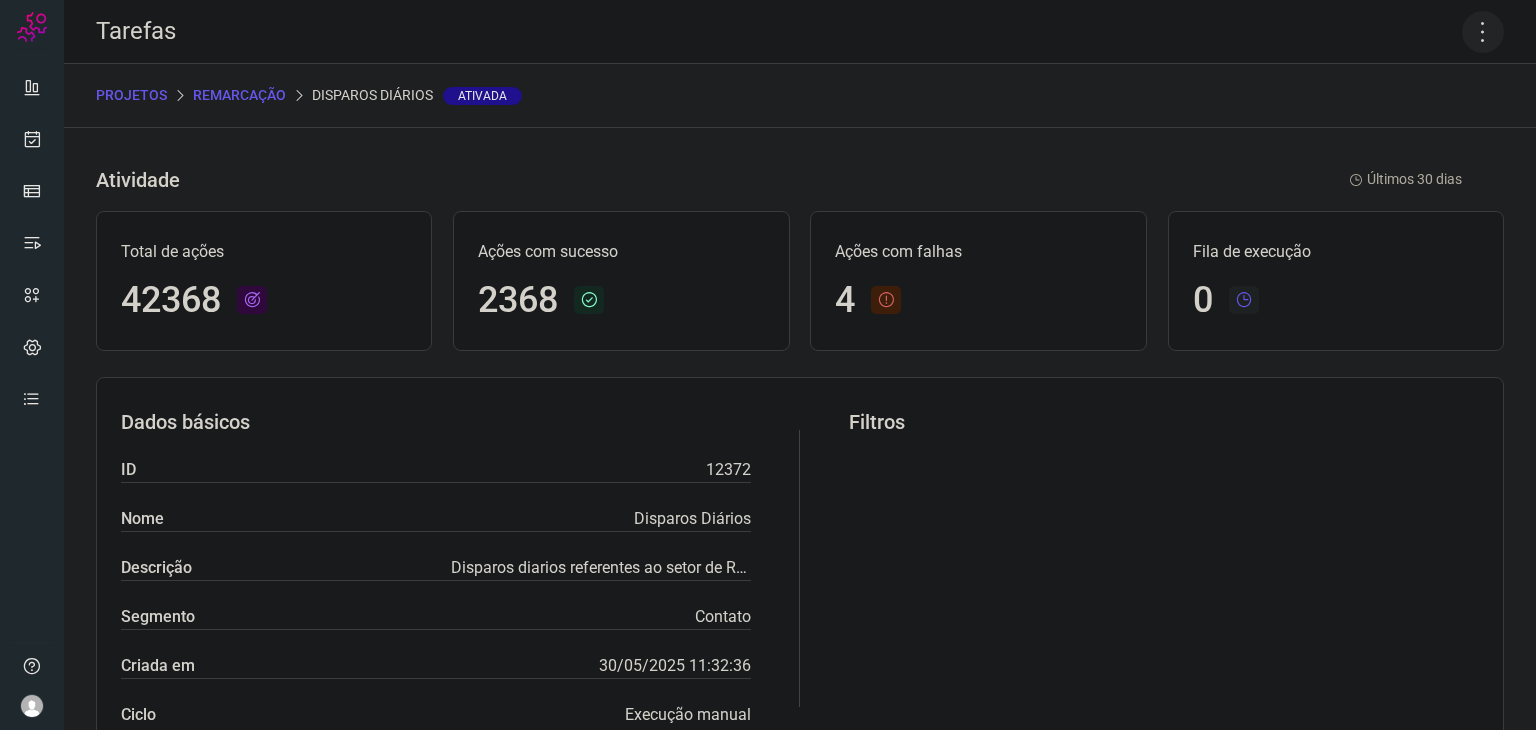 click 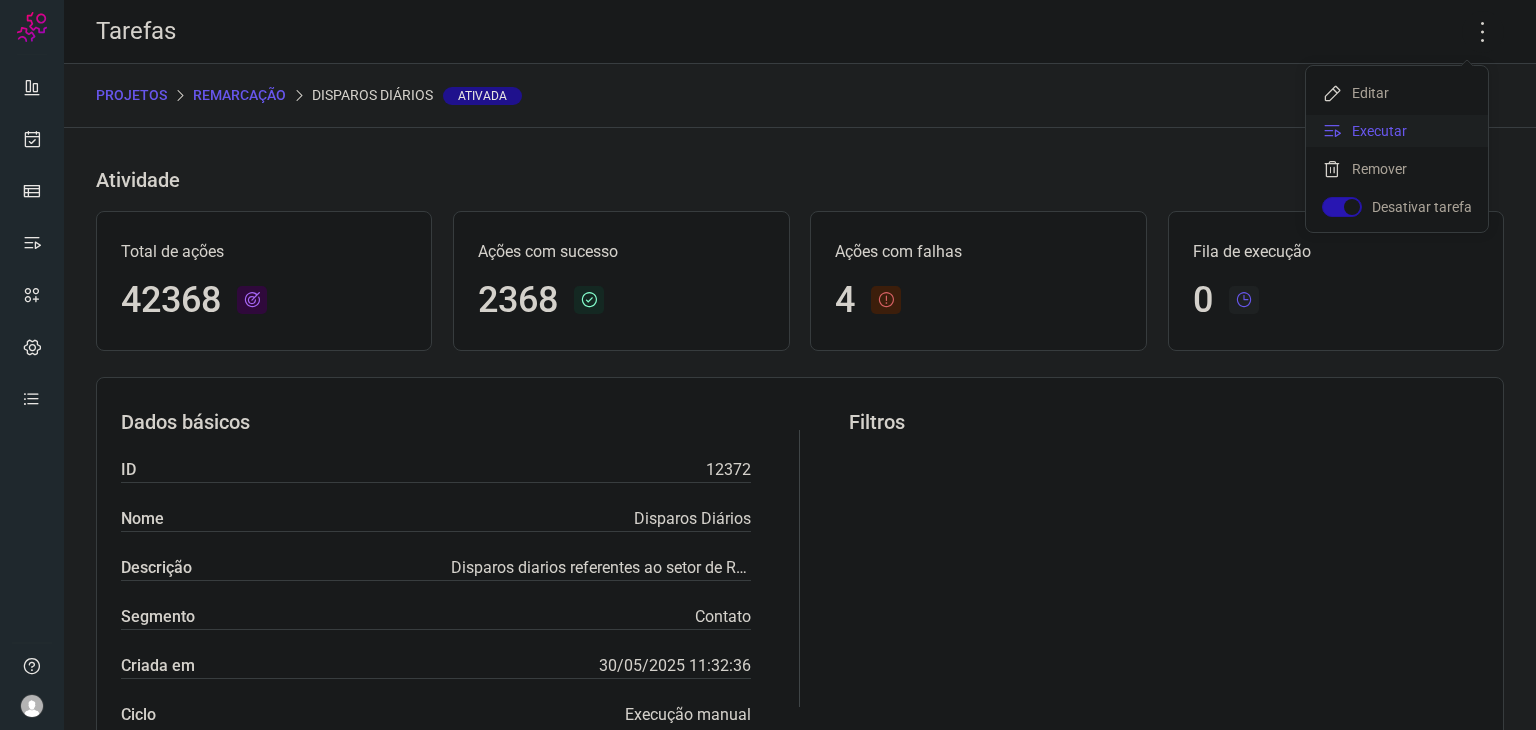 click on "Executar" 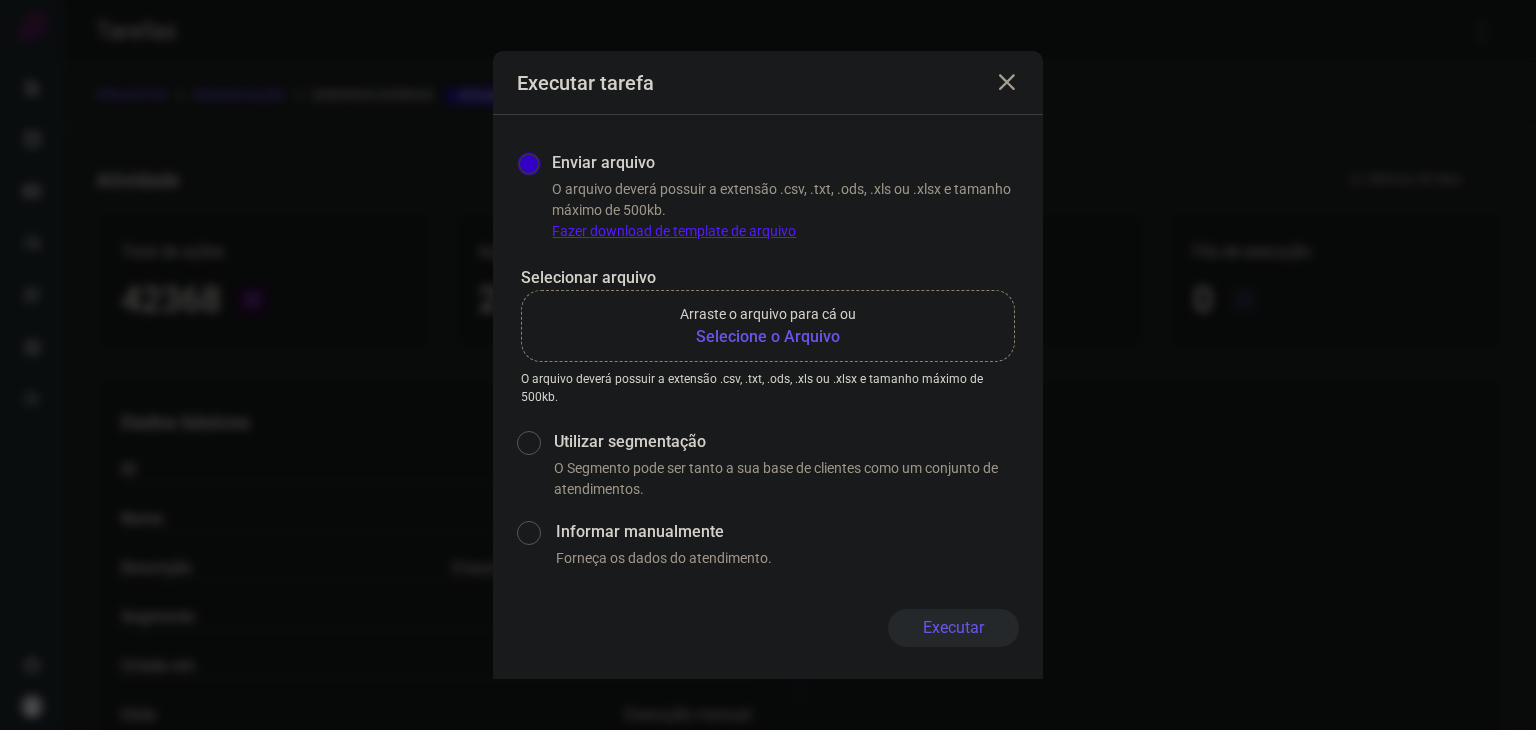 click on "Selecione o Arquivo" at bounding box center [768, 337] 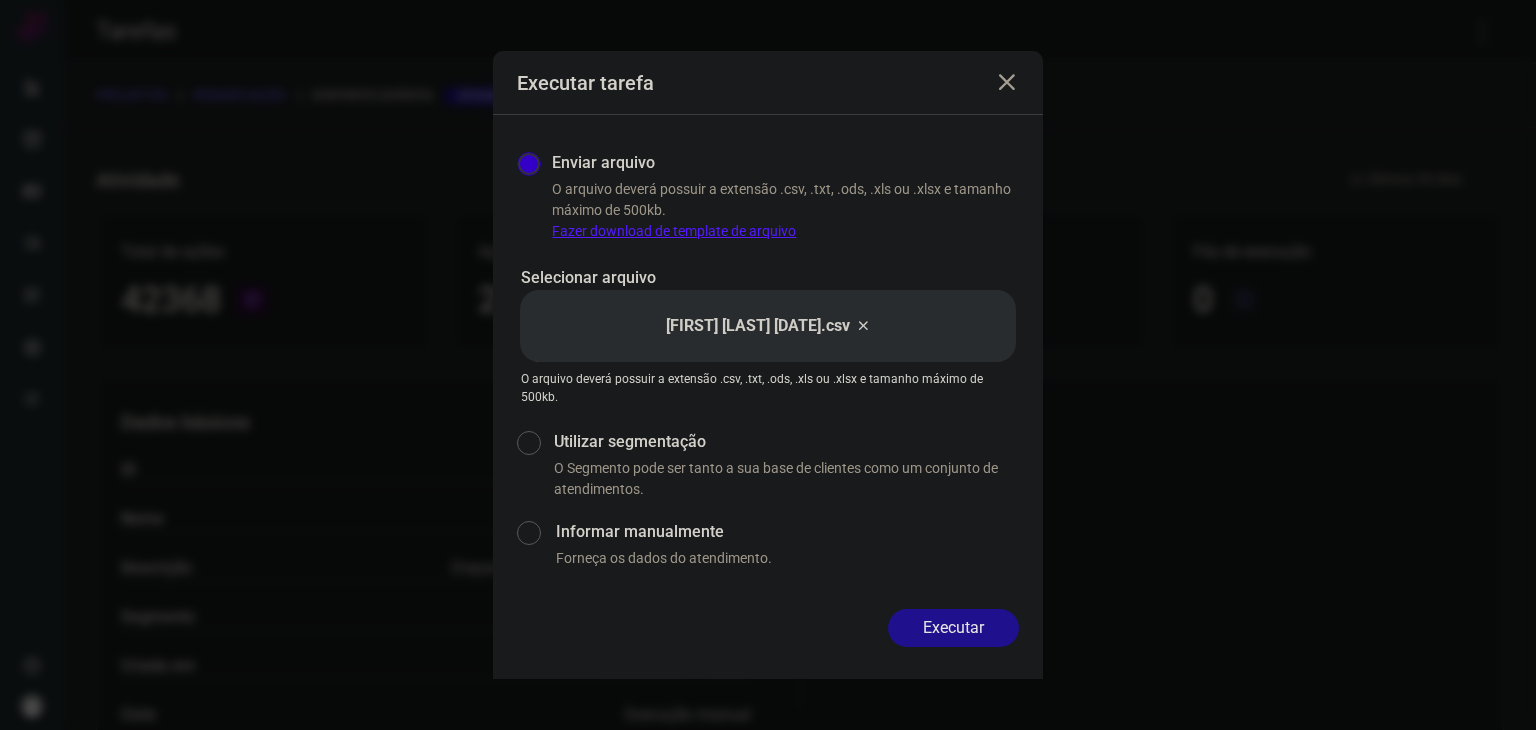 click at bounding box center (863, 326) 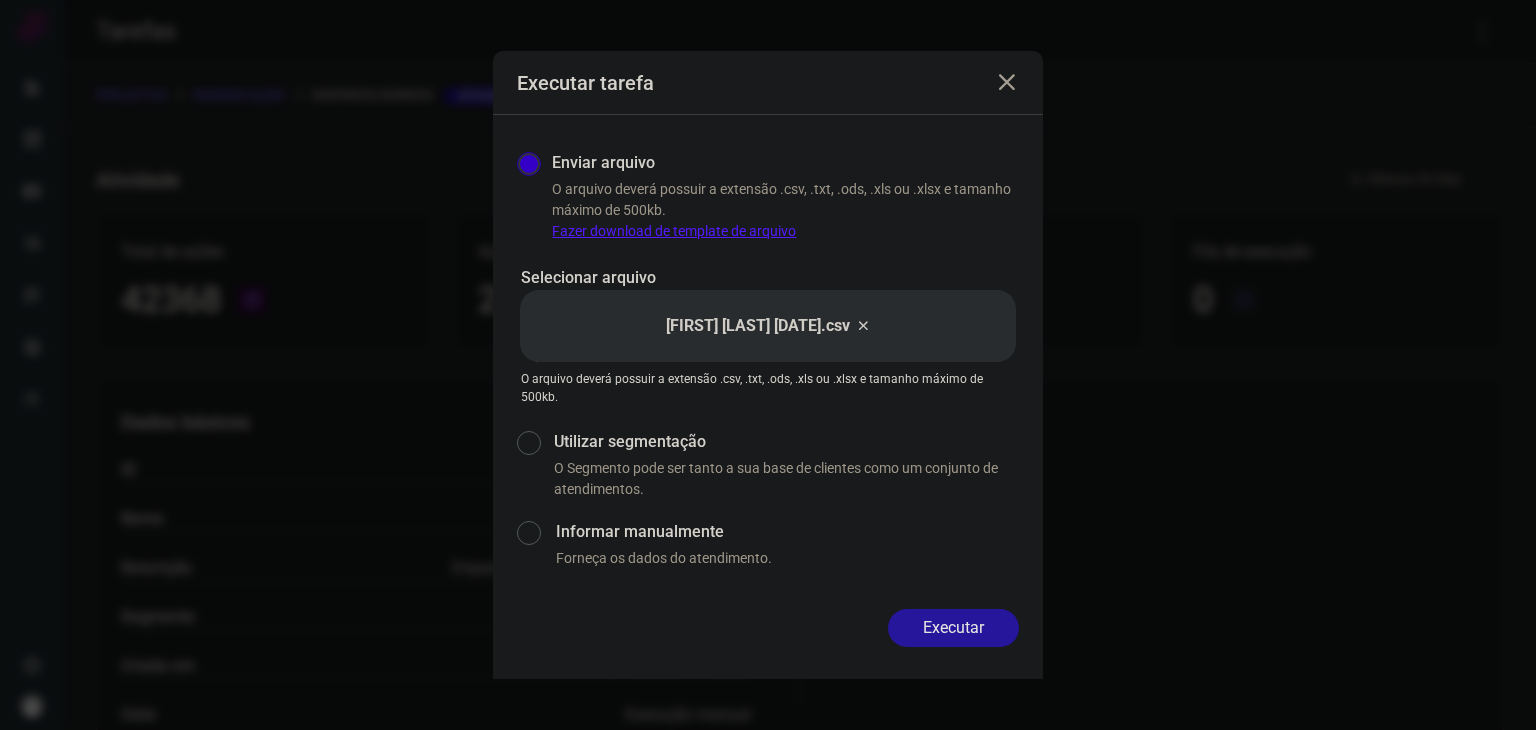 click on "Executar" at bounding box center [953, 628] 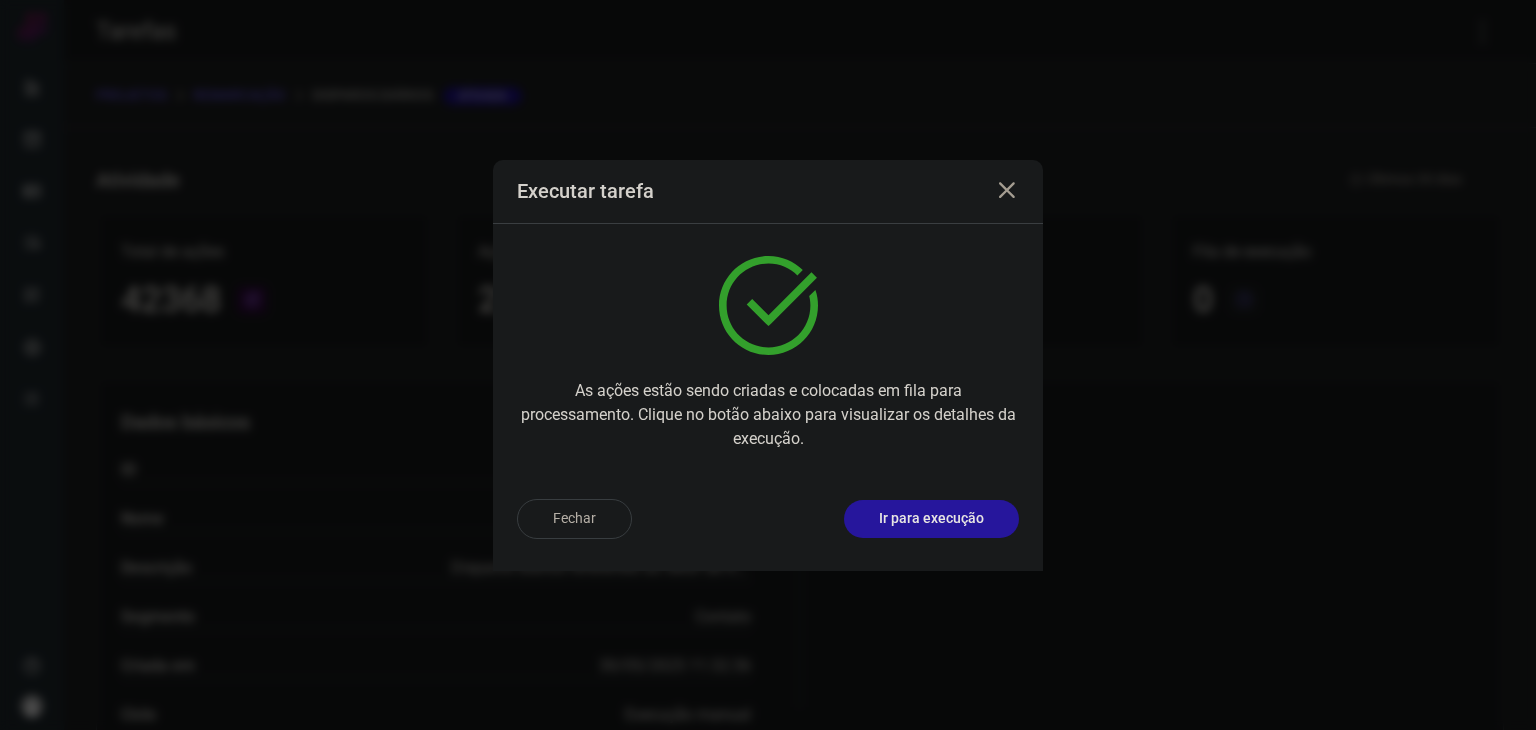 click on "Ir para execução" at bounding box center (931, 519) 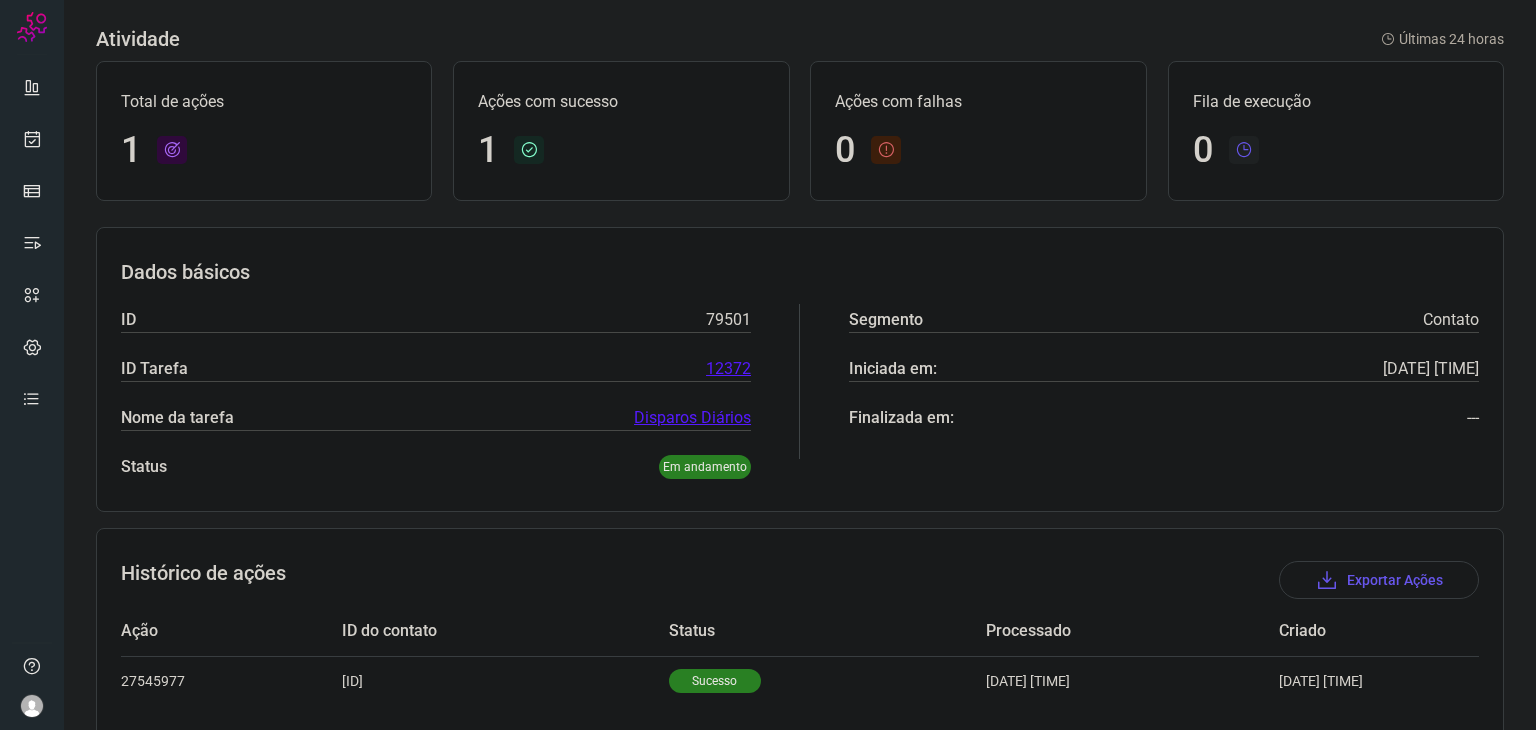 scroll, scrollTop: 143, scrollLeft: 0, axis: vertical 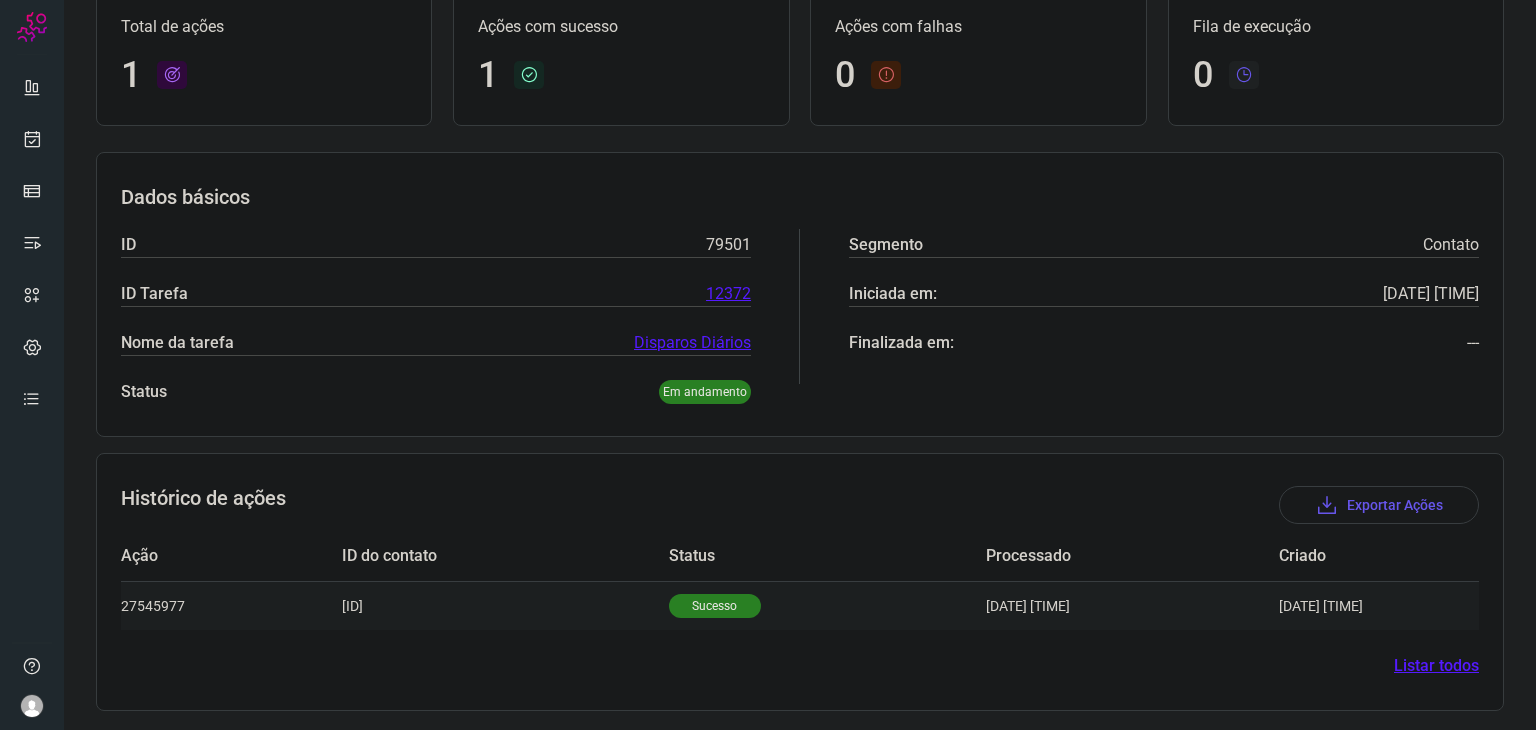 click on "Sucesso" at bounding box center (715, 606) 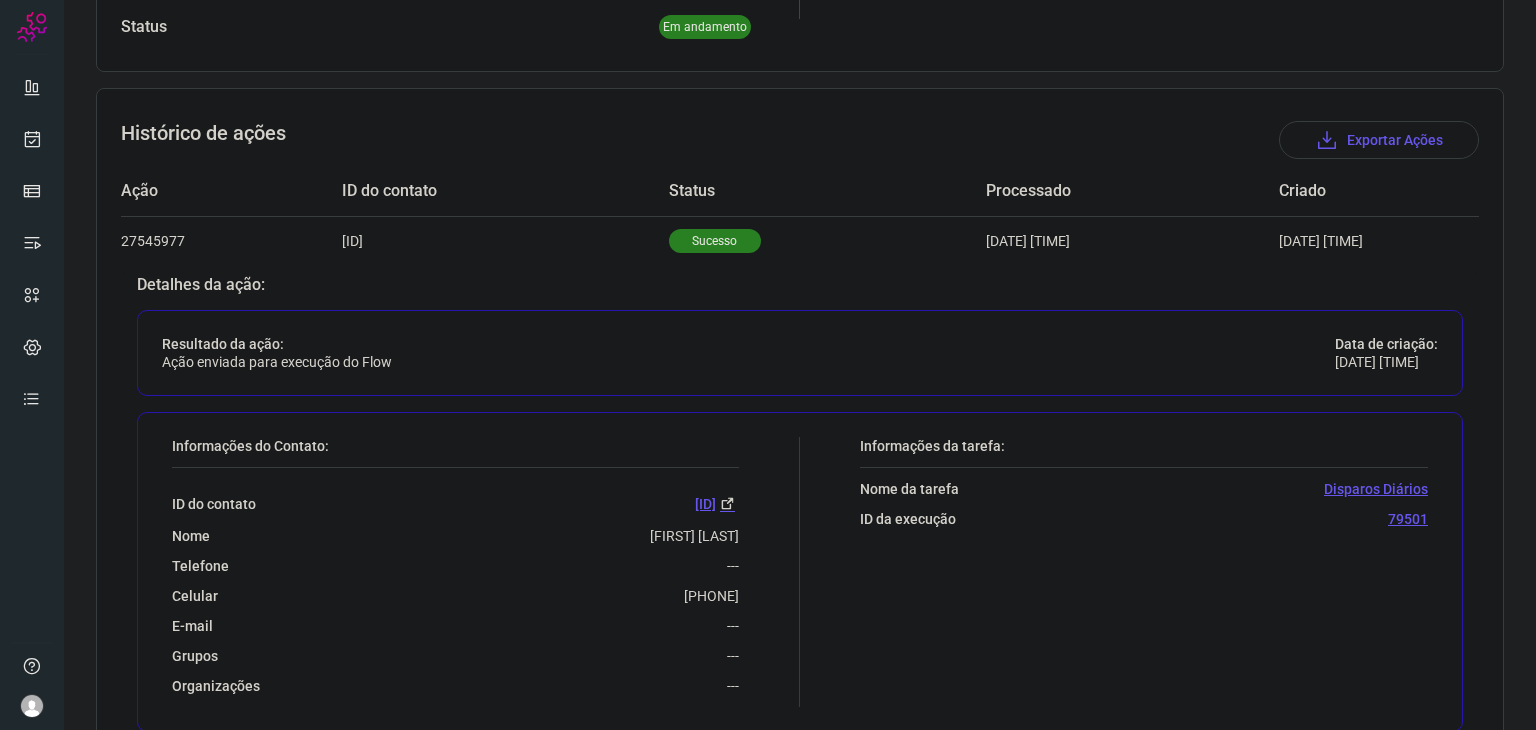 scroll, scrollTop: 543, scrollLeft: 0, axis: vertical 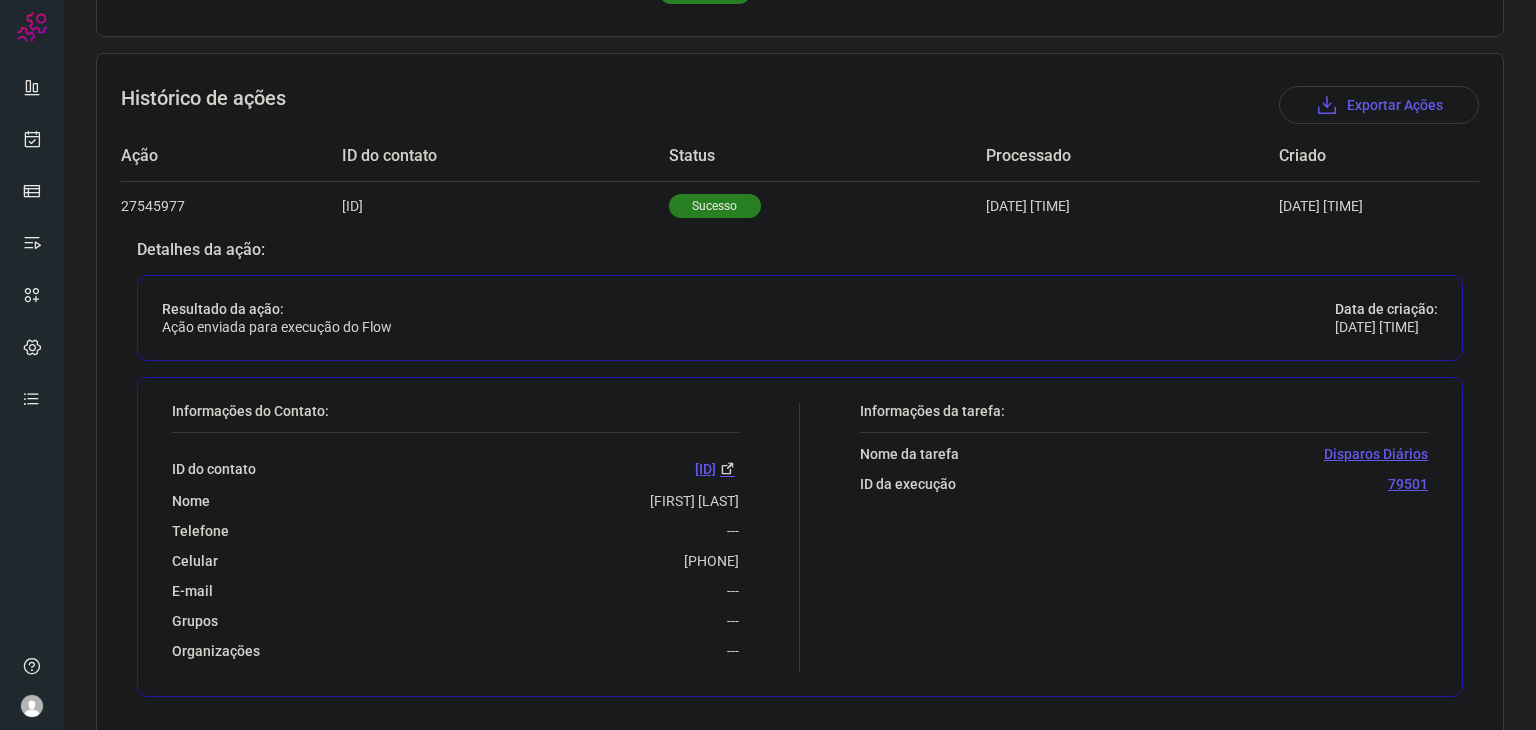 drag, startPoint x: 624, startPoint y: 560, endPoint x: 765, endPoint y: 553, distance: 141.17365 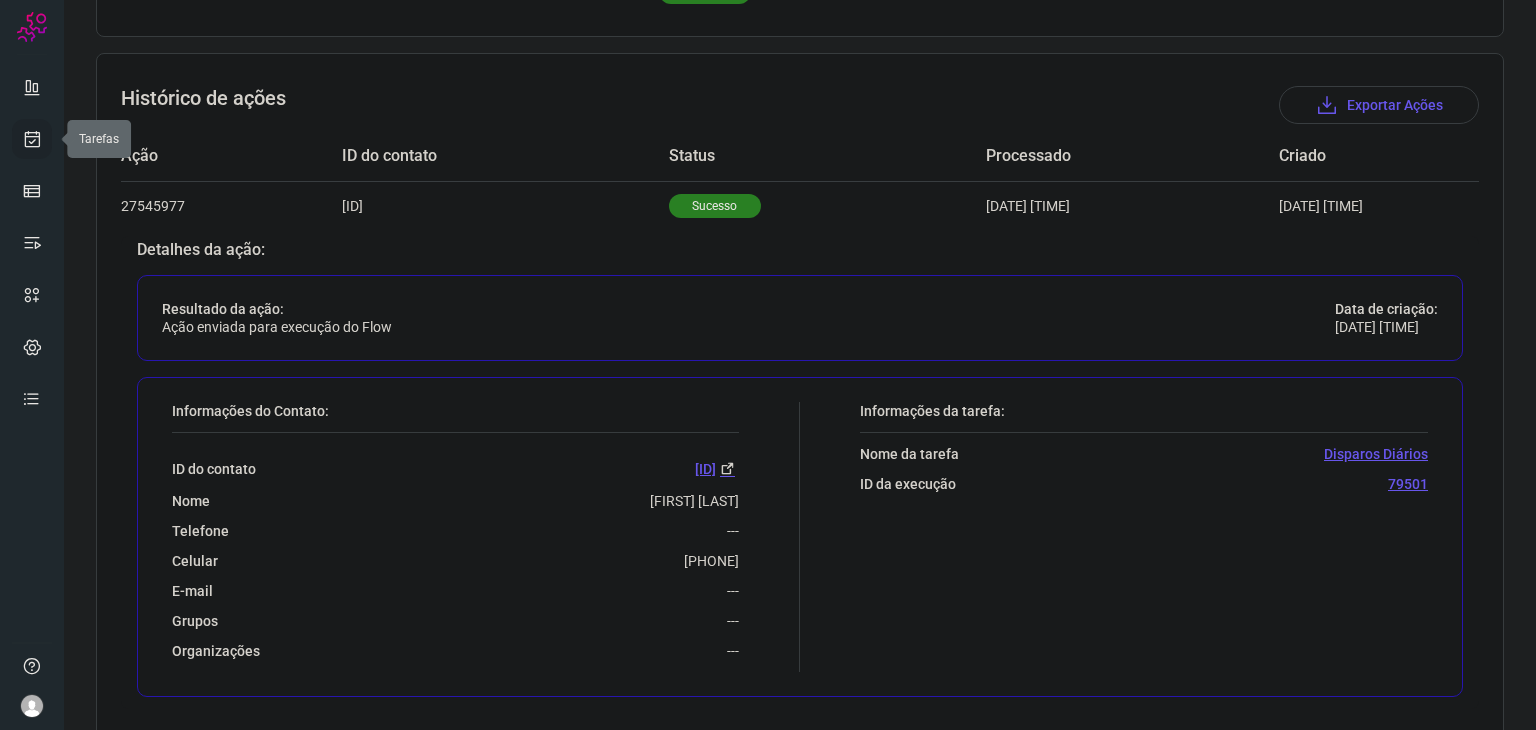 click at bounding box center [32, 139] 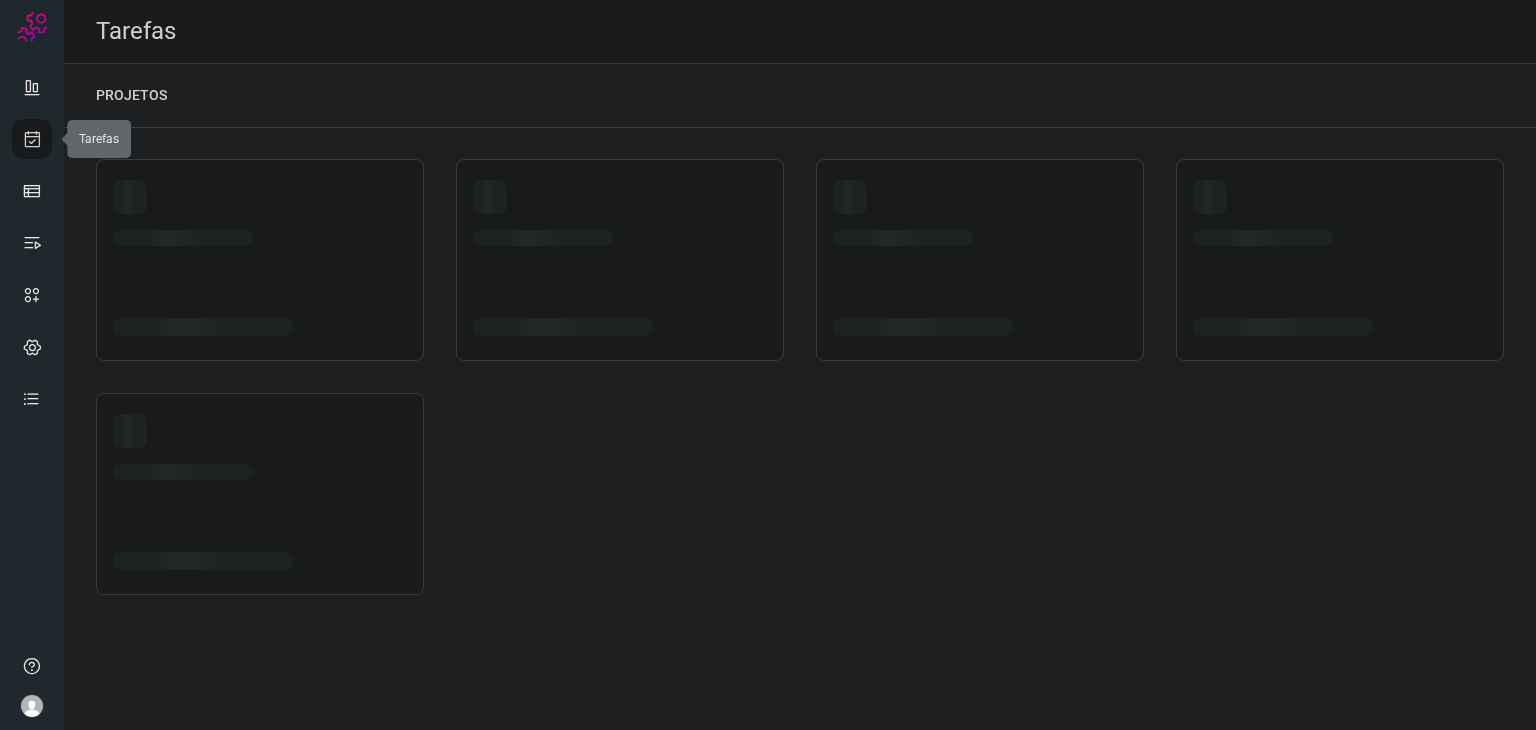scroll, scrollTop: 0, scrollLeft: 0, axis: both 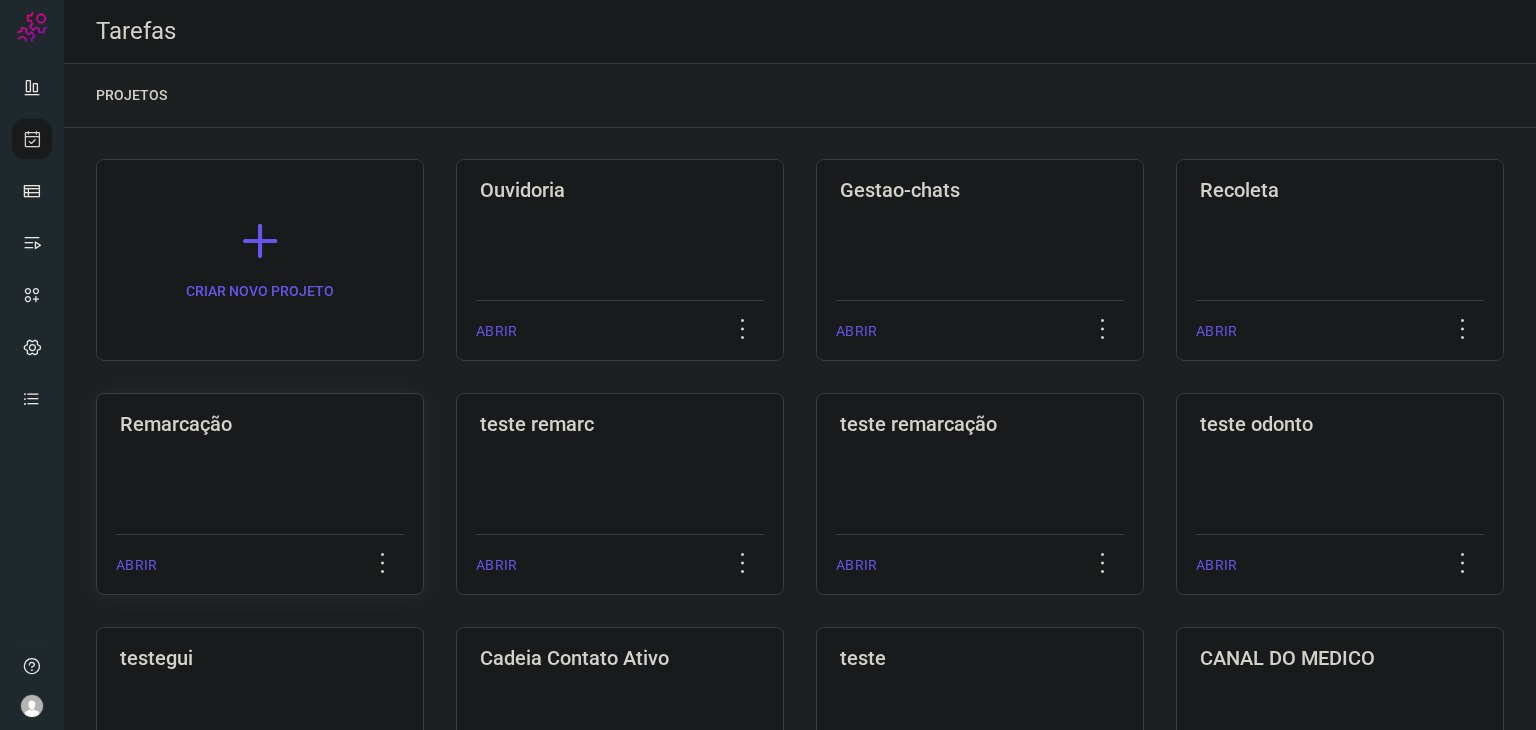 click on "Remarcação  ABRIR" 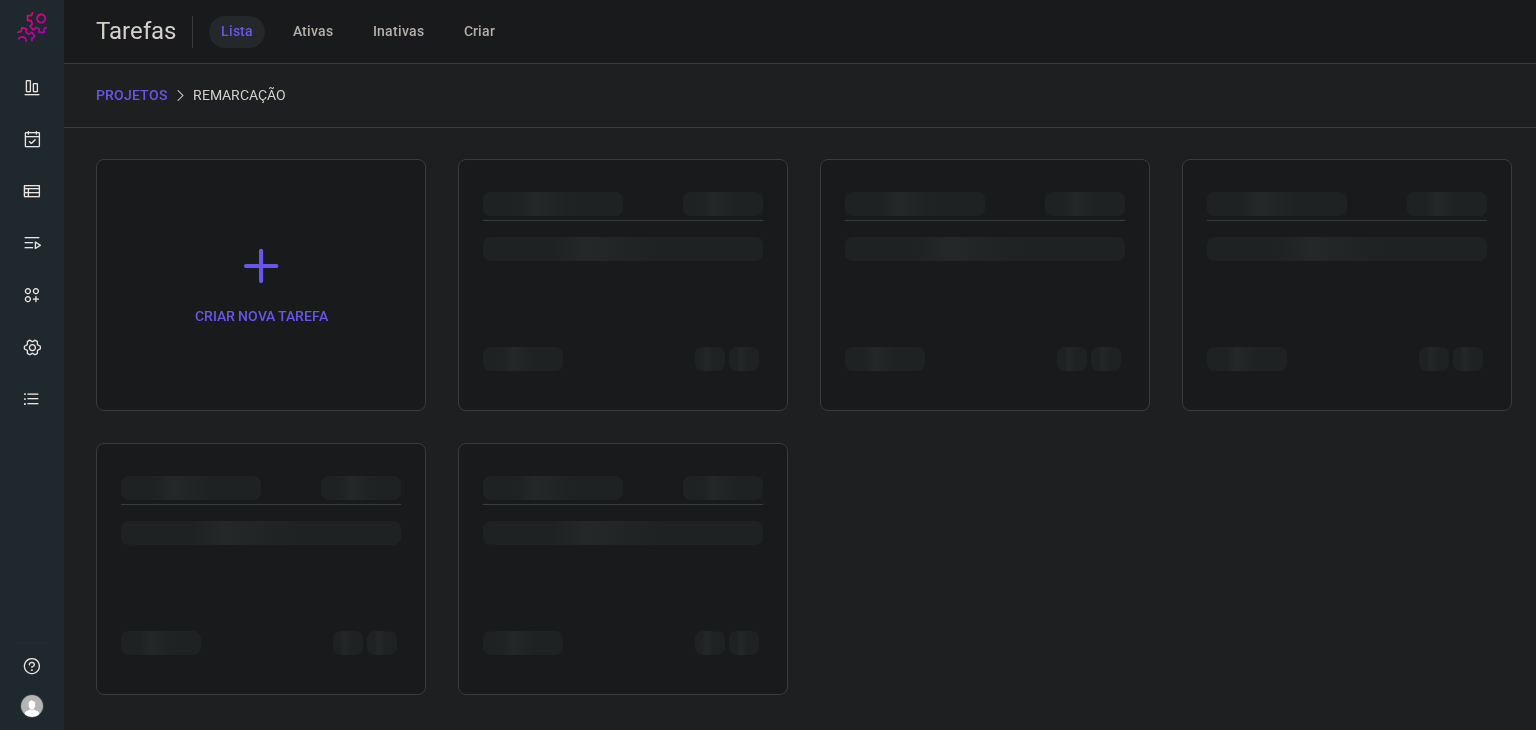 click at bounding box center [261, 490] 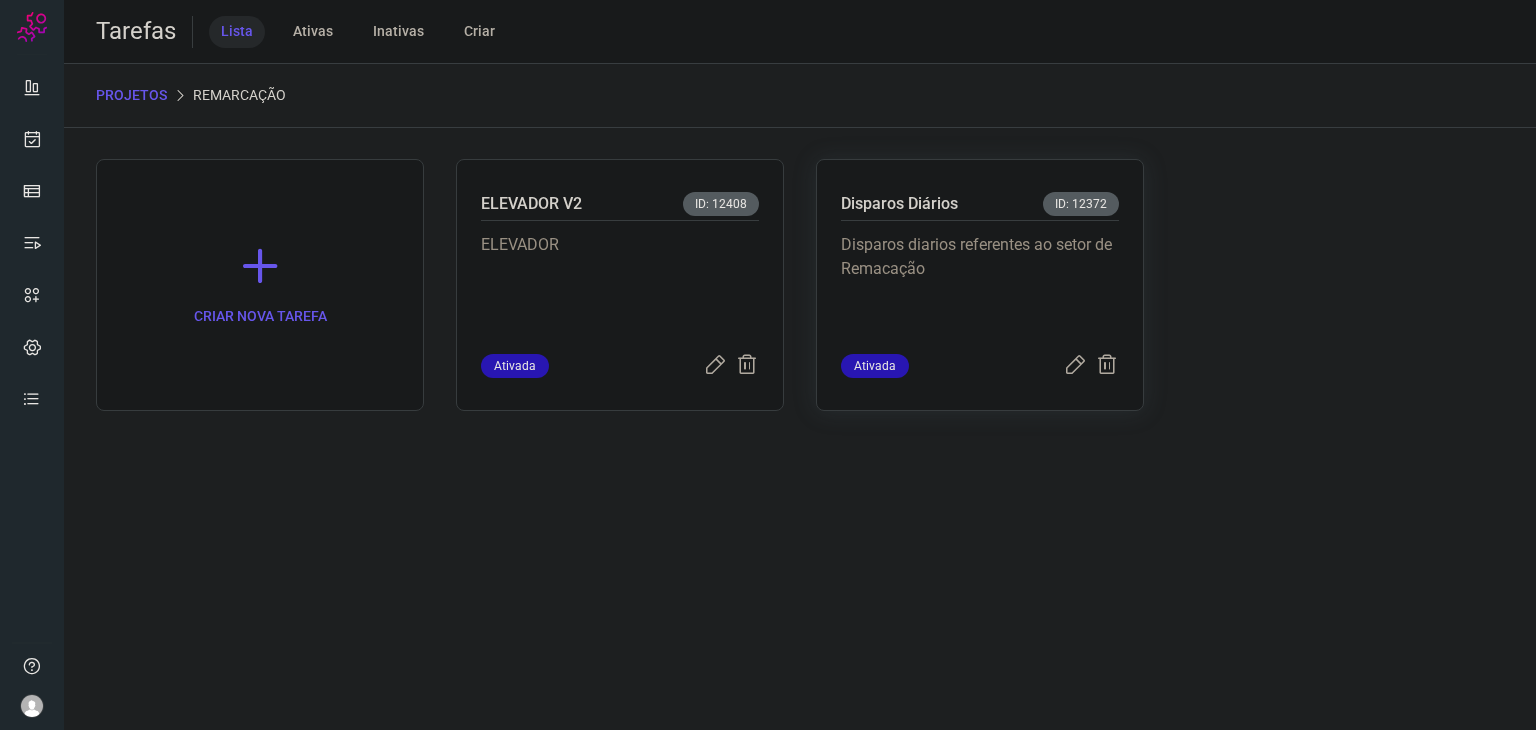 click on "Disparos diarios referentes ao setor de Remacação" at bounding box center (980, 283) 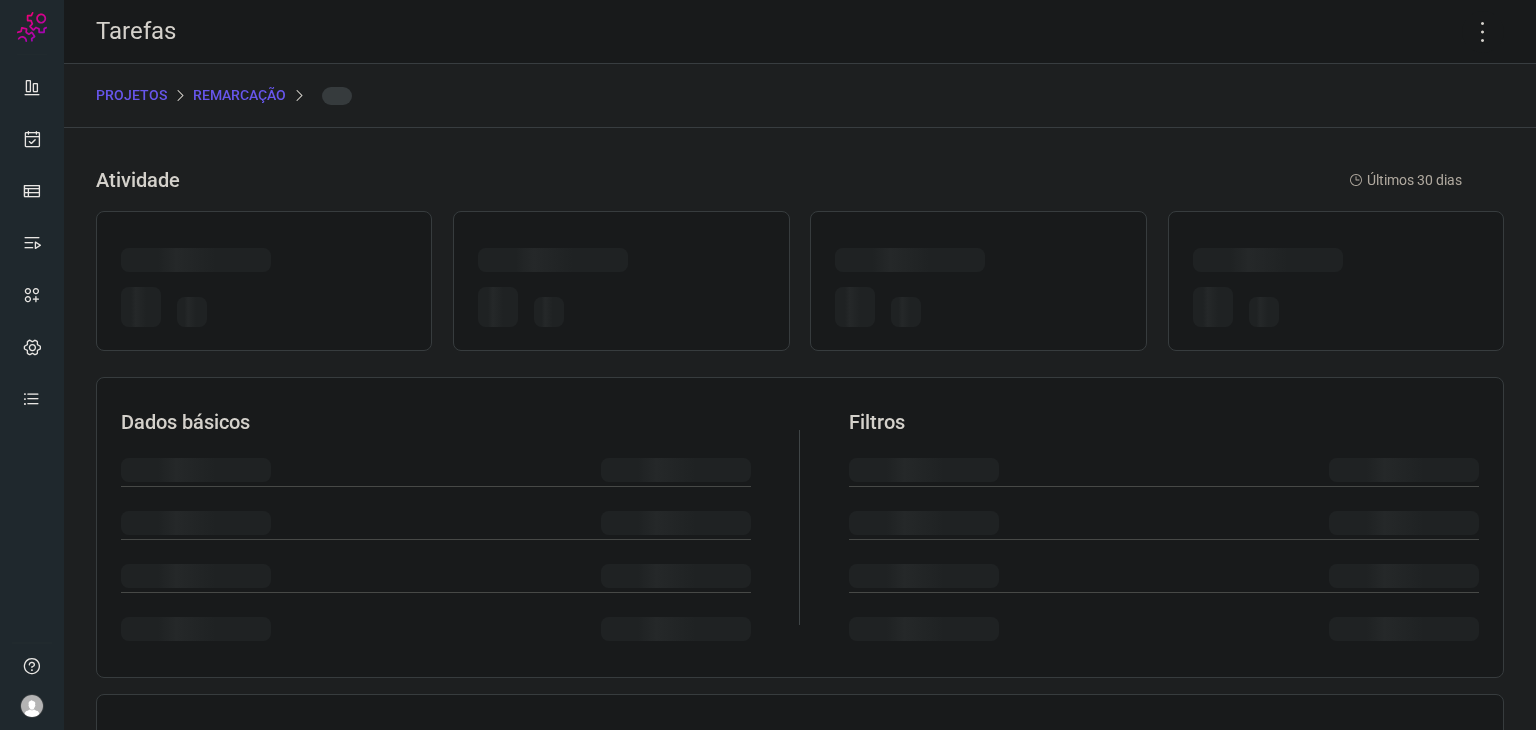 click at bounding box center [978, 306] 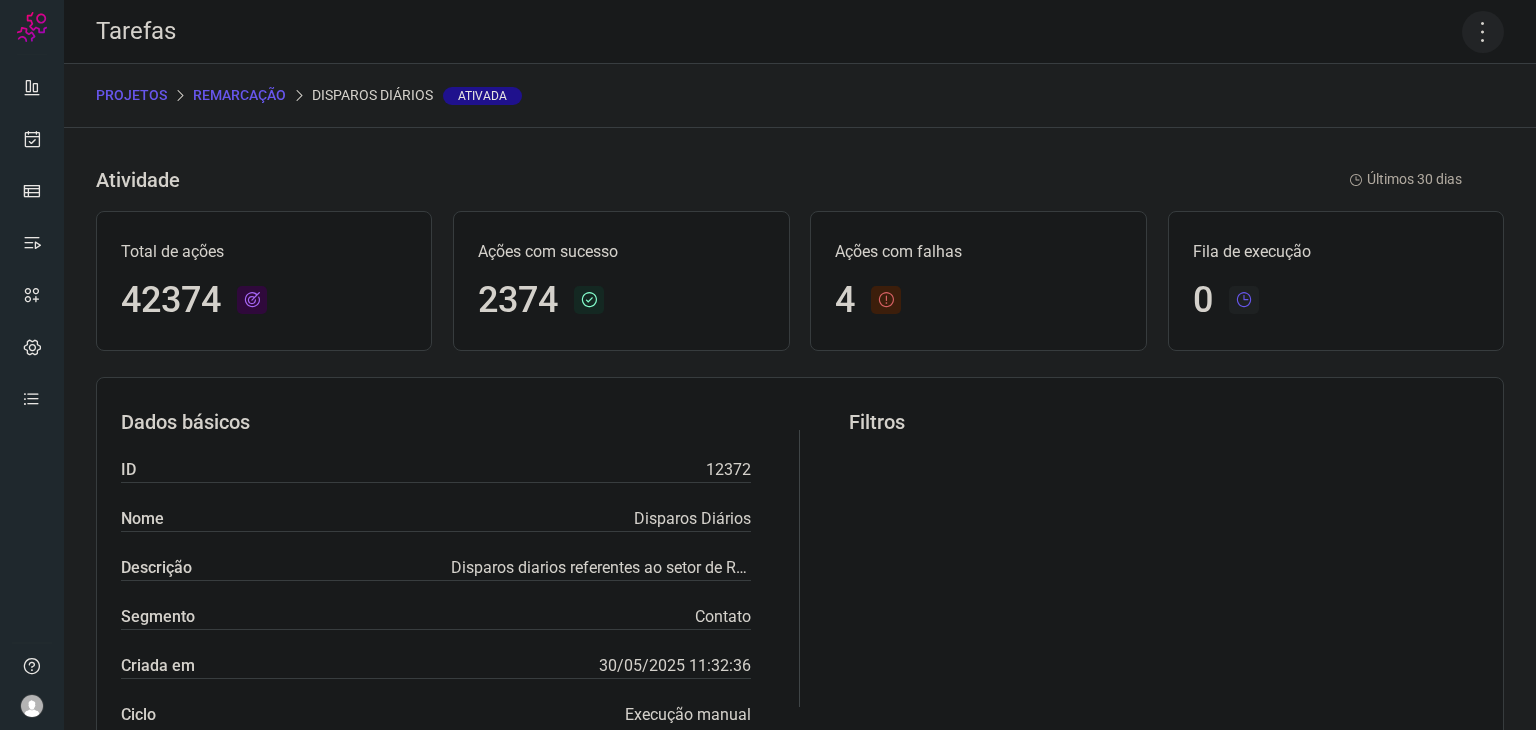 click 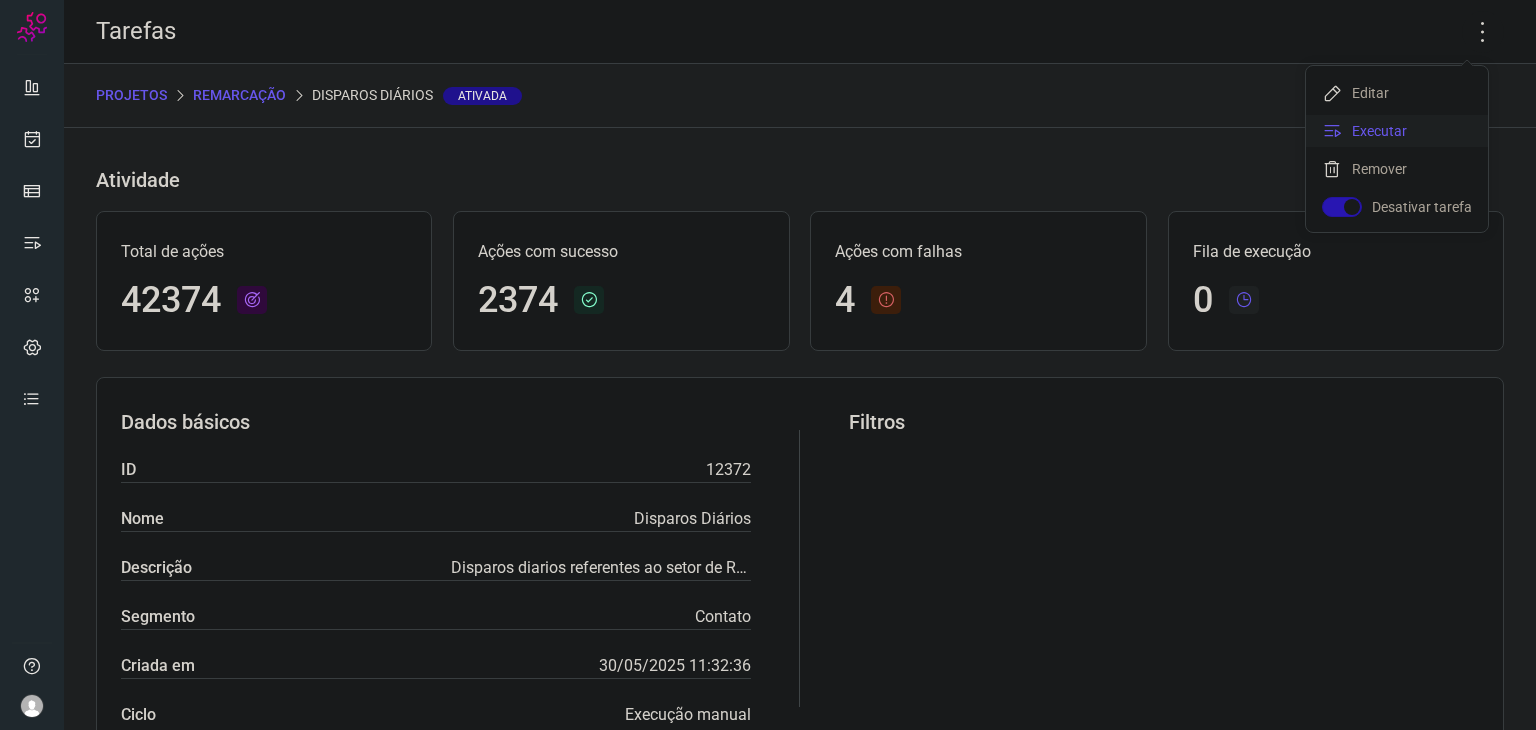 click on "Executar" 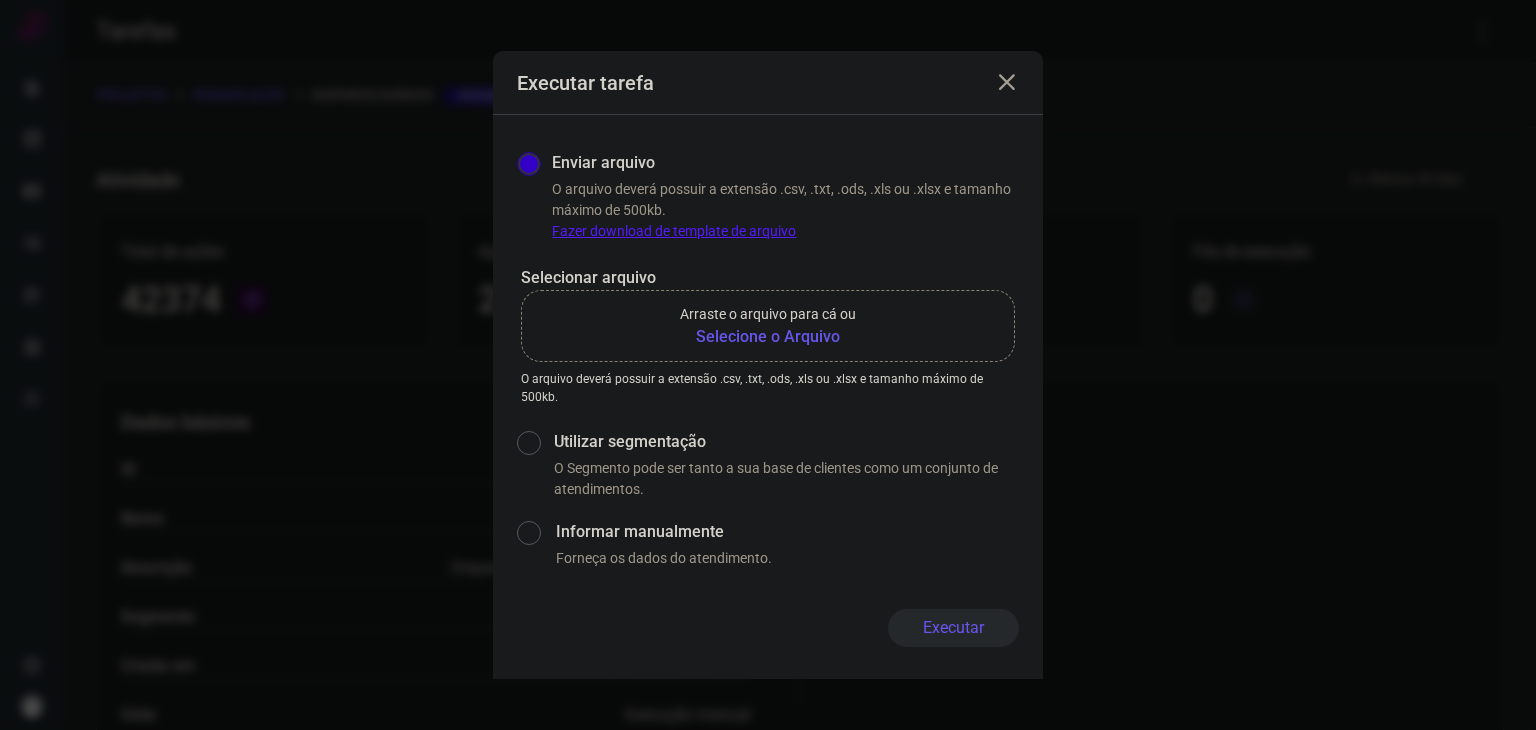 click on "Arraste o arquivo para cá ou" at bounding box center [768, 314] 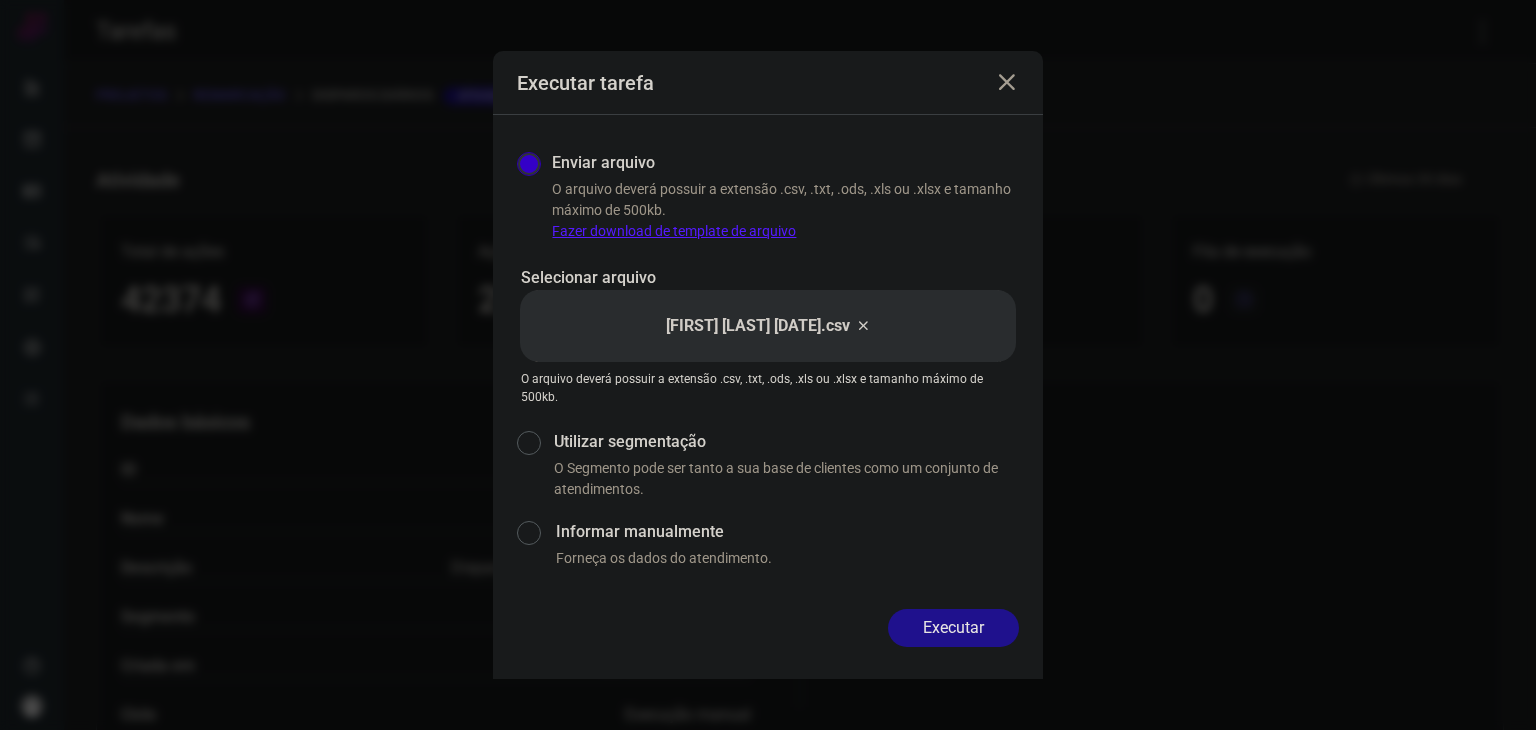 click on "Executar" at bounding box center [768, 628] 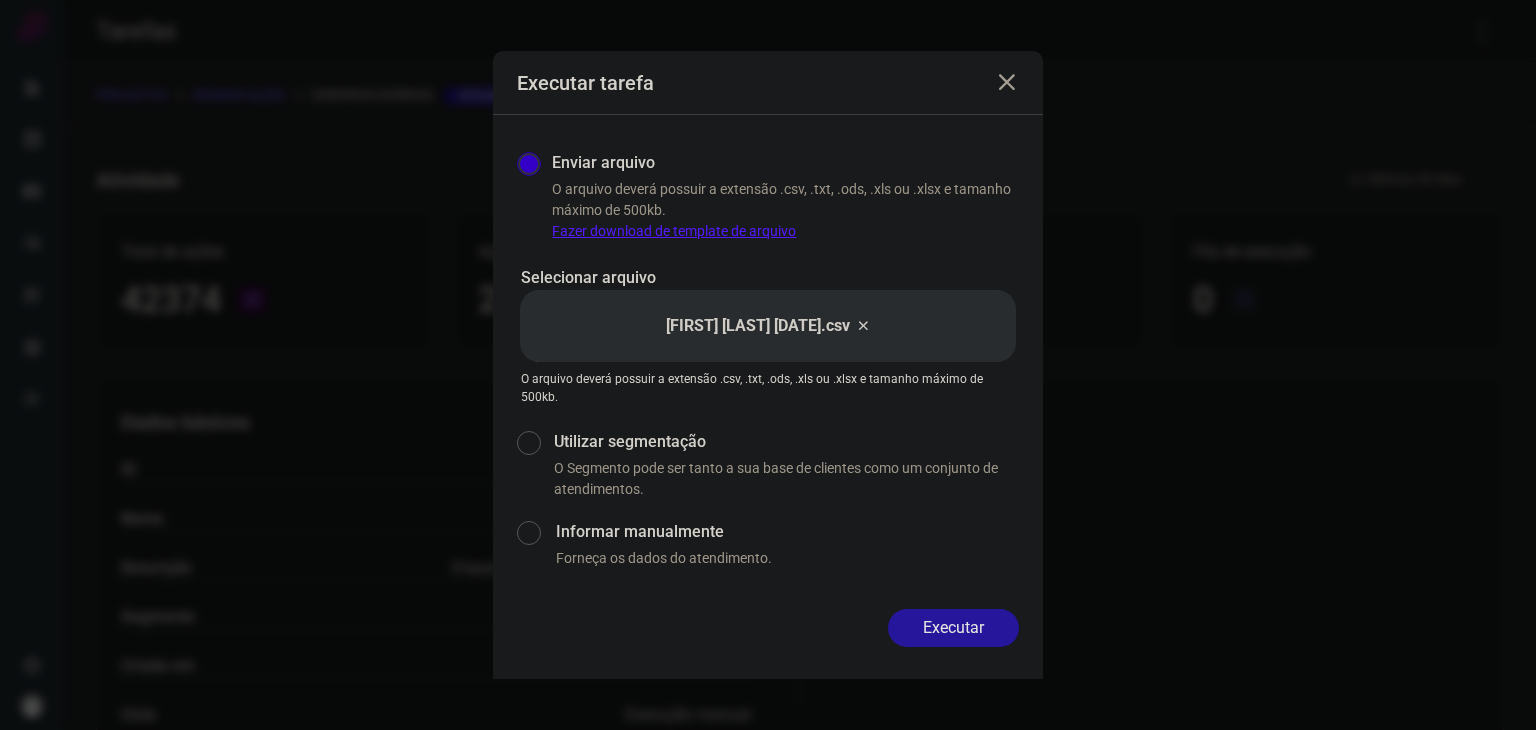 click on "Executar" at bounding box center [953, 628] 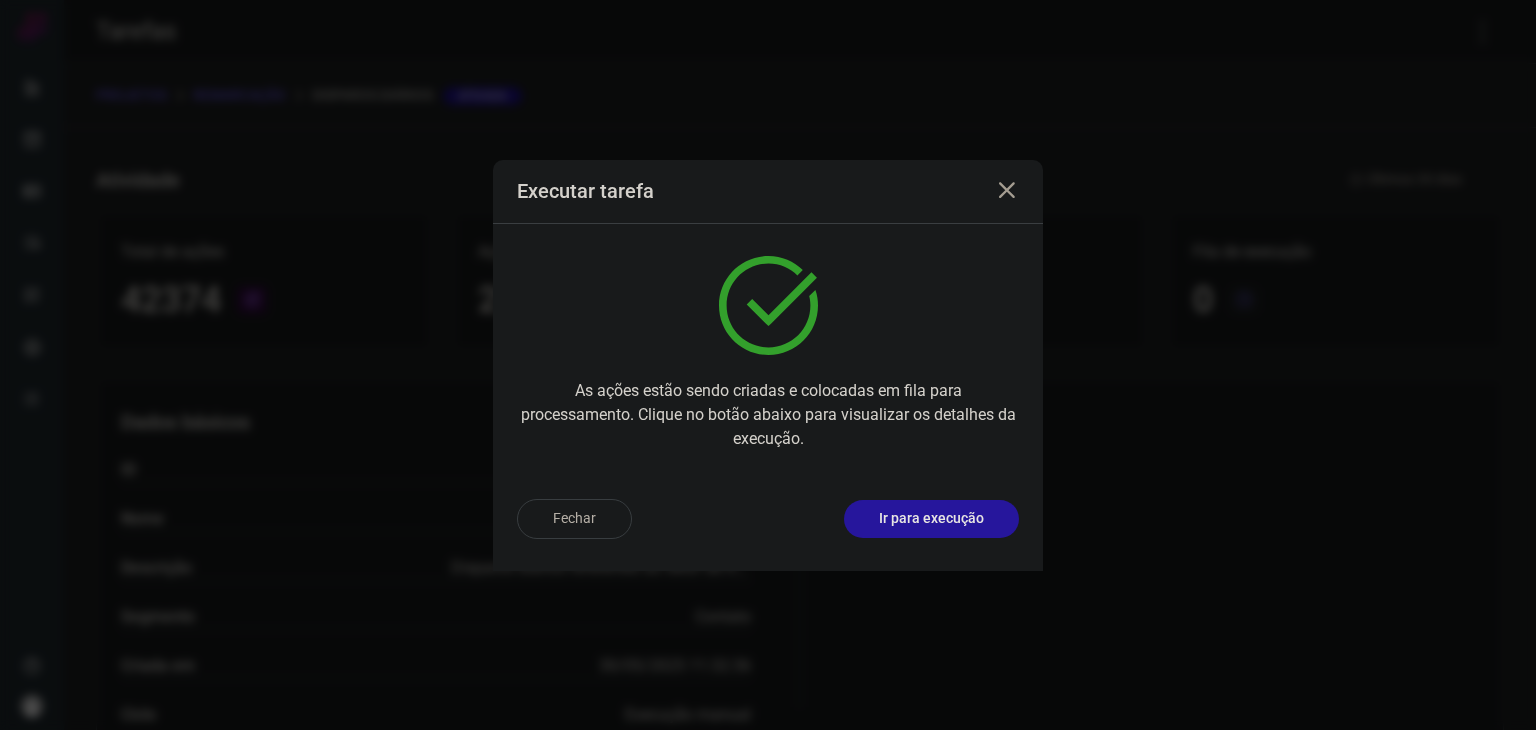 click on "Ir para execução" at bounding box center [931, 518] 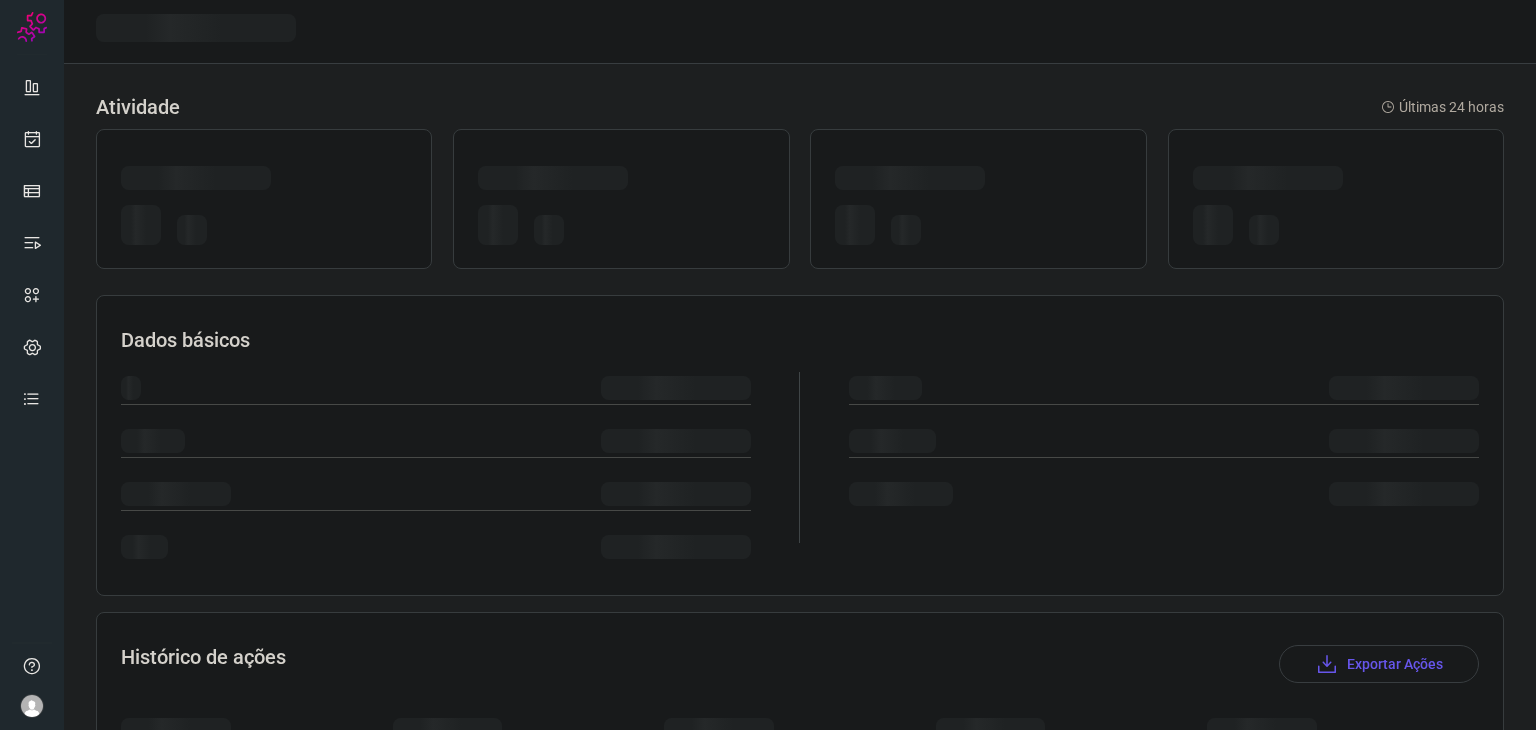 scroll, scrollTop: 0, scrollLeft: 0, axis: both 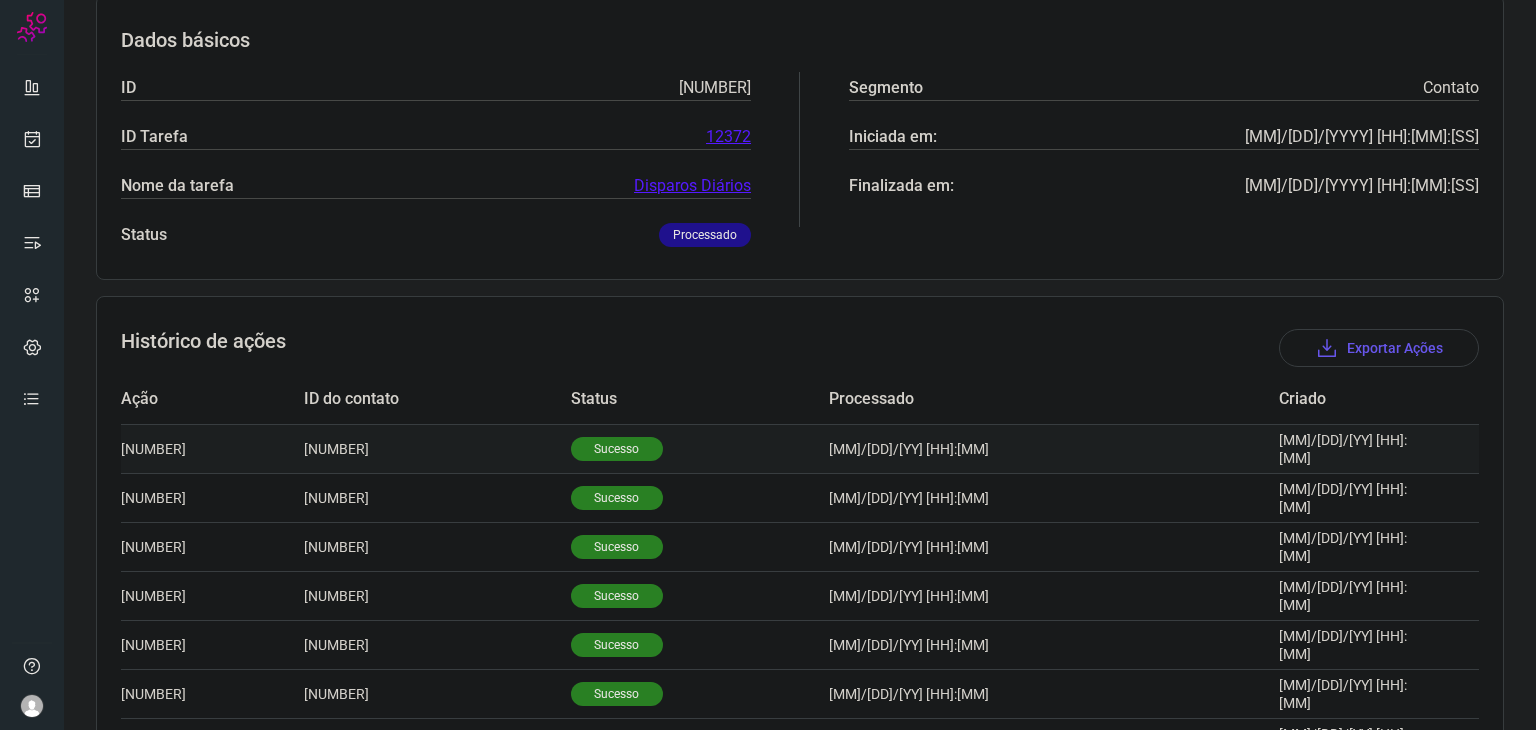 click on "Sucesso" at bounding box center [617, 449] 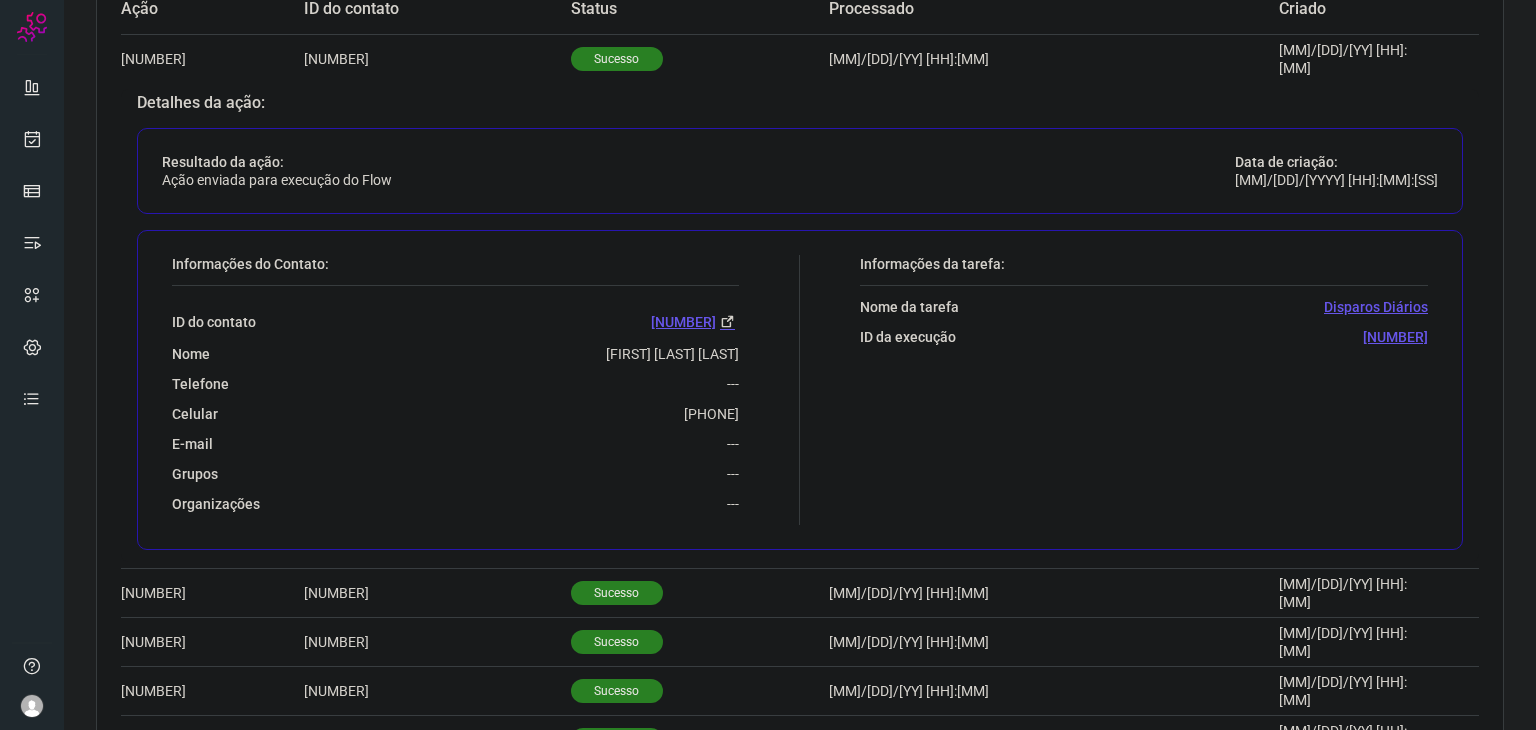 scroll, scrollTop: 700, scrollLeft: 0, axis: vertical 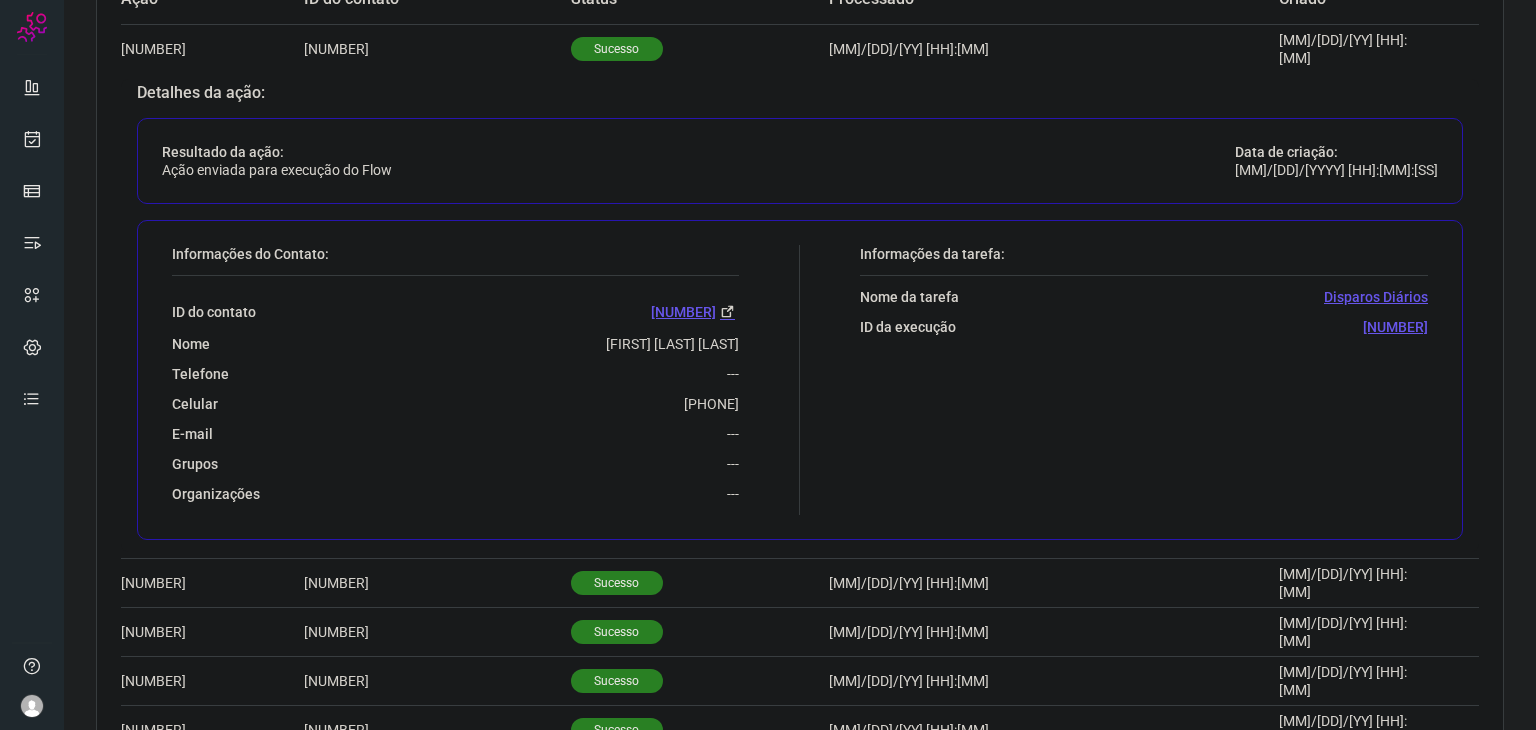 drag, startPoint x: 621, startPoint y: 404, endPoint x: 740, endPoint y: 404, distance: 119 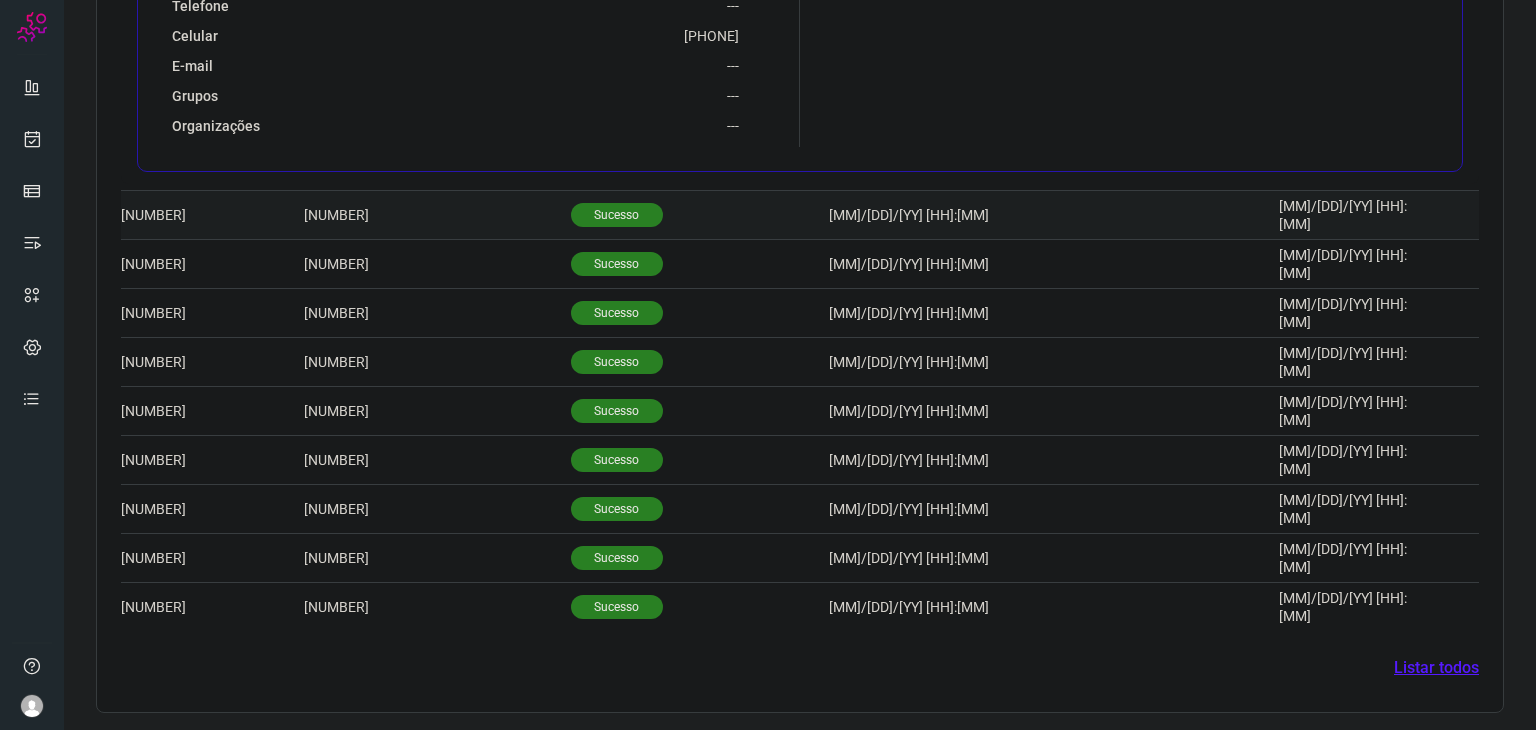 click on "Sucesso" at bounding box center (617, 215) 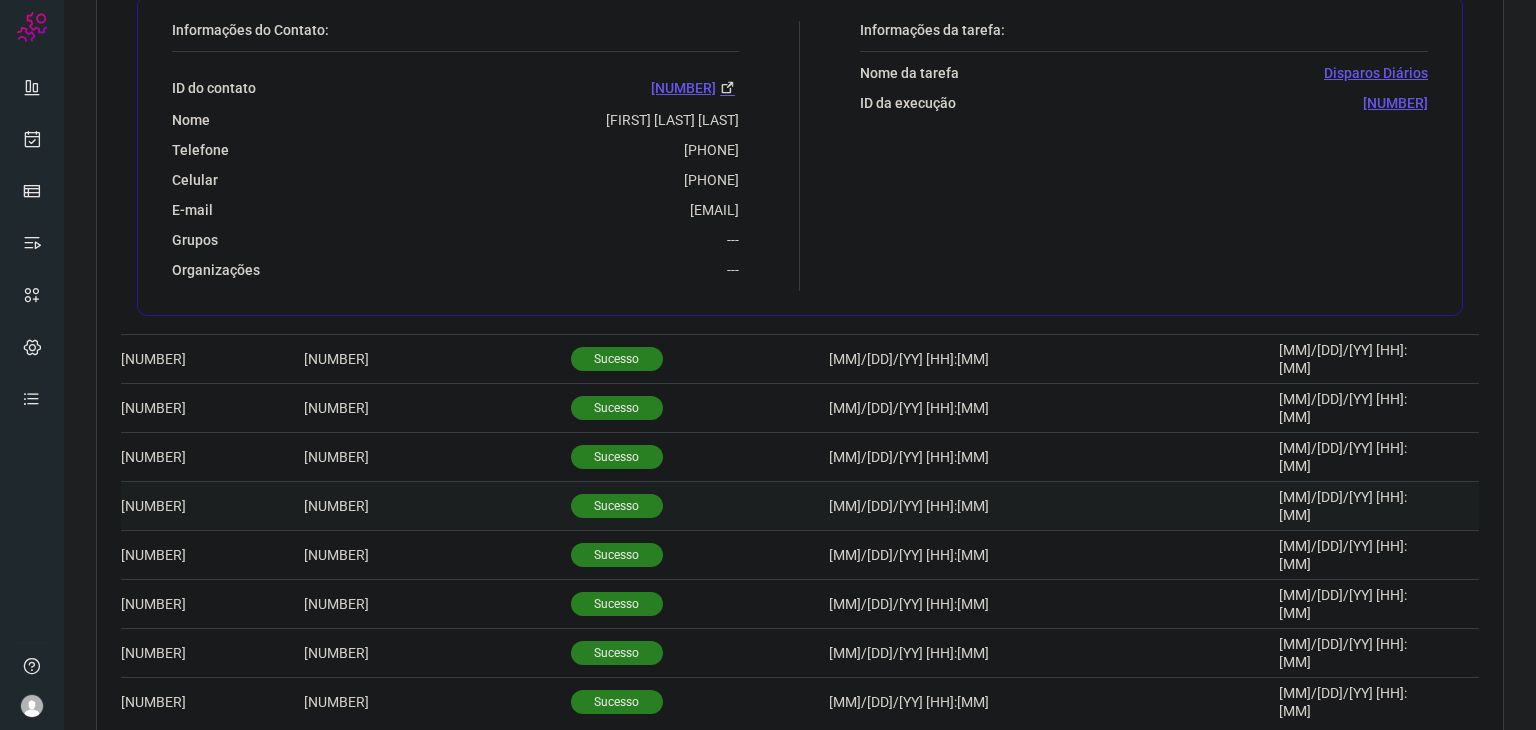 scroll, scrollTop: 868, scrollLeft: 0, axis: vertical 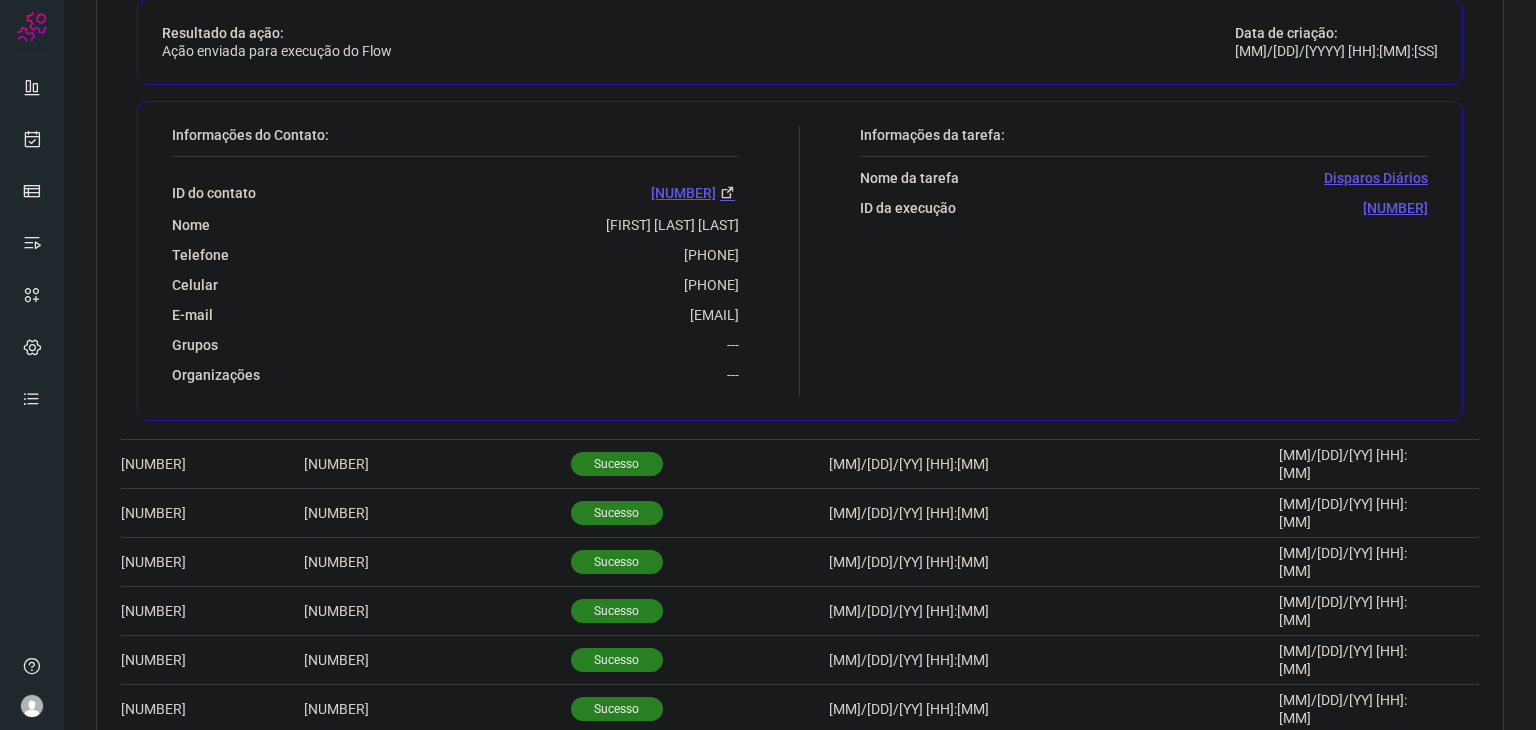 click on "Informações do Contato:  ID do contato 82375975  Nome Ana Cristina Araujo de Jesus Telefone 5521968702475 Celular 5521968702475 E-mail cristina_araujo73@hotmail.com Grupos --- Organizações ---" at bounding box center [481, 261] 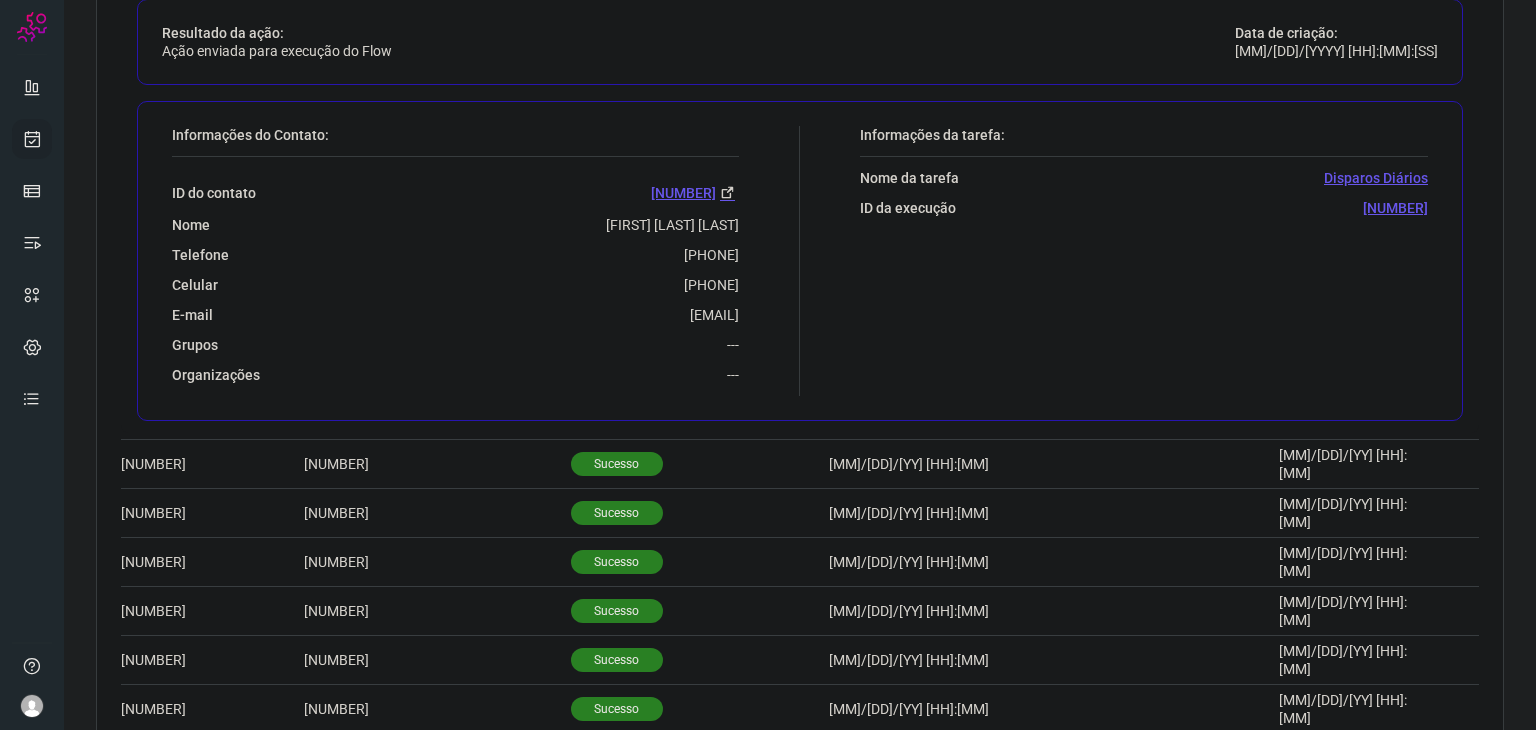 click at bounding box center [32, 139] 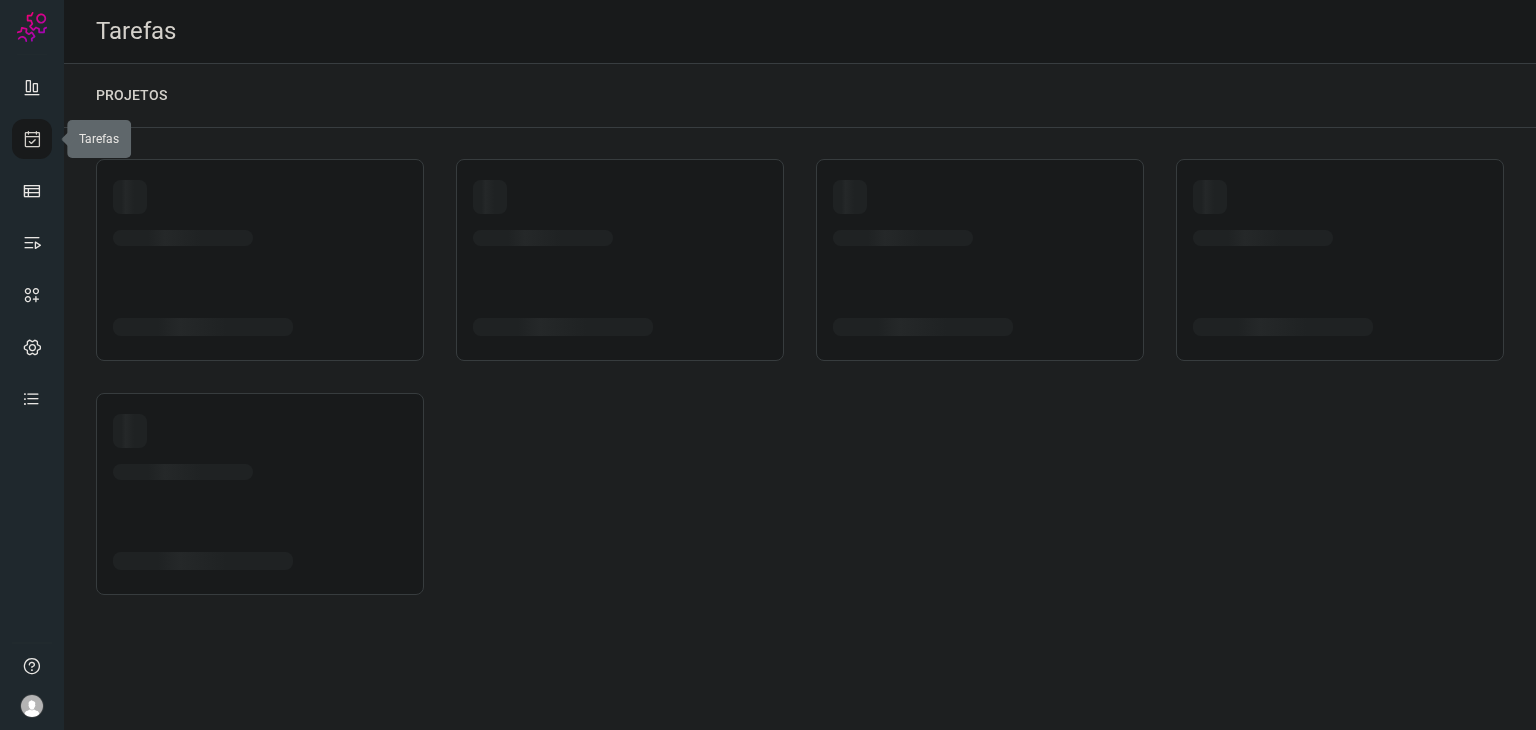 scroll, scrollTop: 0, scrollLeft: 0, axis: both 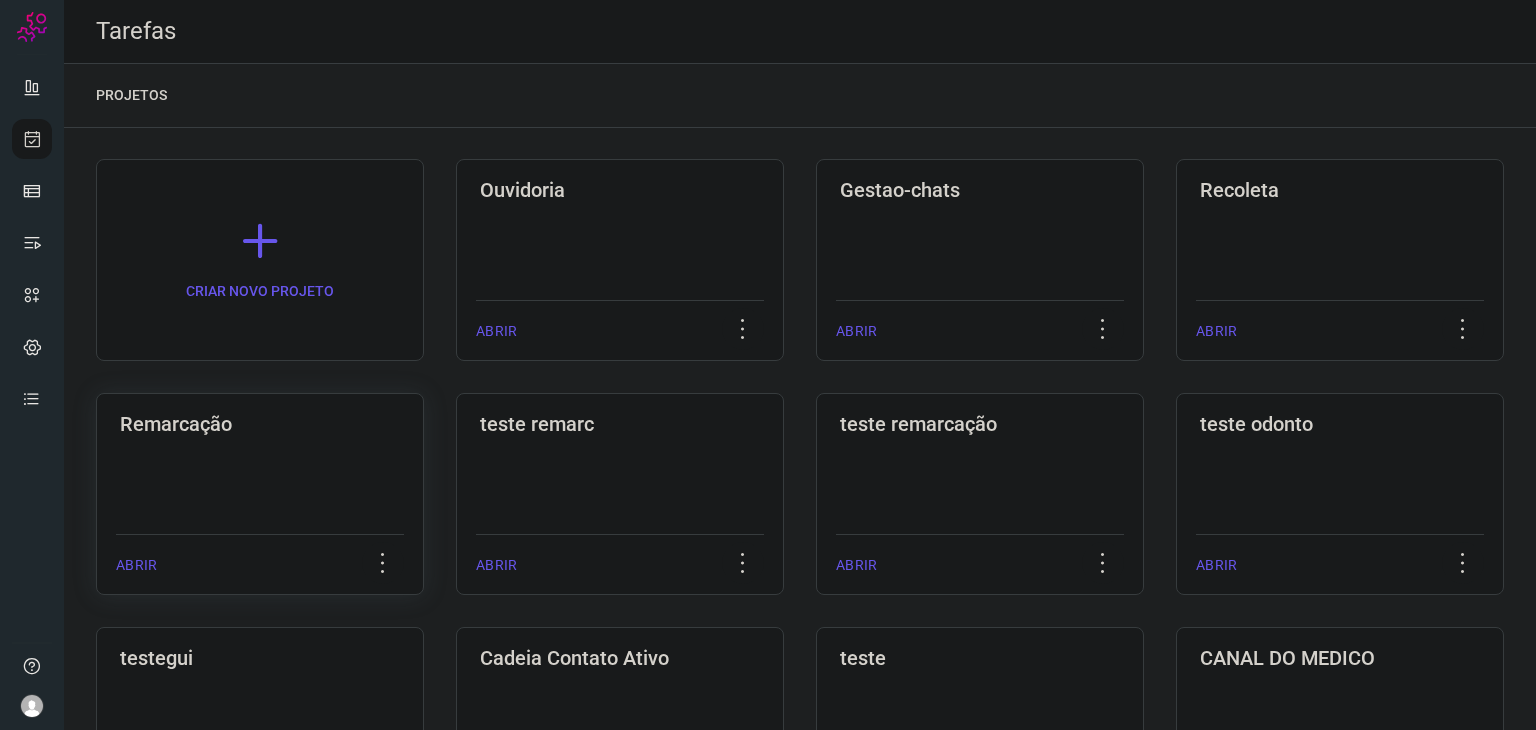 click on "Remarcação  ABRIR" 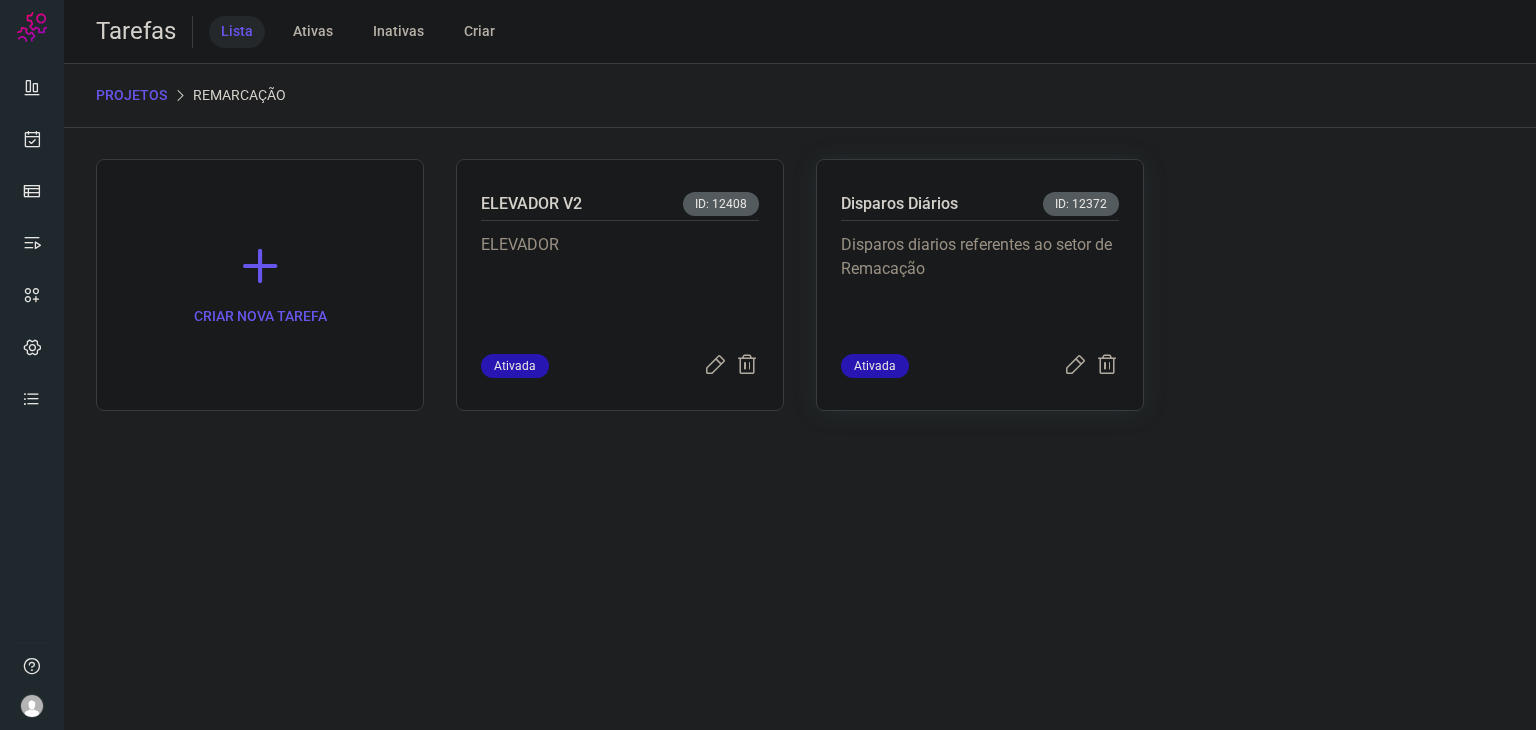 click on "Disparos diarios referentes ao setor de Remacação" at bounding box center (980, 283) 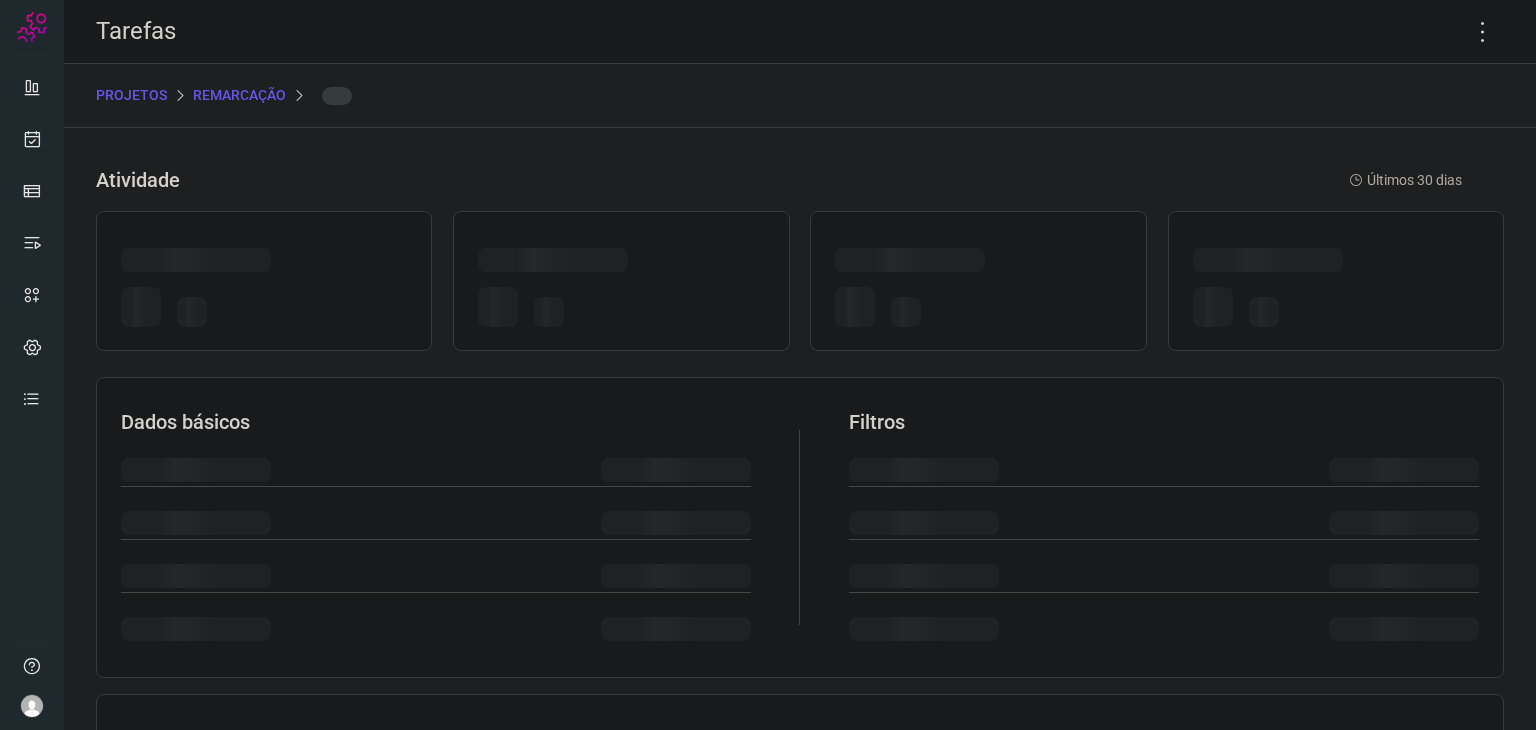 click at bounding box center [978, 263] 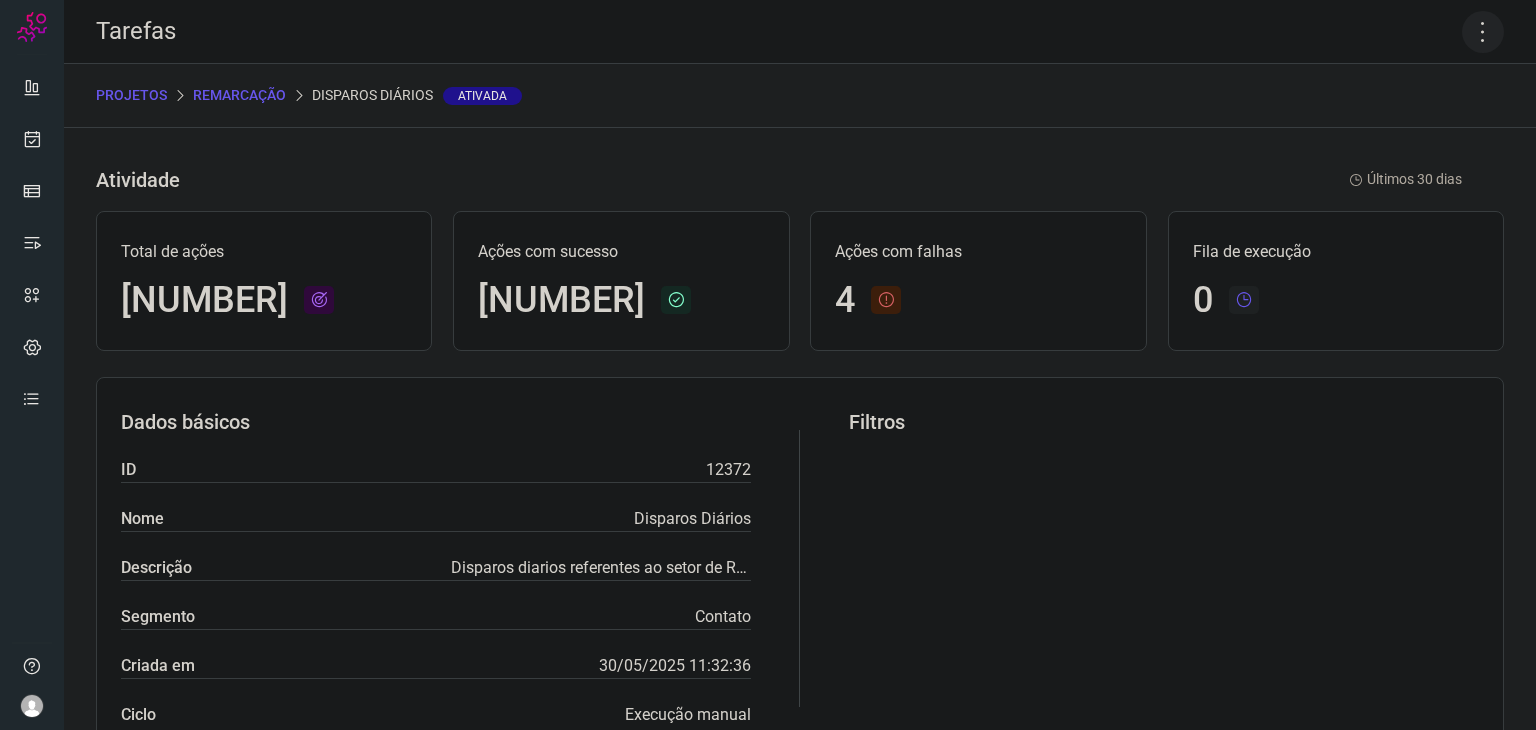 click 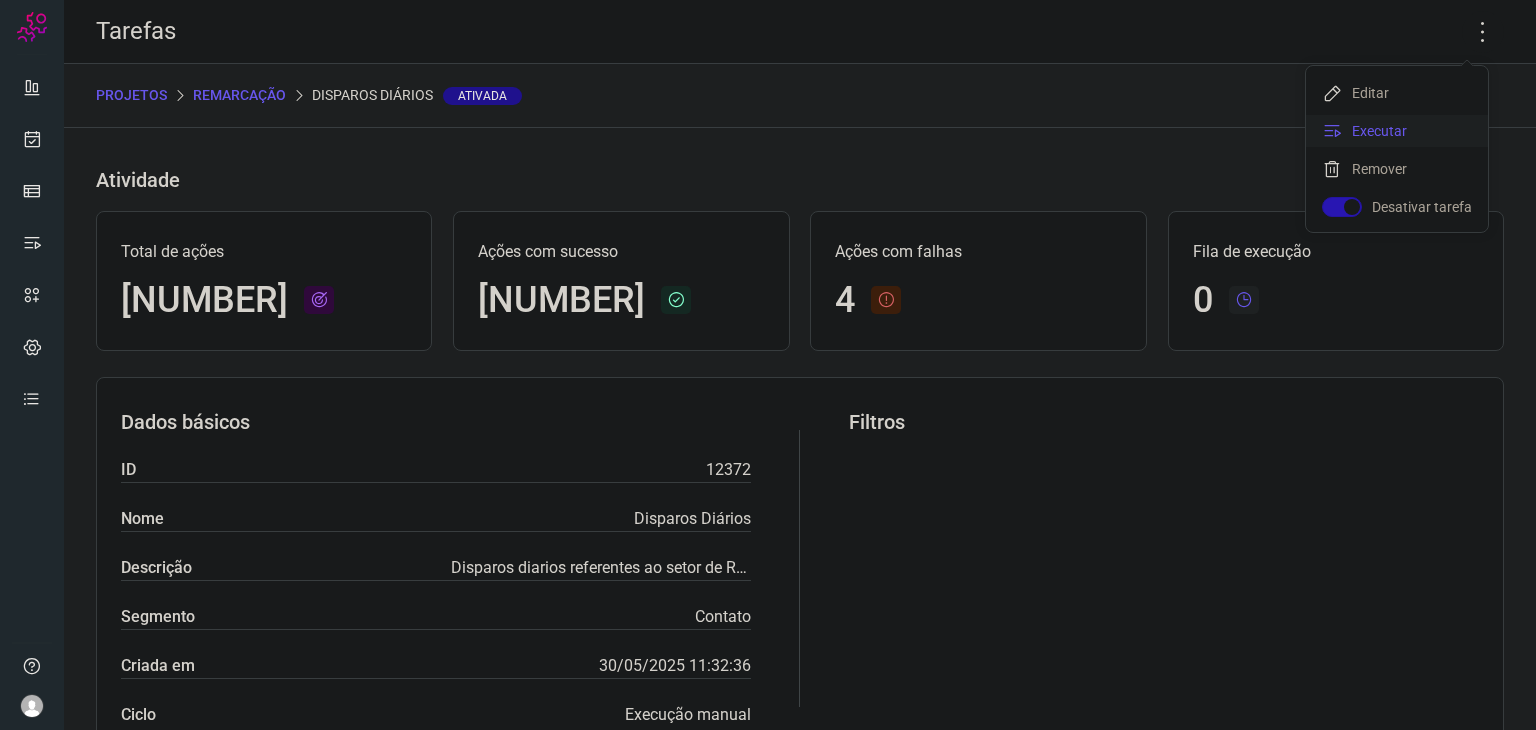 click on "Executar" 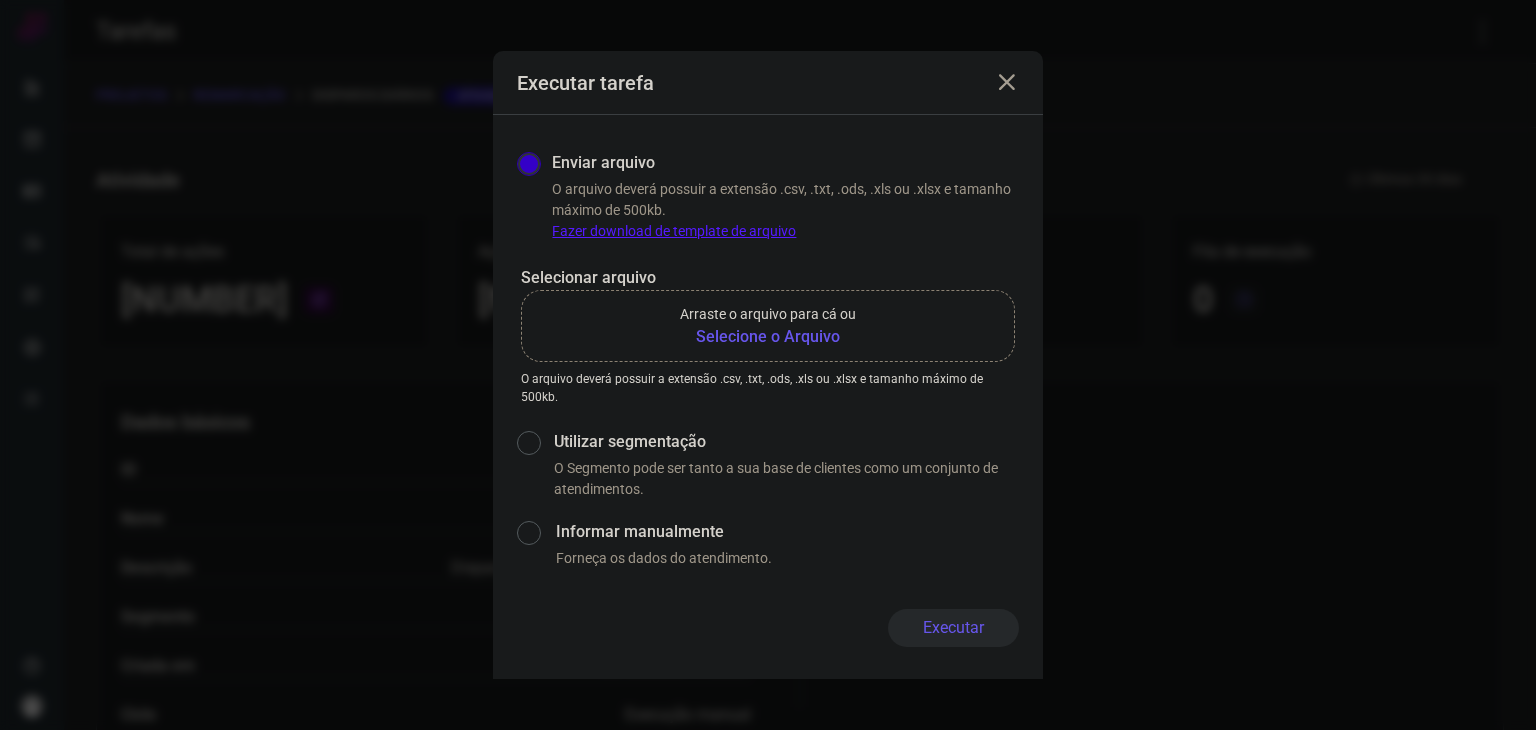 click on "Selecione o Arquivo" at bounding box center [768, 337] 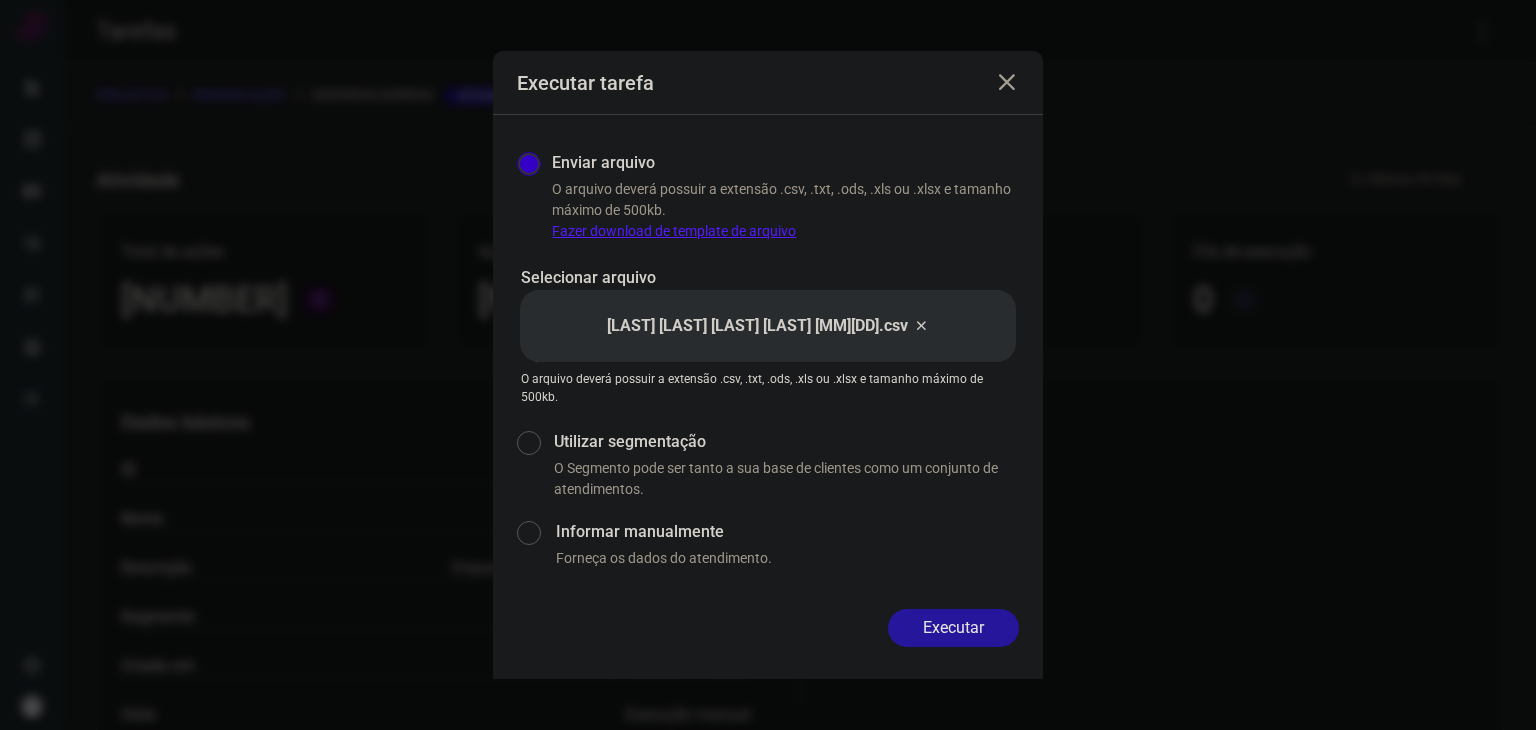 click on "Executar" at bounding box center [953, 628] 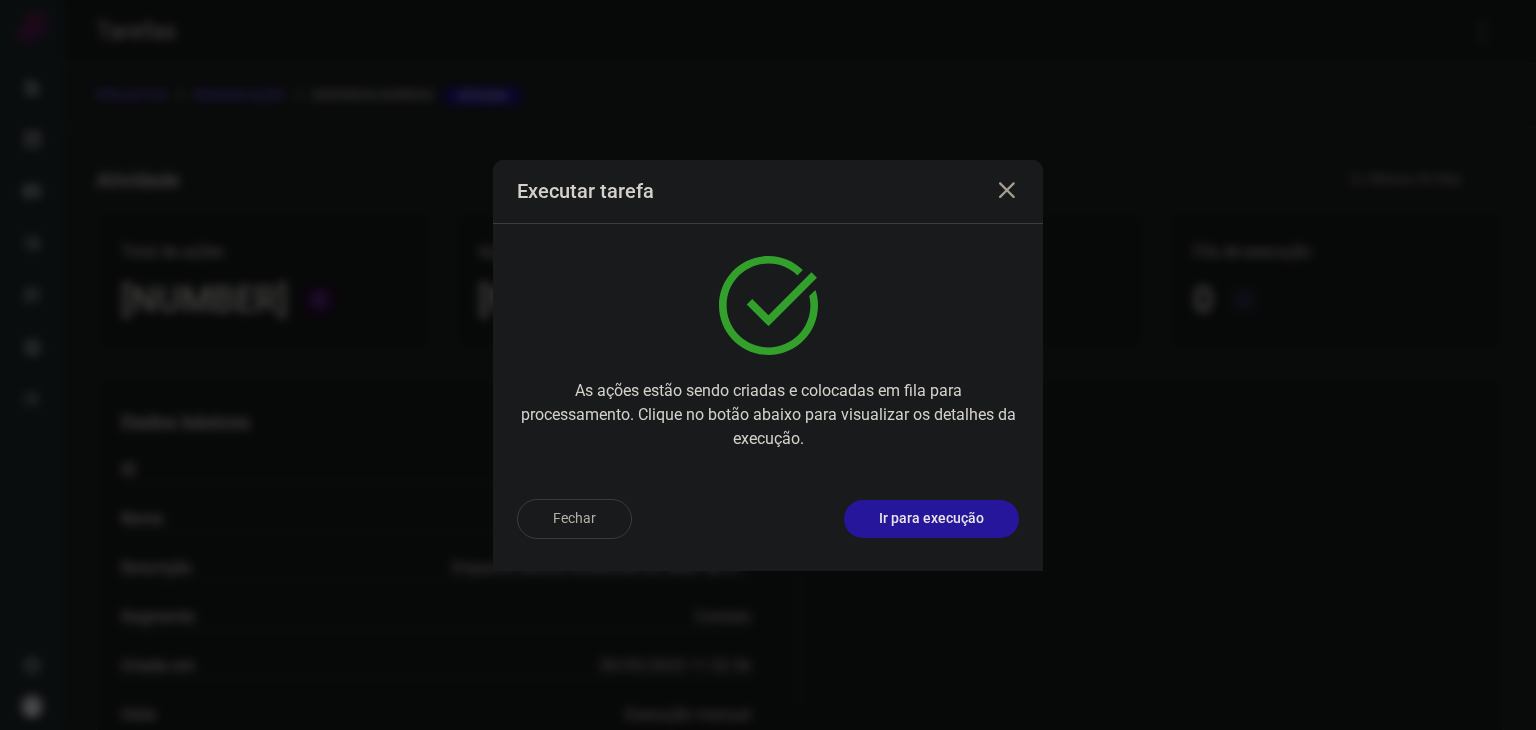click on "Ir para execução" at bounding box center [931, 519] 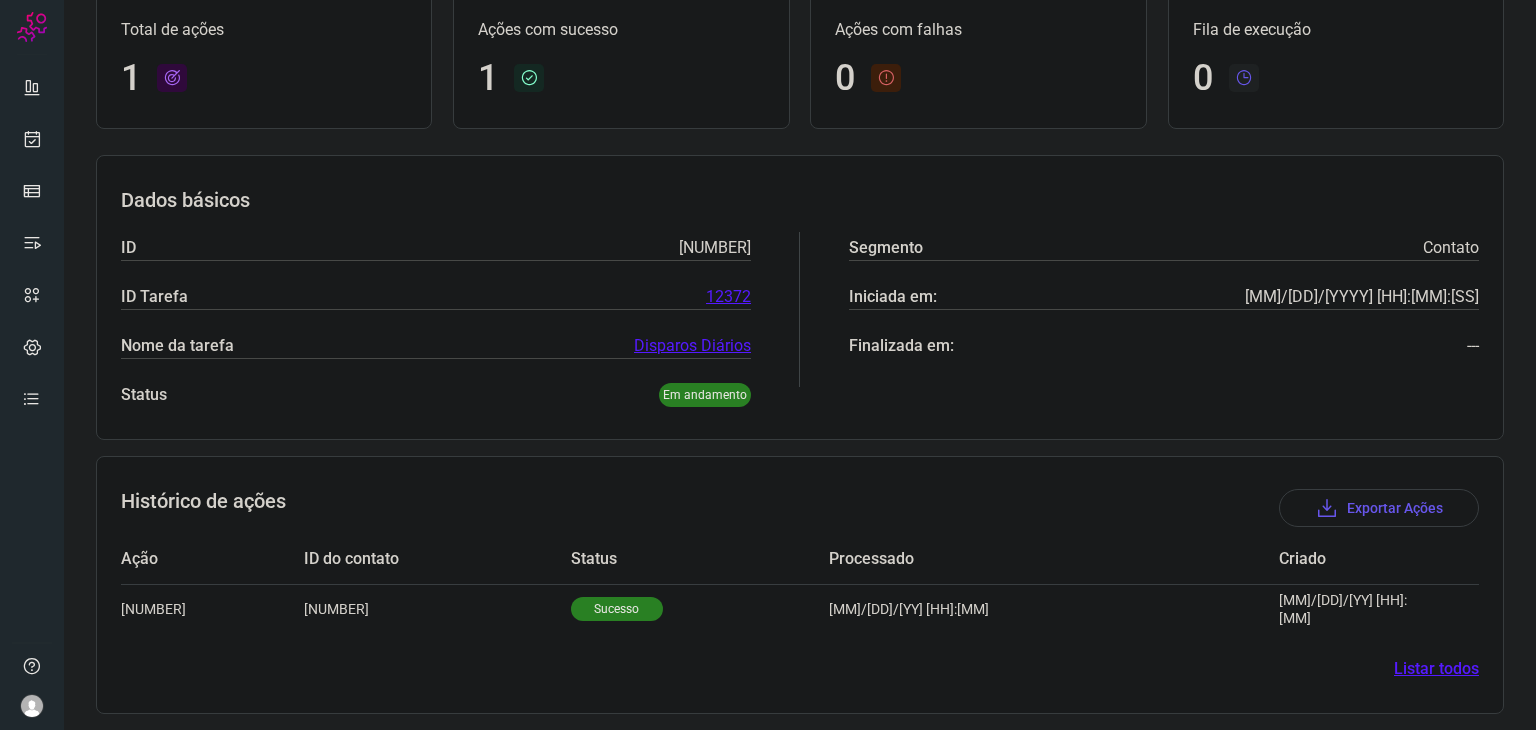 scroll, scrollTop: 143, scrollLeft: 0, axis: vertical 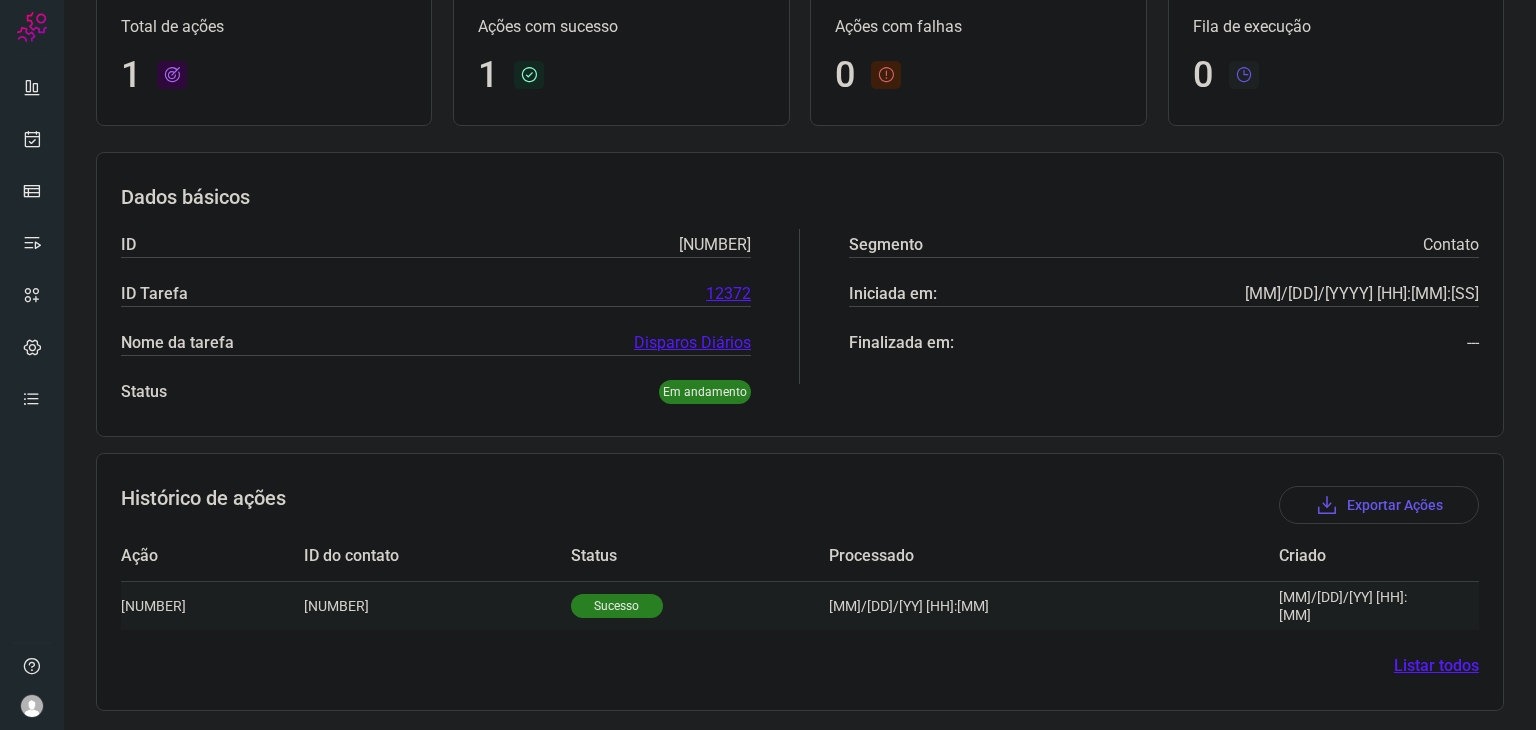 click on "Sucesso" at bounding box center (617, 606) 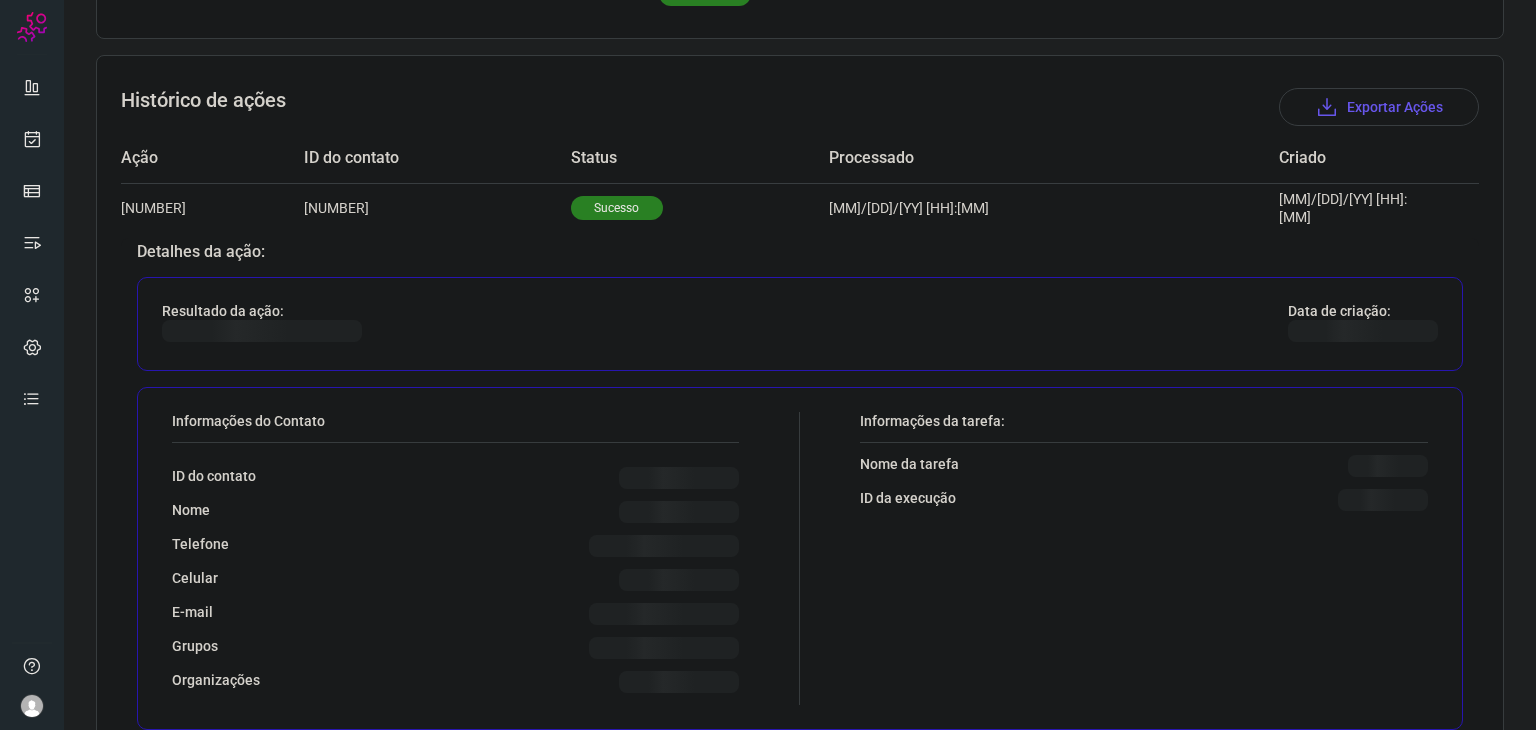 scroll, scrollTop: 543, scrollLeft: 0, axis: vertical 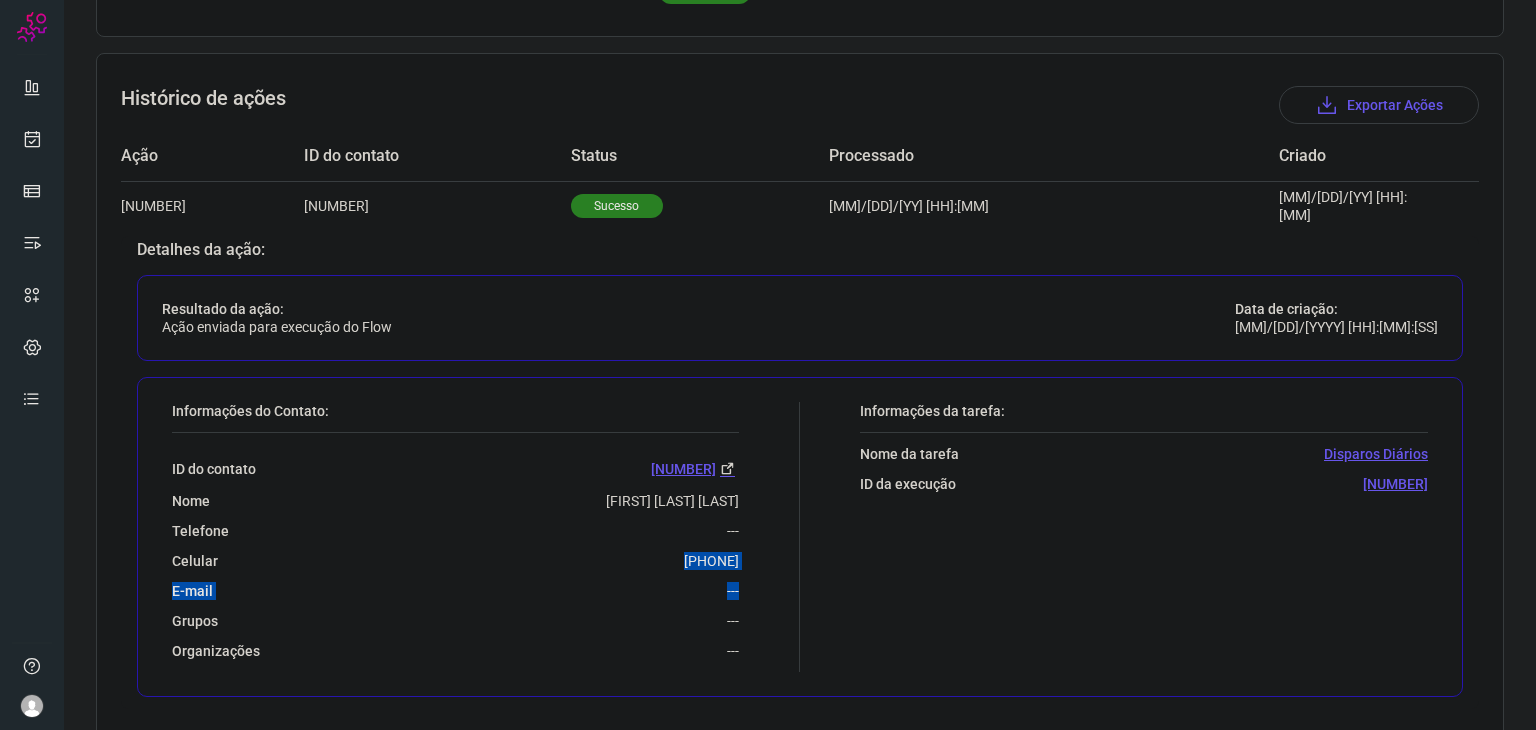 drag, startPoint x: 628, startPoint y: 563, endPoint x: 735, endPoint y: 577, distance: 107.912 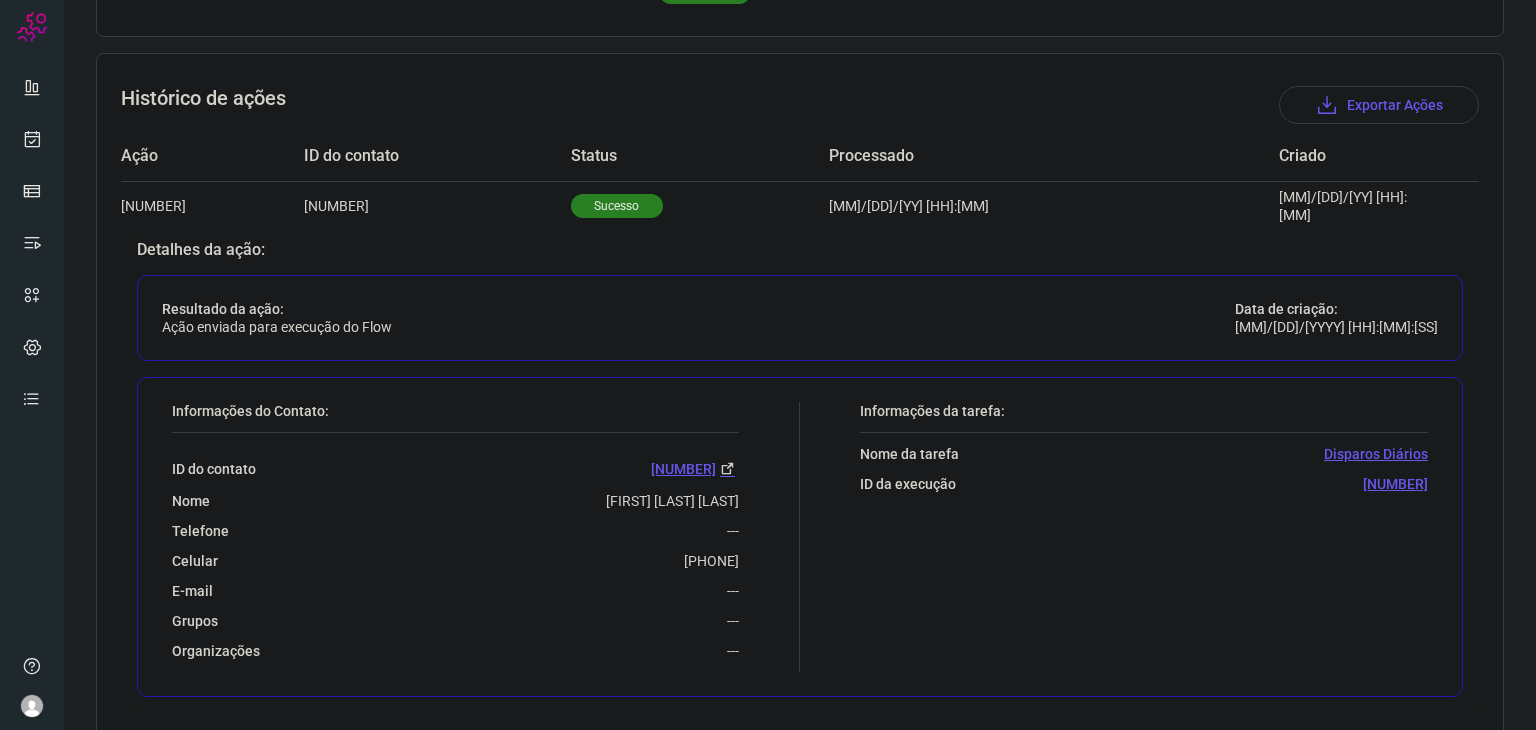 drag, startPoint x: 737, startPoint y: 558, endPoint x: 632, endPoint y: 552, distance: 105.17129 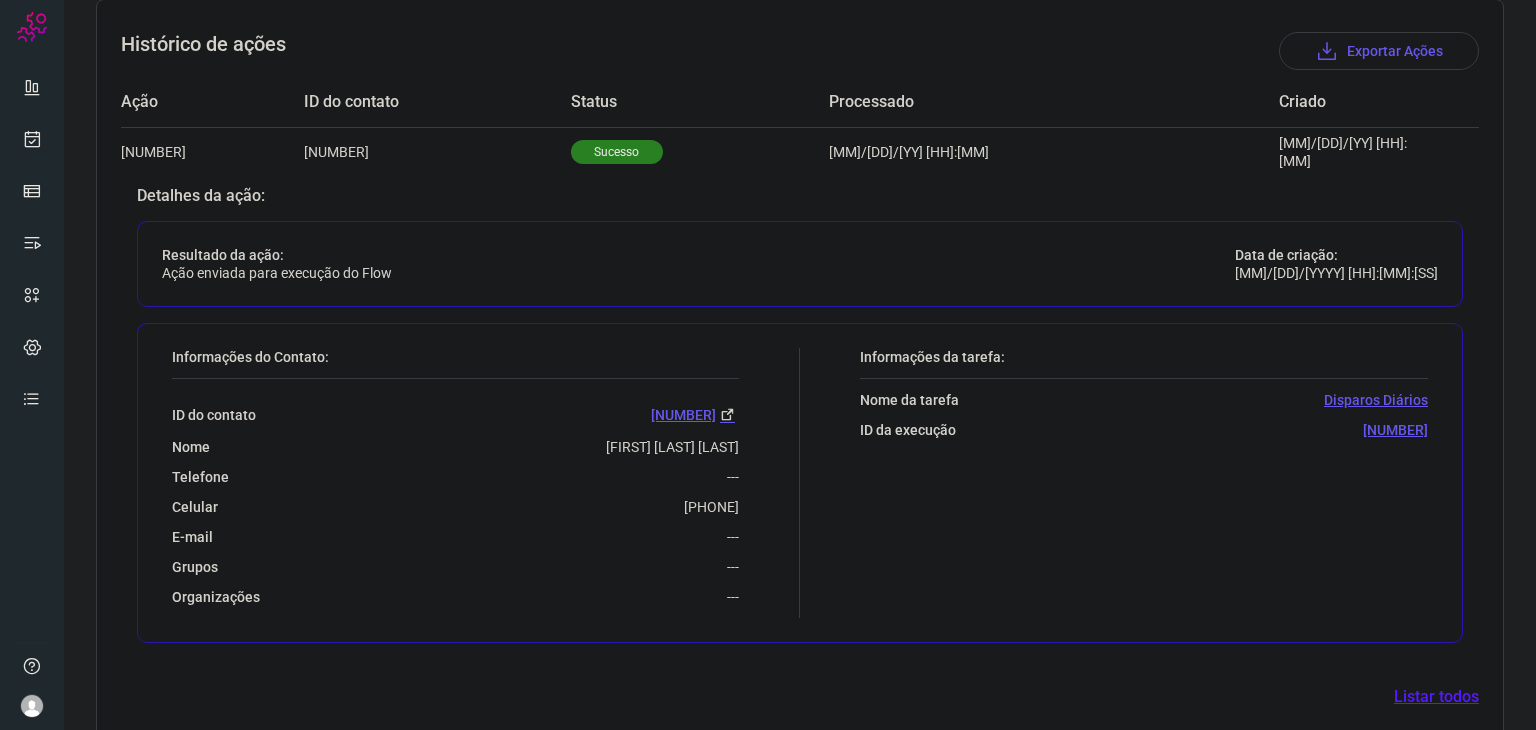 scroll, scrollTop: 627, scrollLeft: 0, axis: vertical 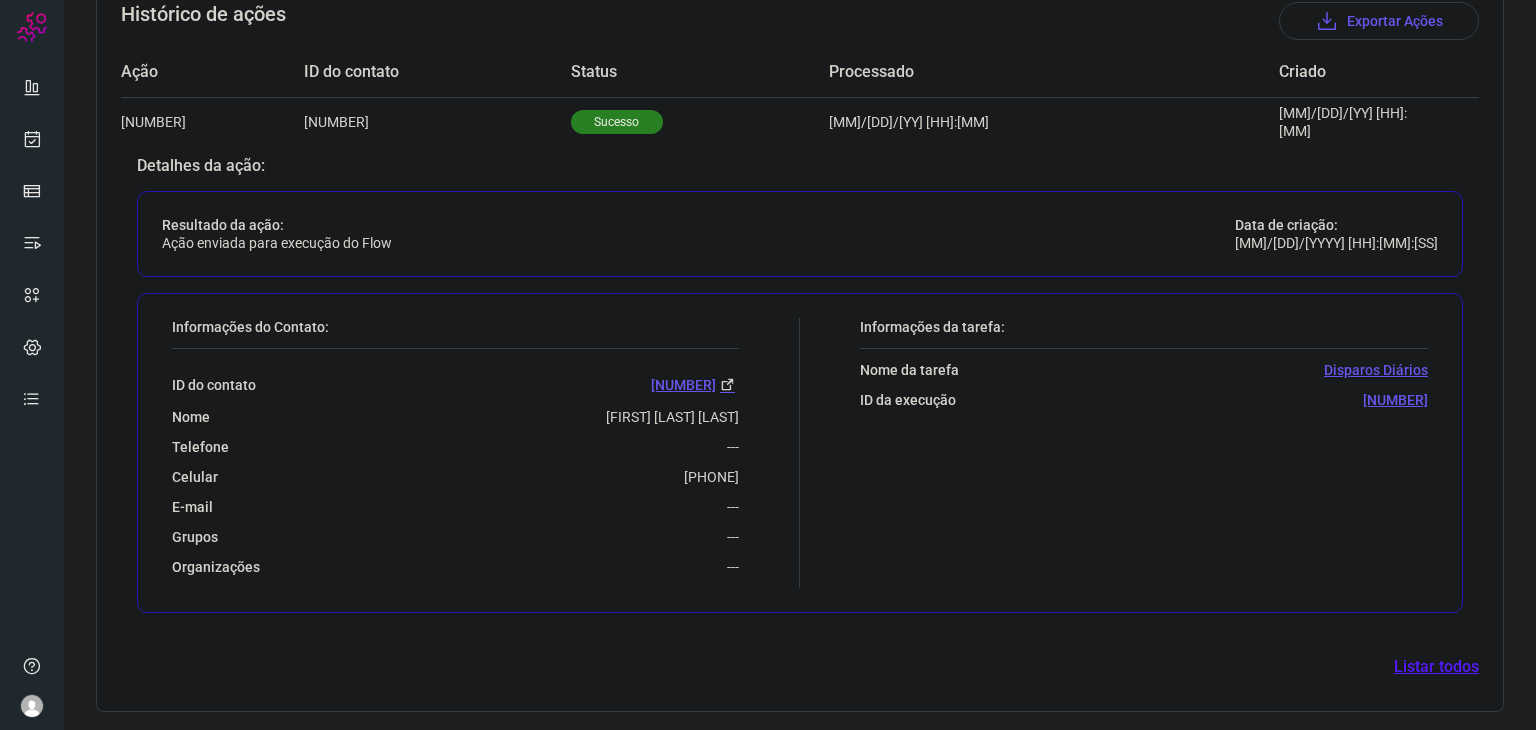 copy on "5521969644861" 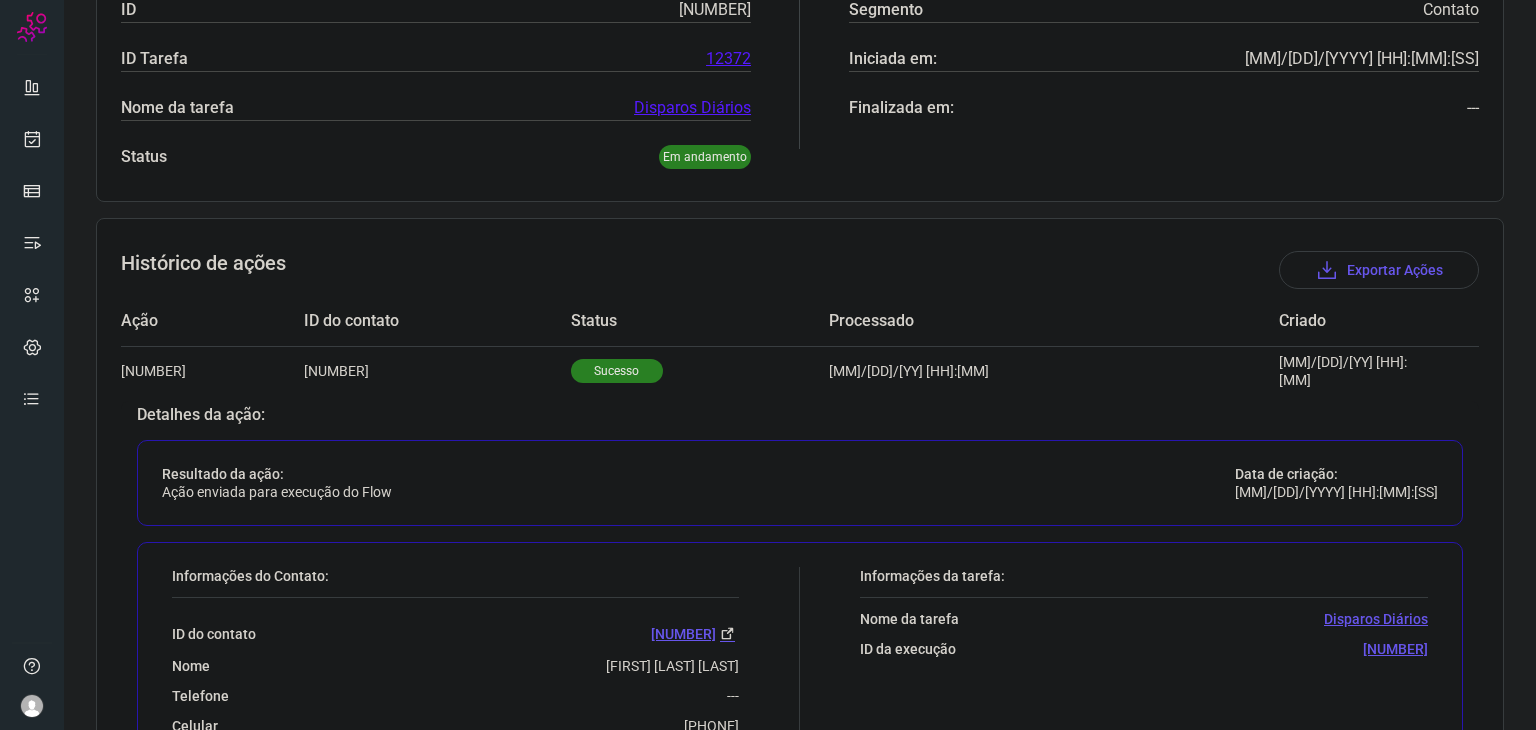 scroll, scrollTop: 227, scrollLeft: 0, axis: vertical 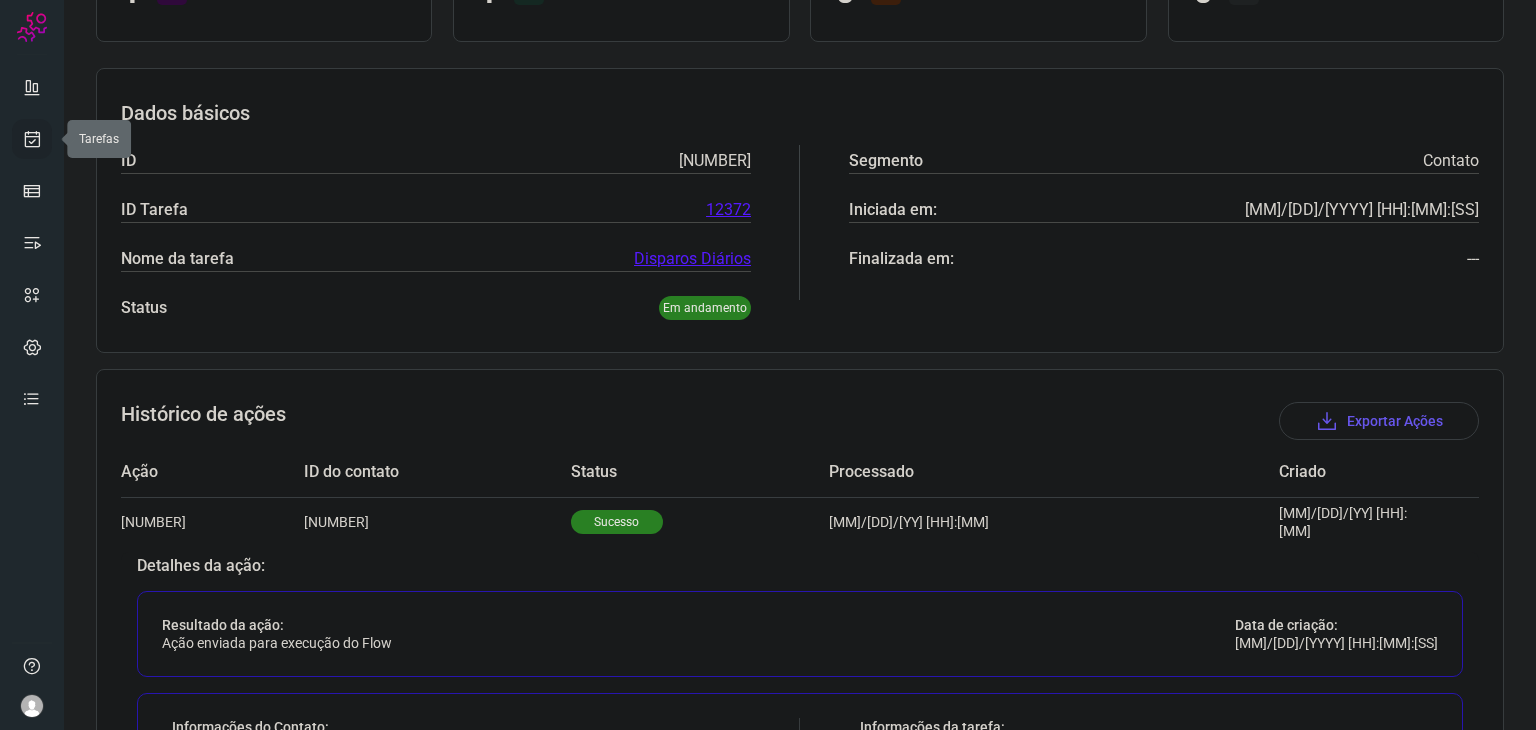 click at bounding box center [32, 139] 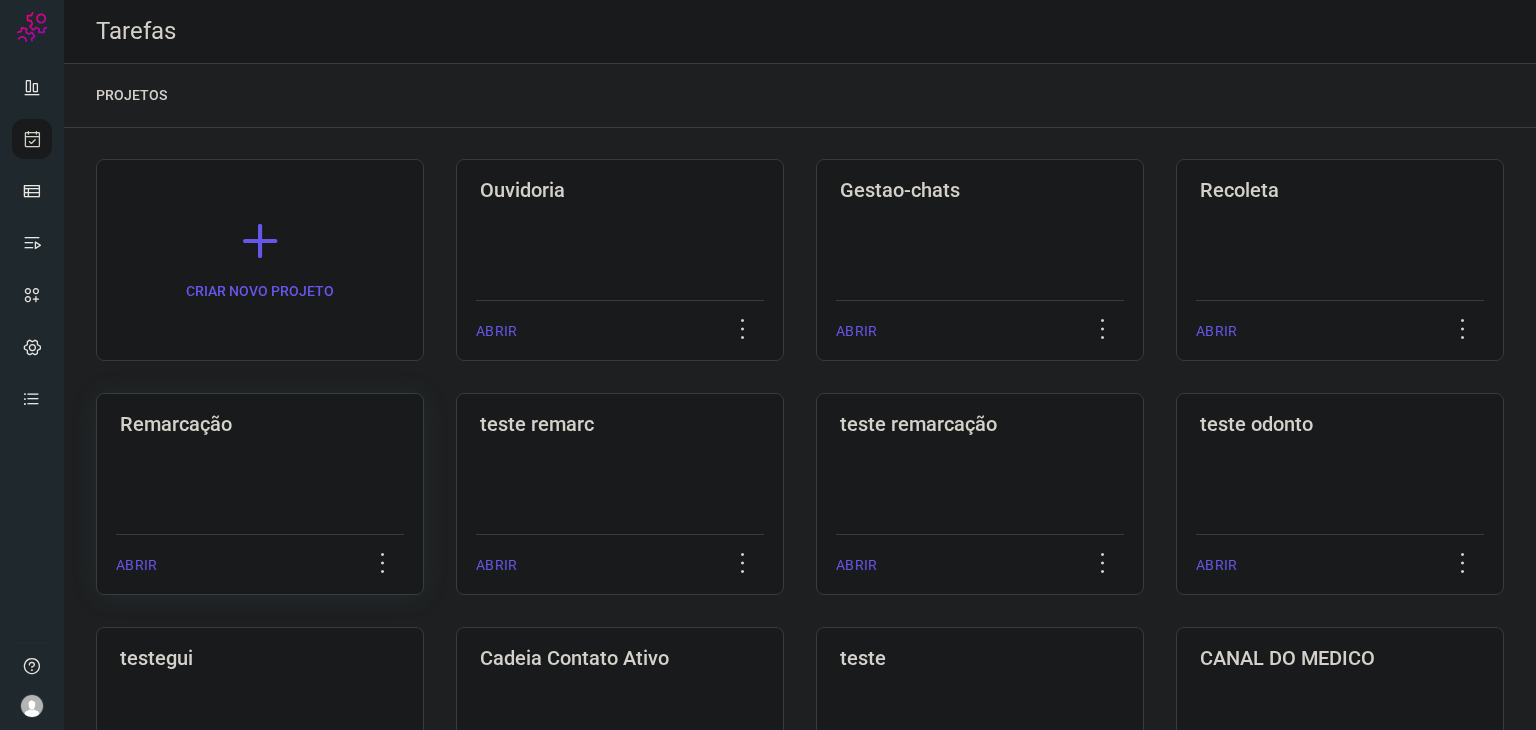 click on "Remarcação  ABRIR" 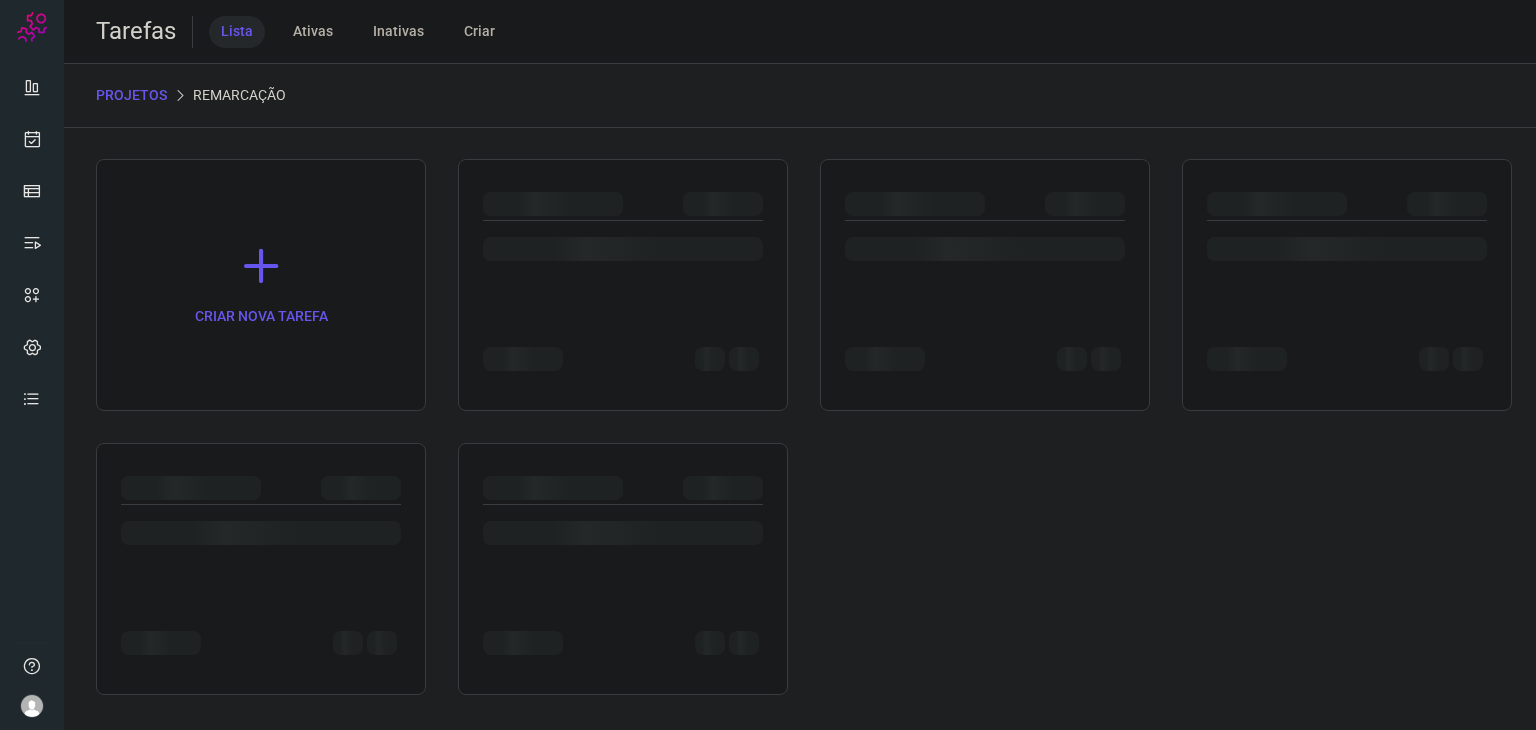 click 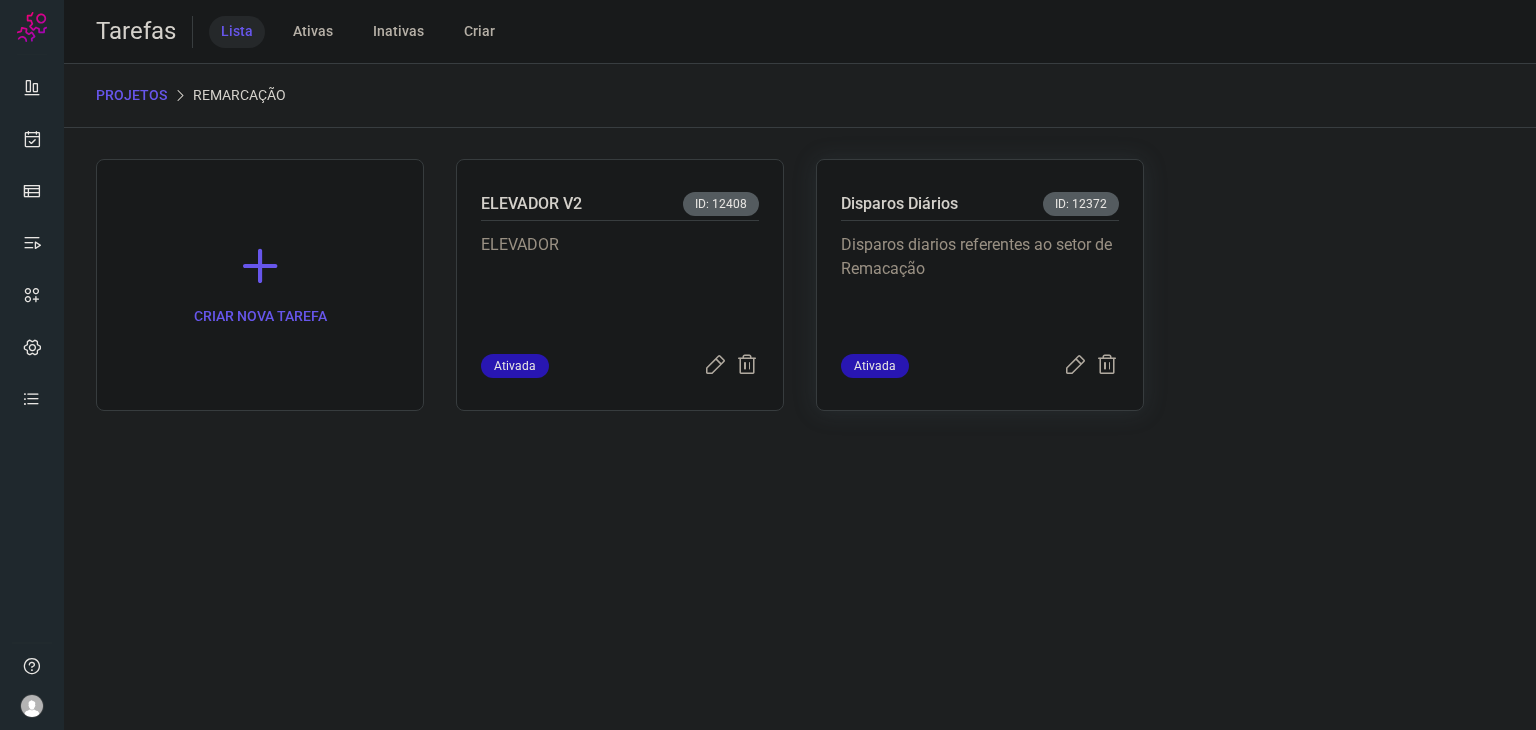 click on "Disparos diarios referentes ao setor de Remacação" at bounding box center (980, 283) 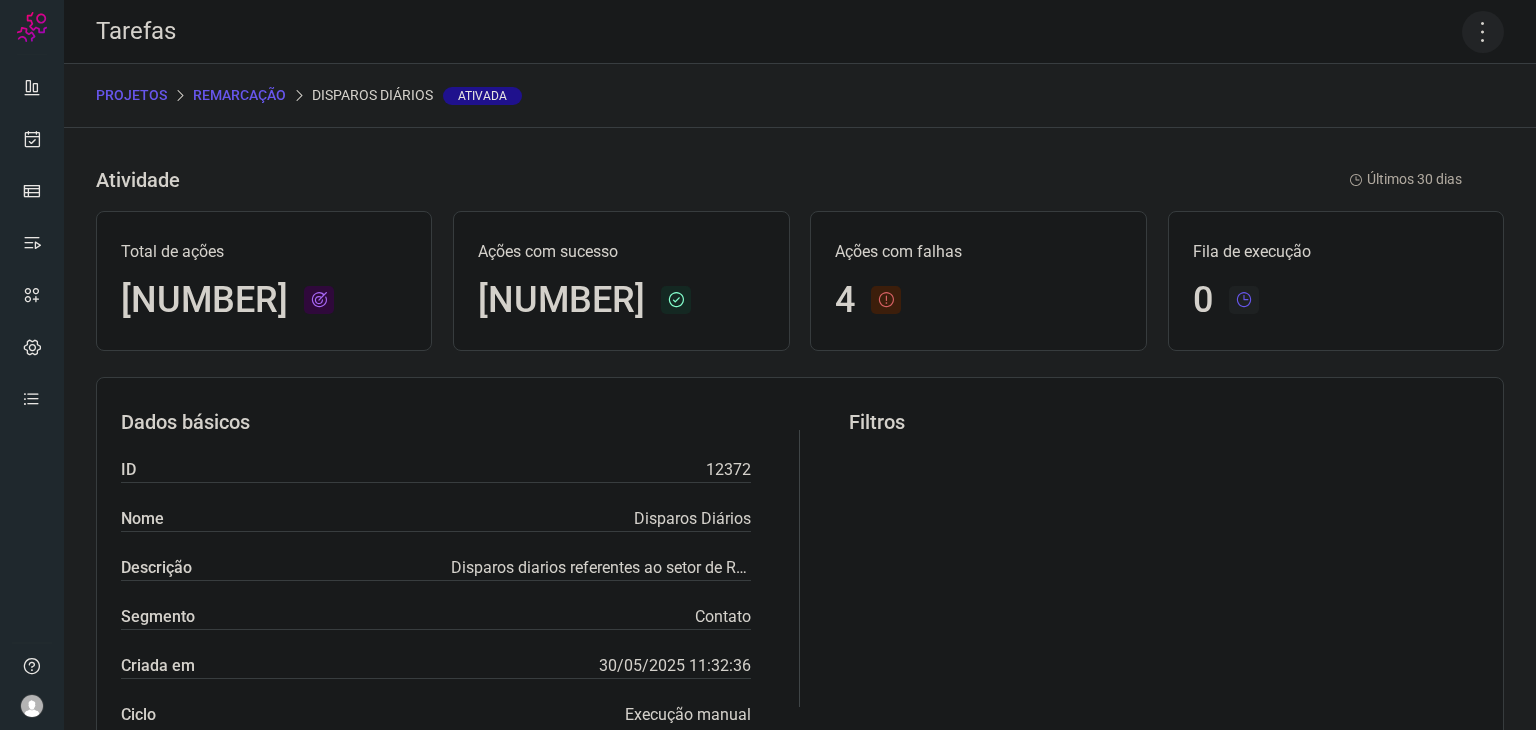 click 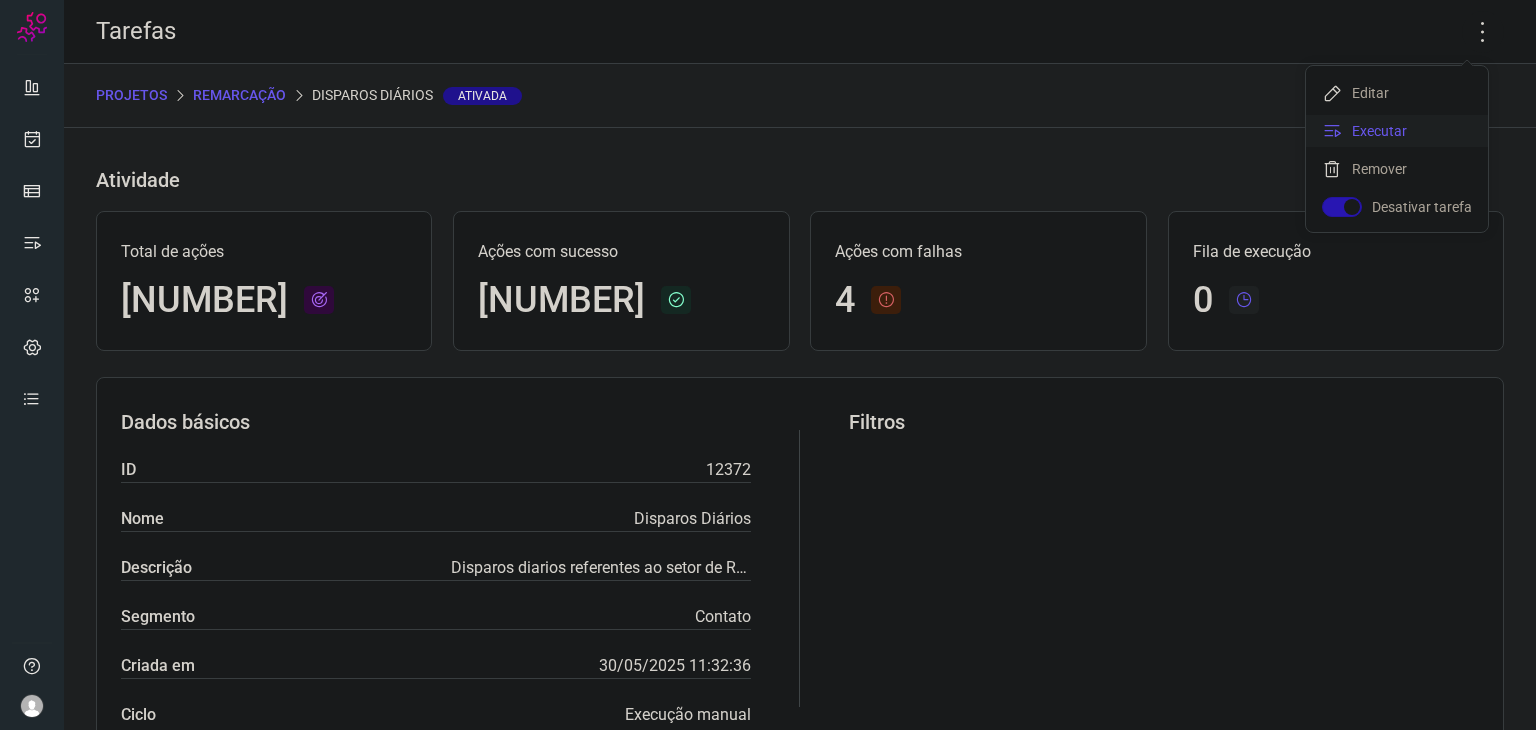 click on "Executar" 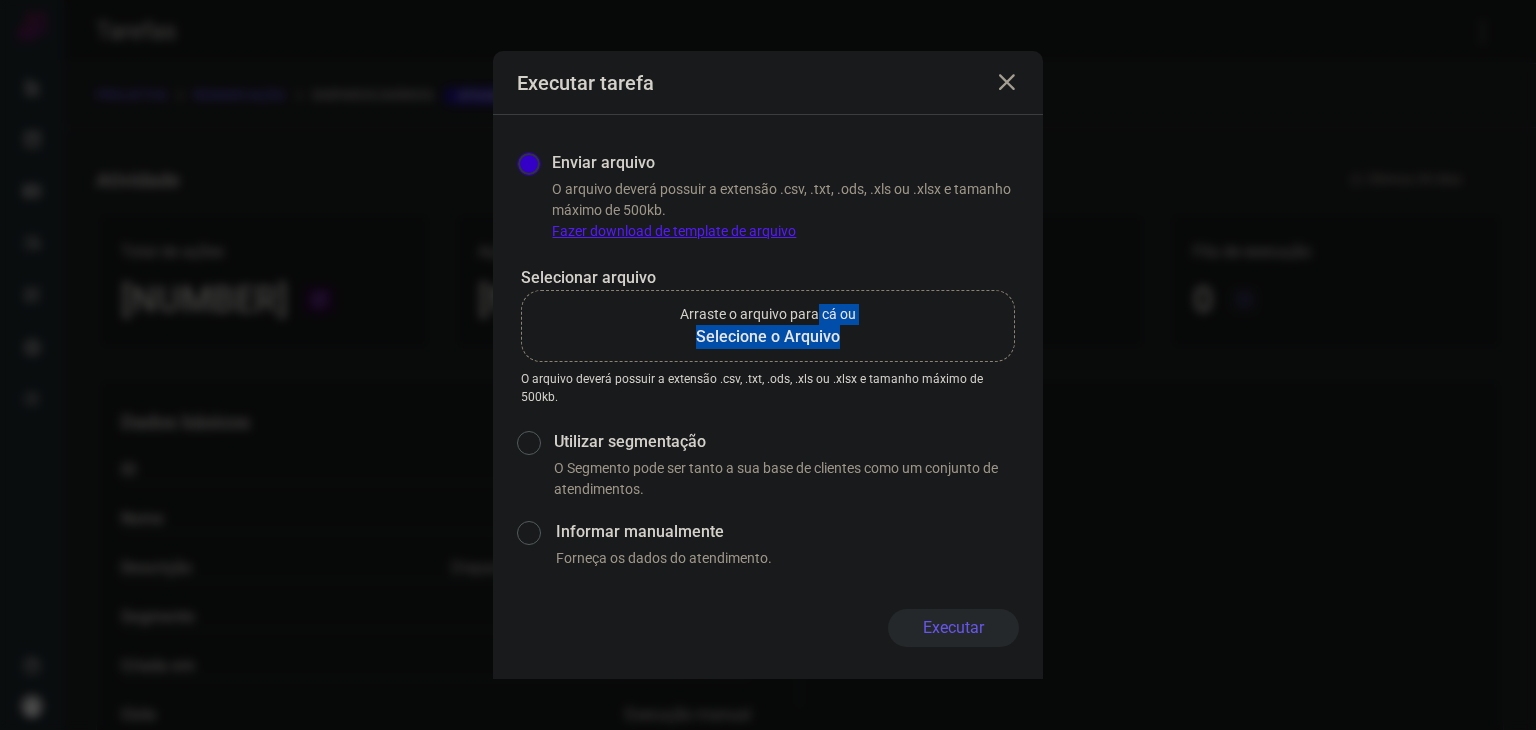 drag, startPoint x: 814, startPoint y: 320, endPoint x: 842, endPoint y: 341, distance: 35 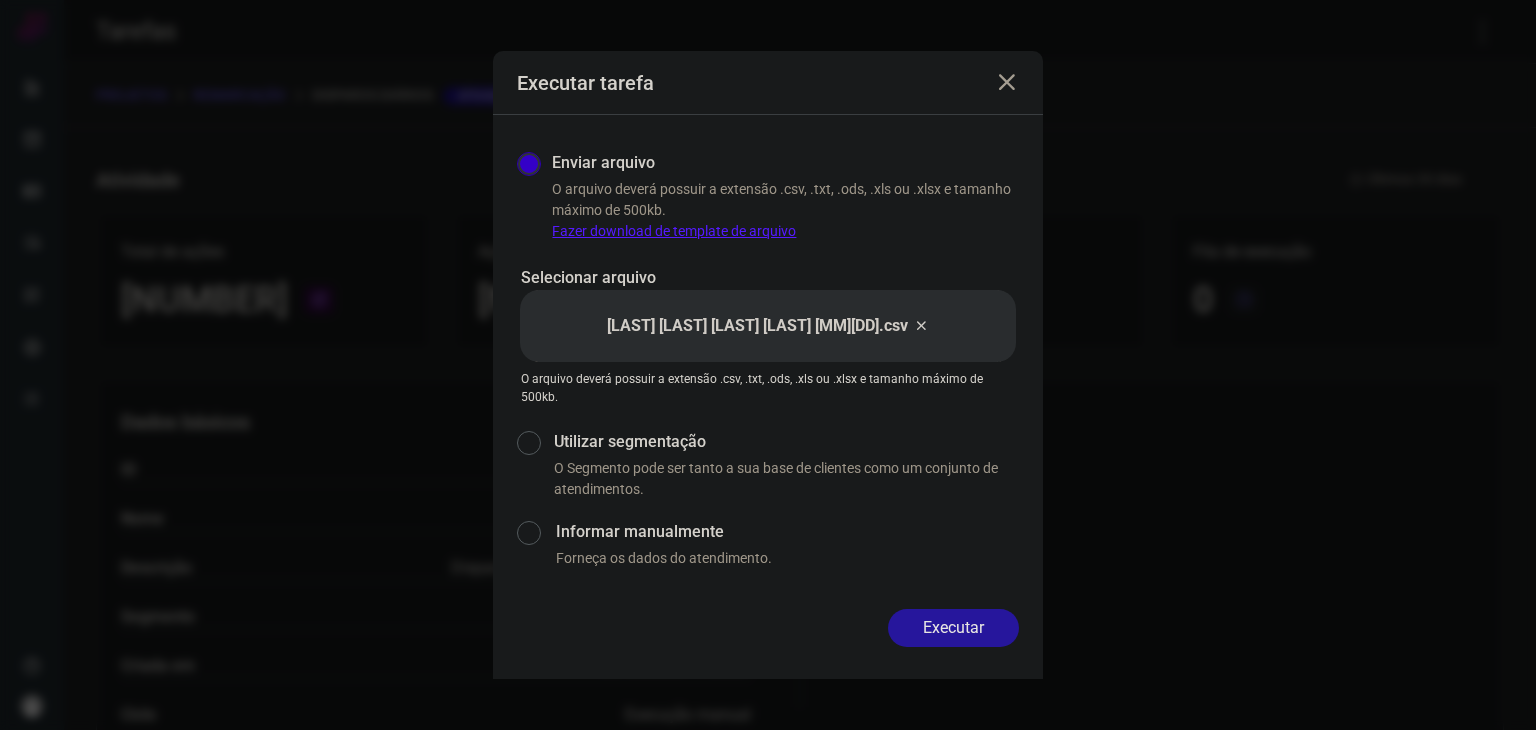 click on "Executar" at bounding box center [953, 628] 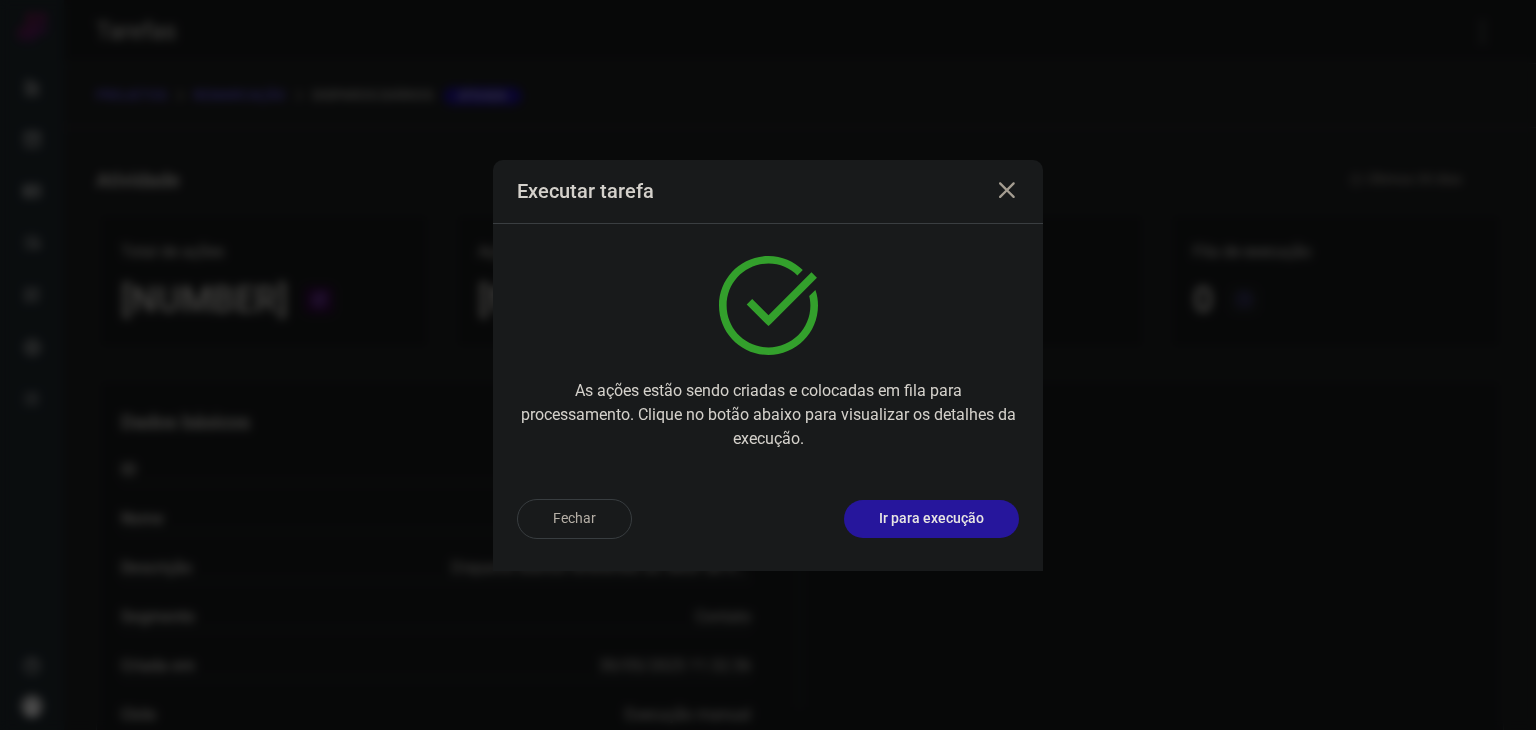 click on "Ir para execução" at bounding box center (931, 518) 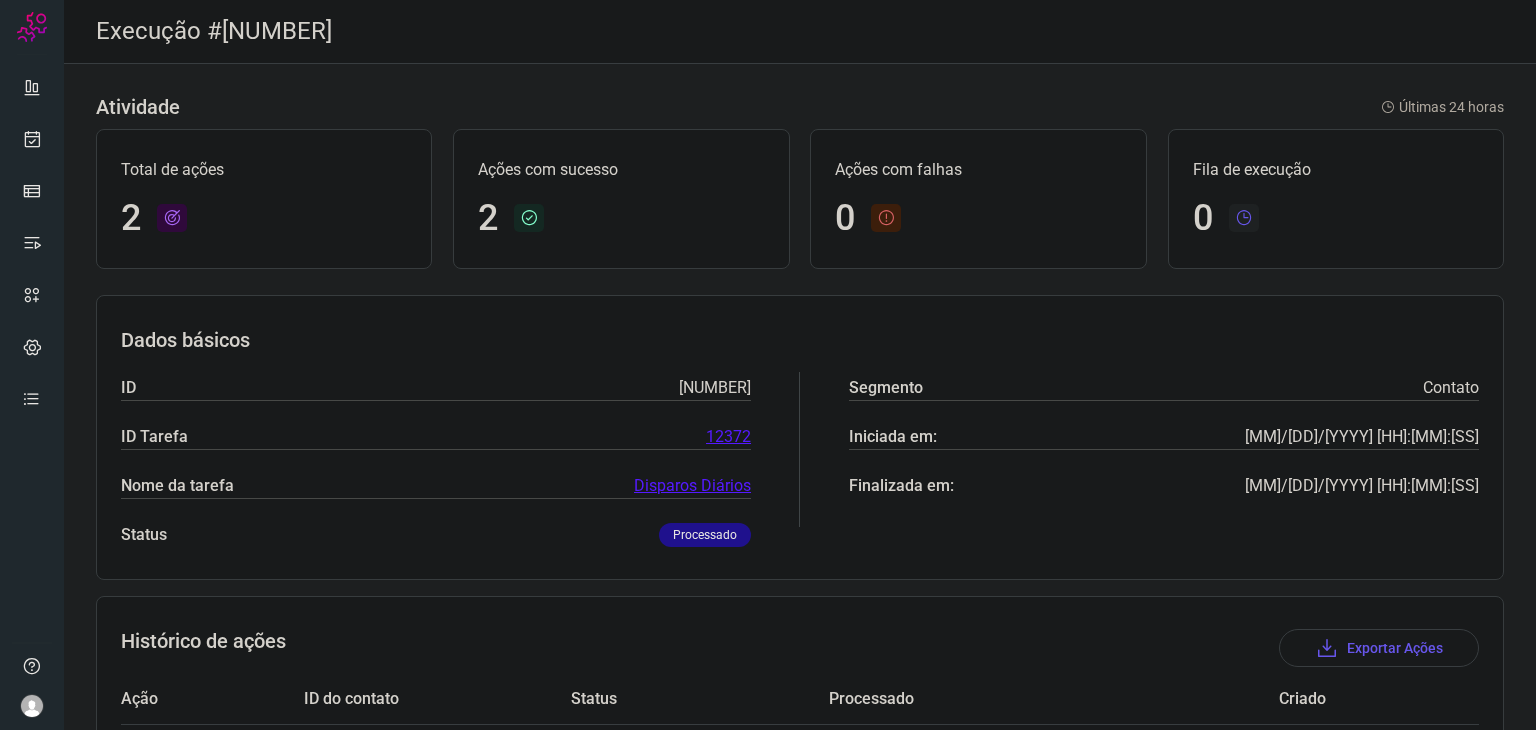 scroll, scrollTop: 192, scrollLeft: 0, axis: vertical 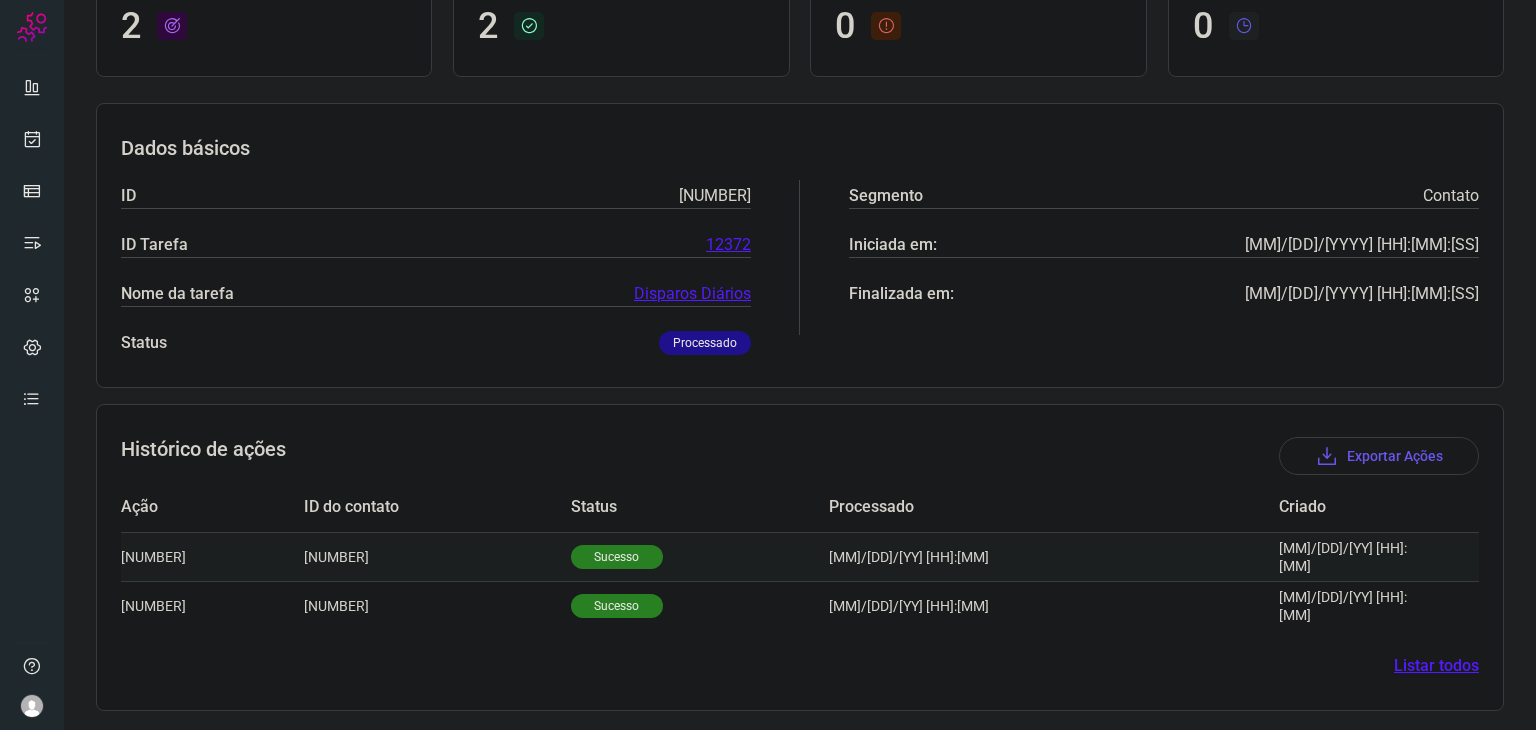 click on "Sucesso" at bounding box center [617, 557] 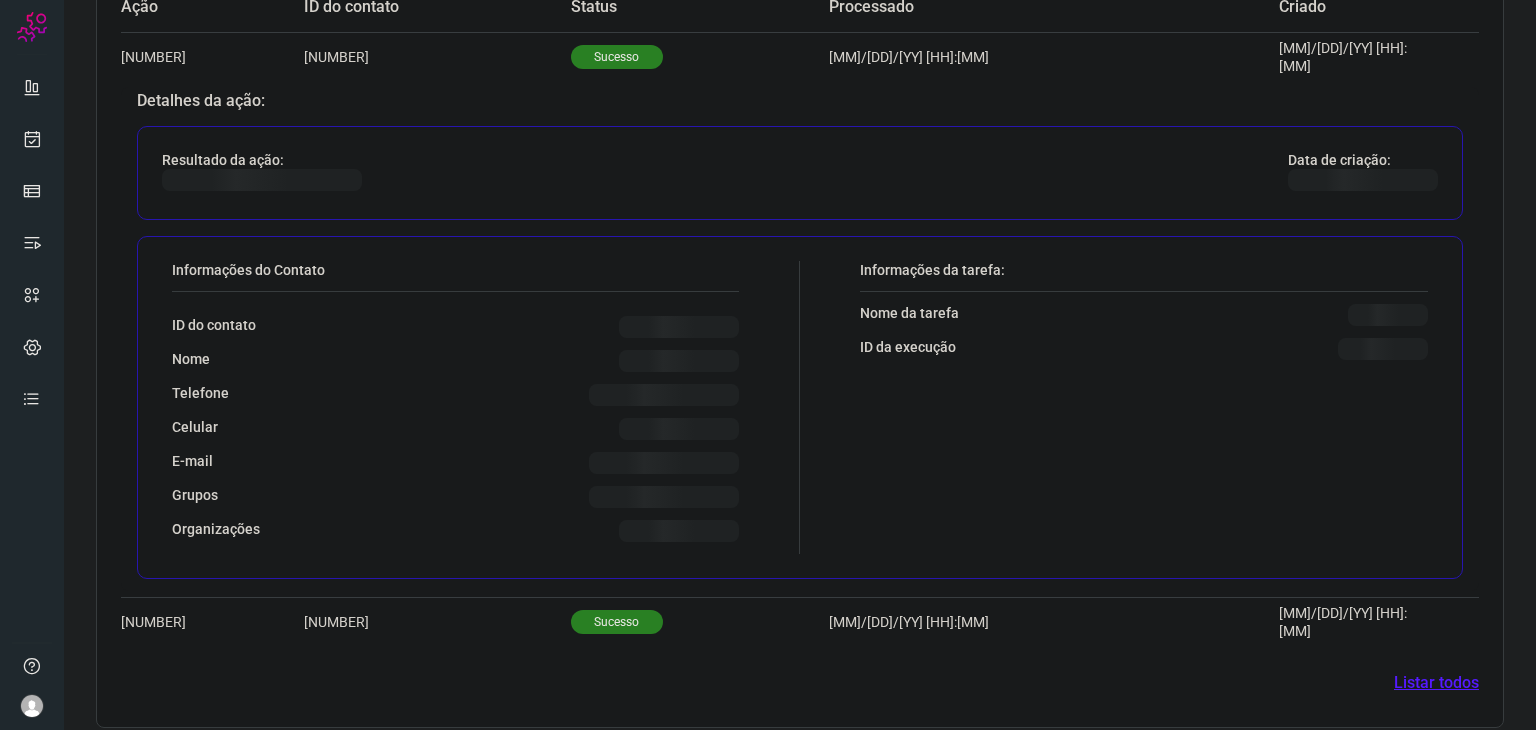 scroll, scrollTop: 676, scrollLeft: 0, axis: vertical 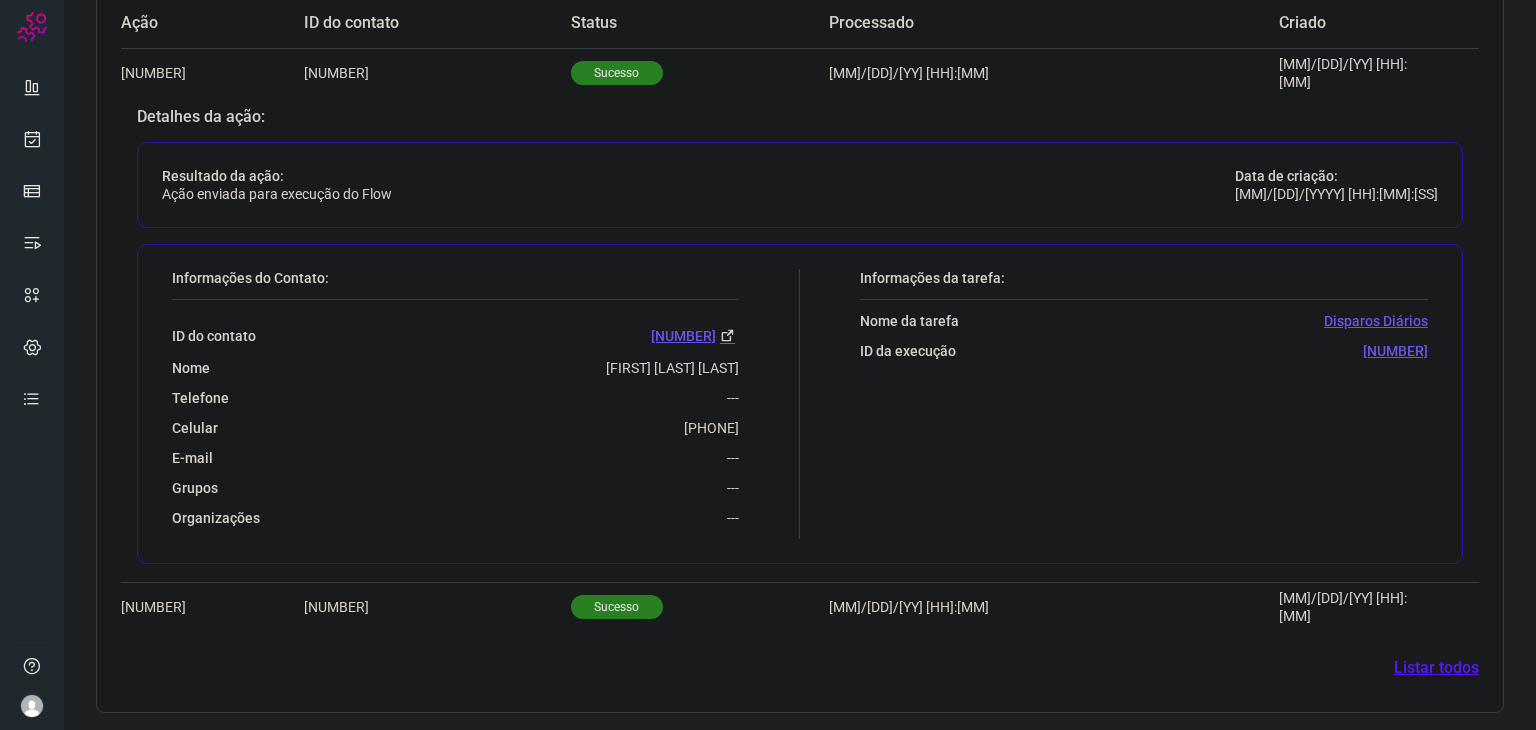 drag, startPoint x: 628, startPoint y: 427, endPoint x: 740, endPoint y: 433, distance: 112.1606 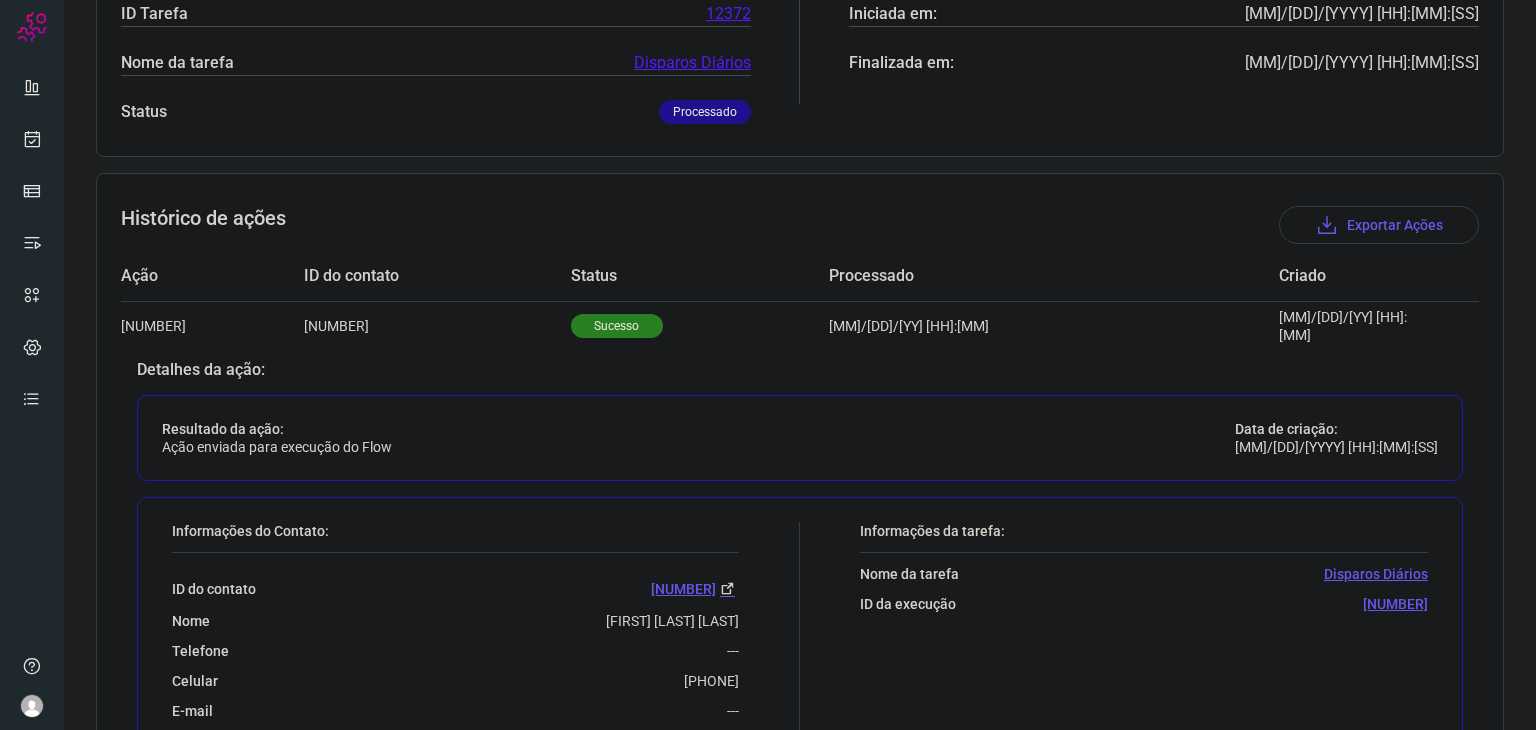 scroll, scrollTop: 176, scrollLeft: 0, axis: vertical 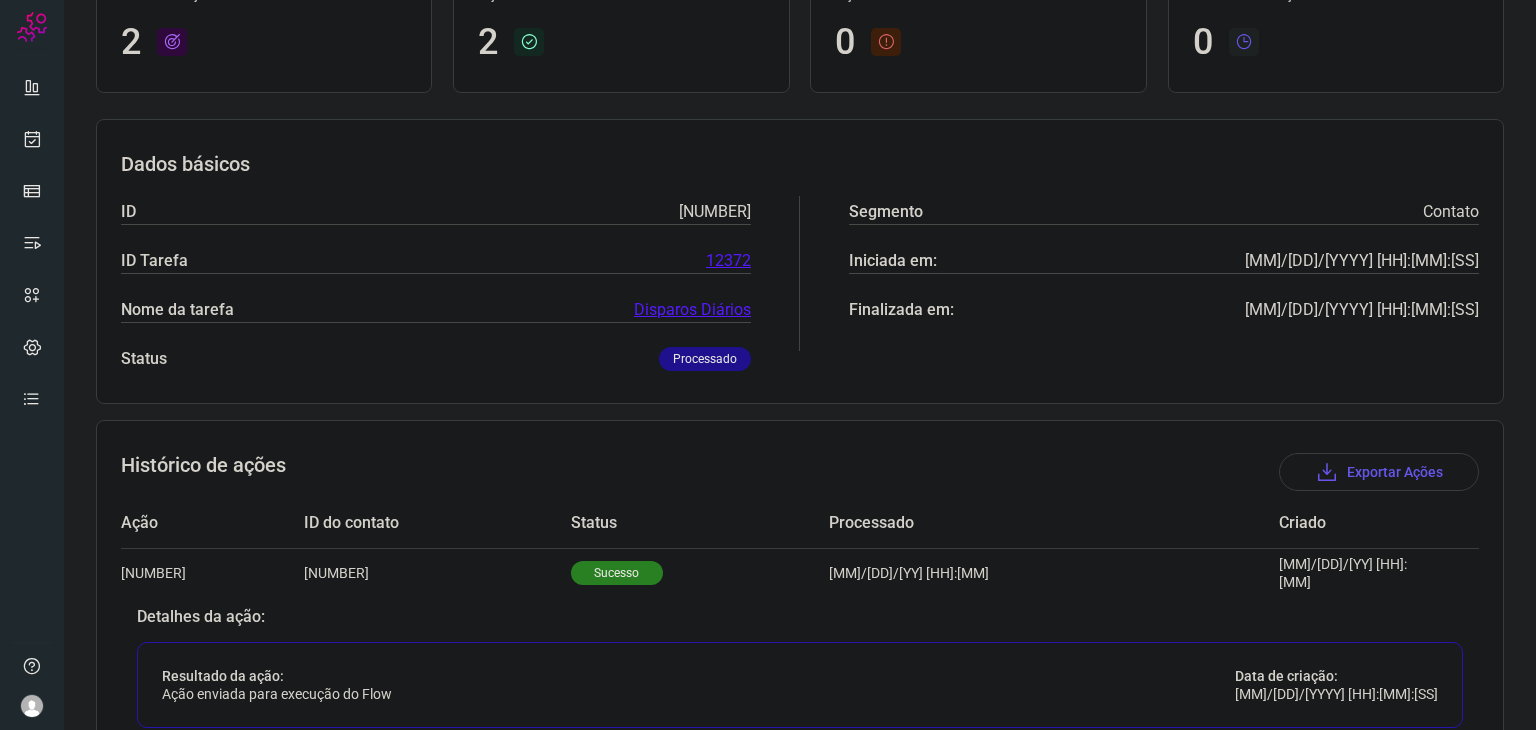 click at bounding box center (32, 365) 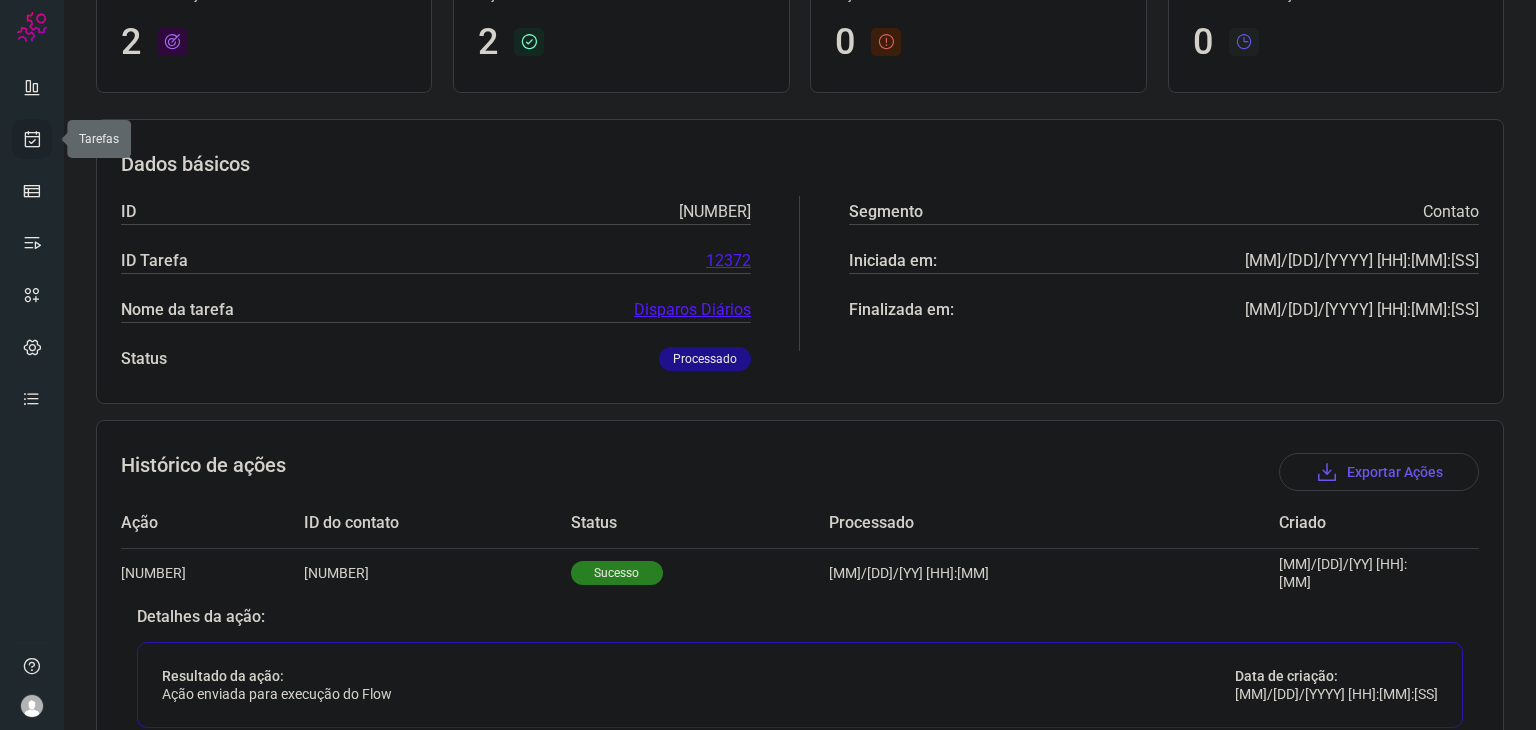 click at bounding box center (32, 139) 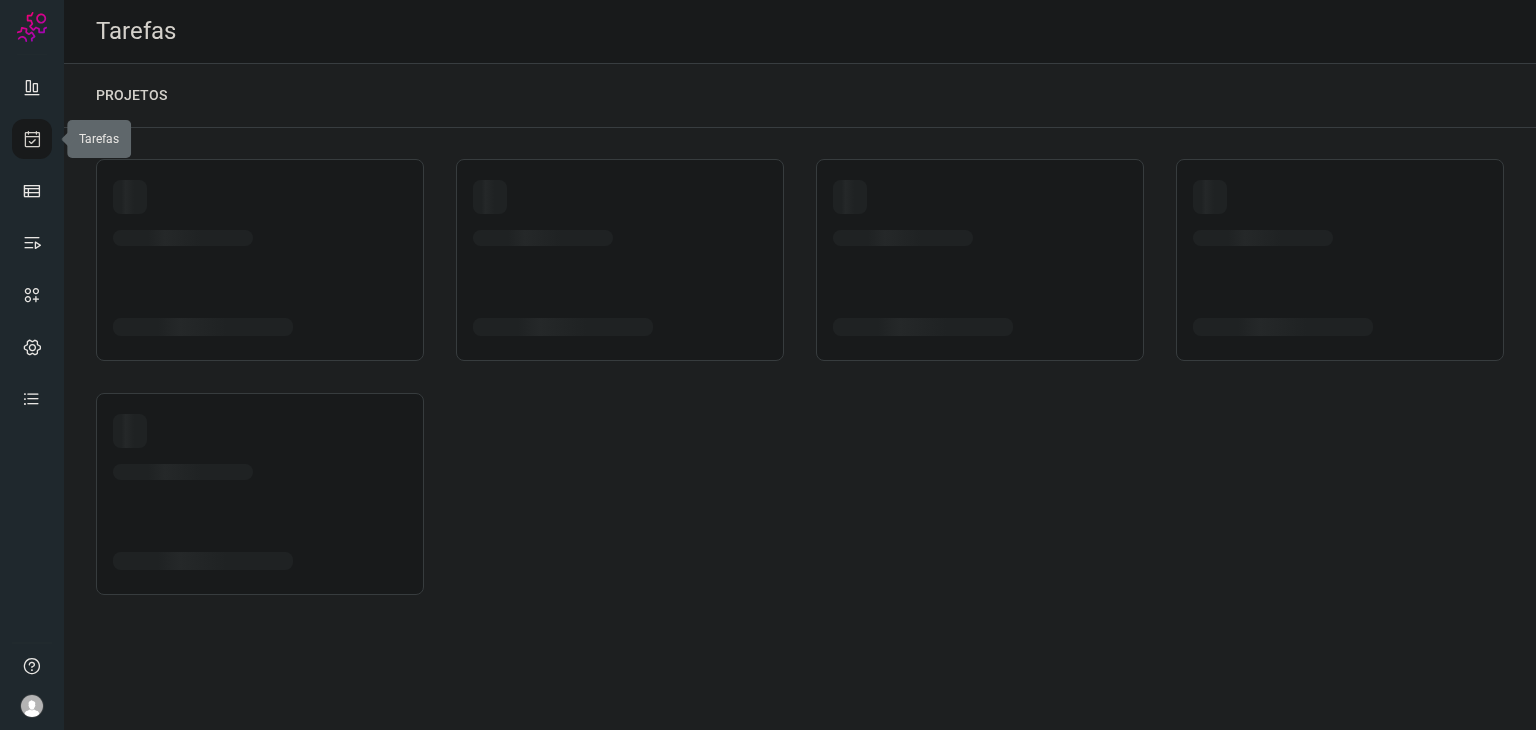 scroll, scrollTop: 0, scrollLeft: 0, axis: both 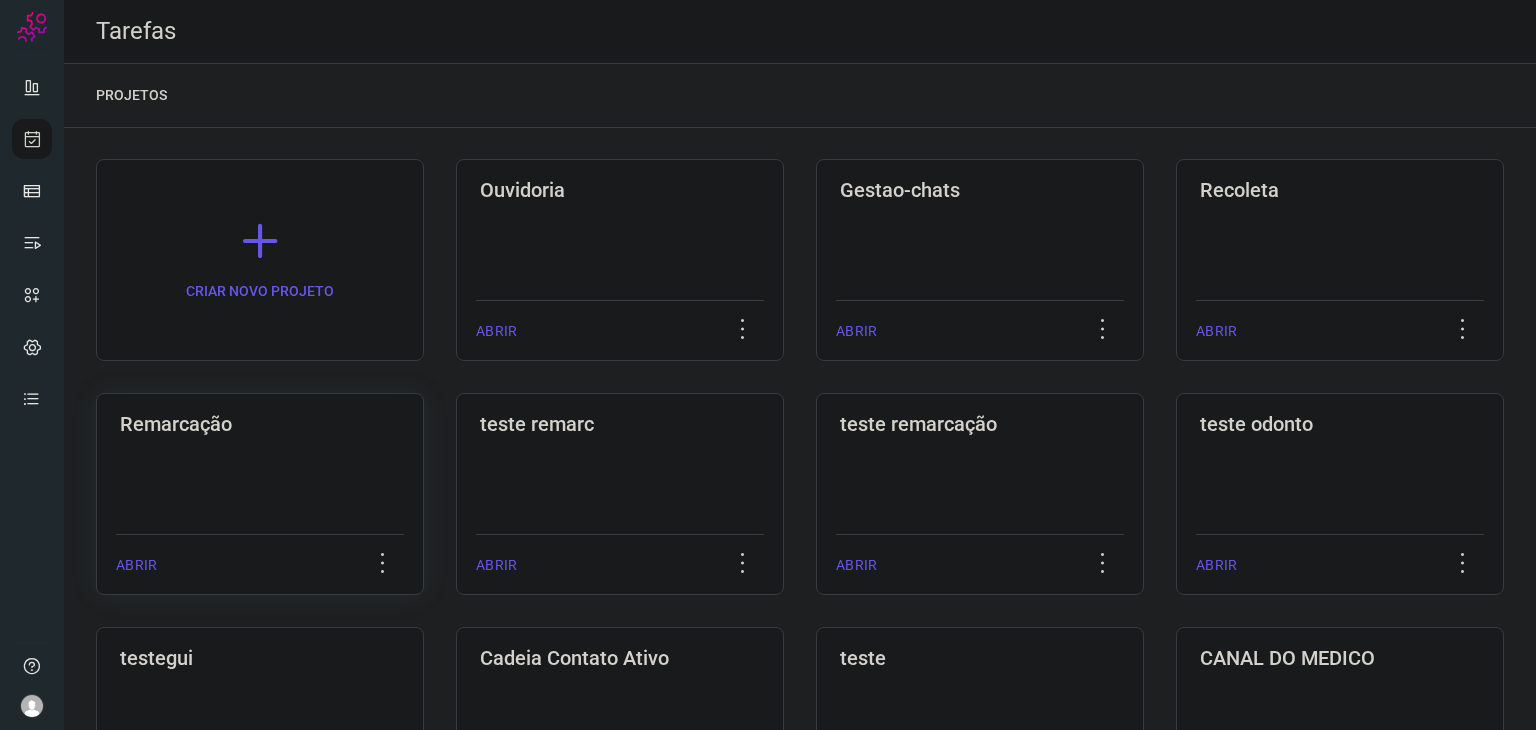click on "Remarcação  ABRIR" 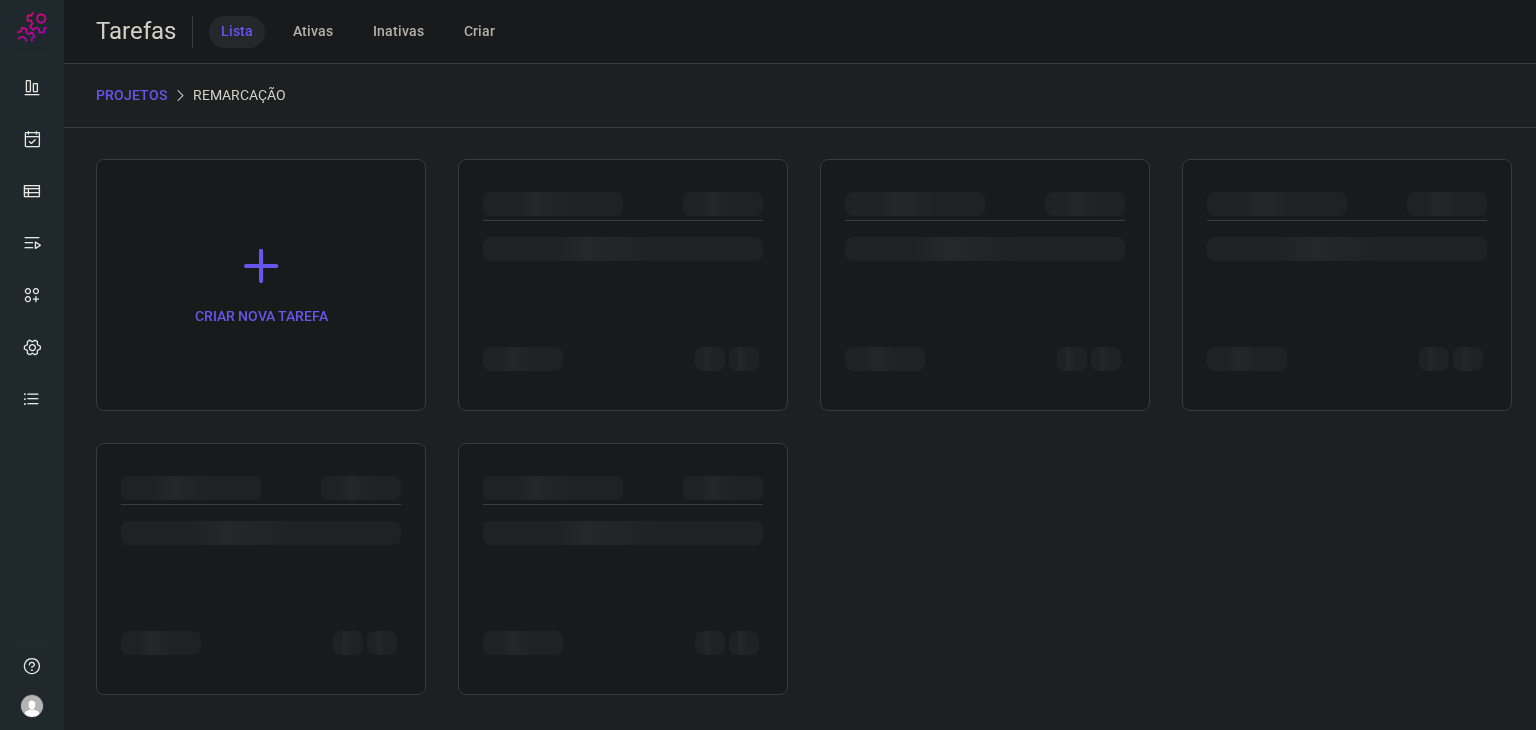 click 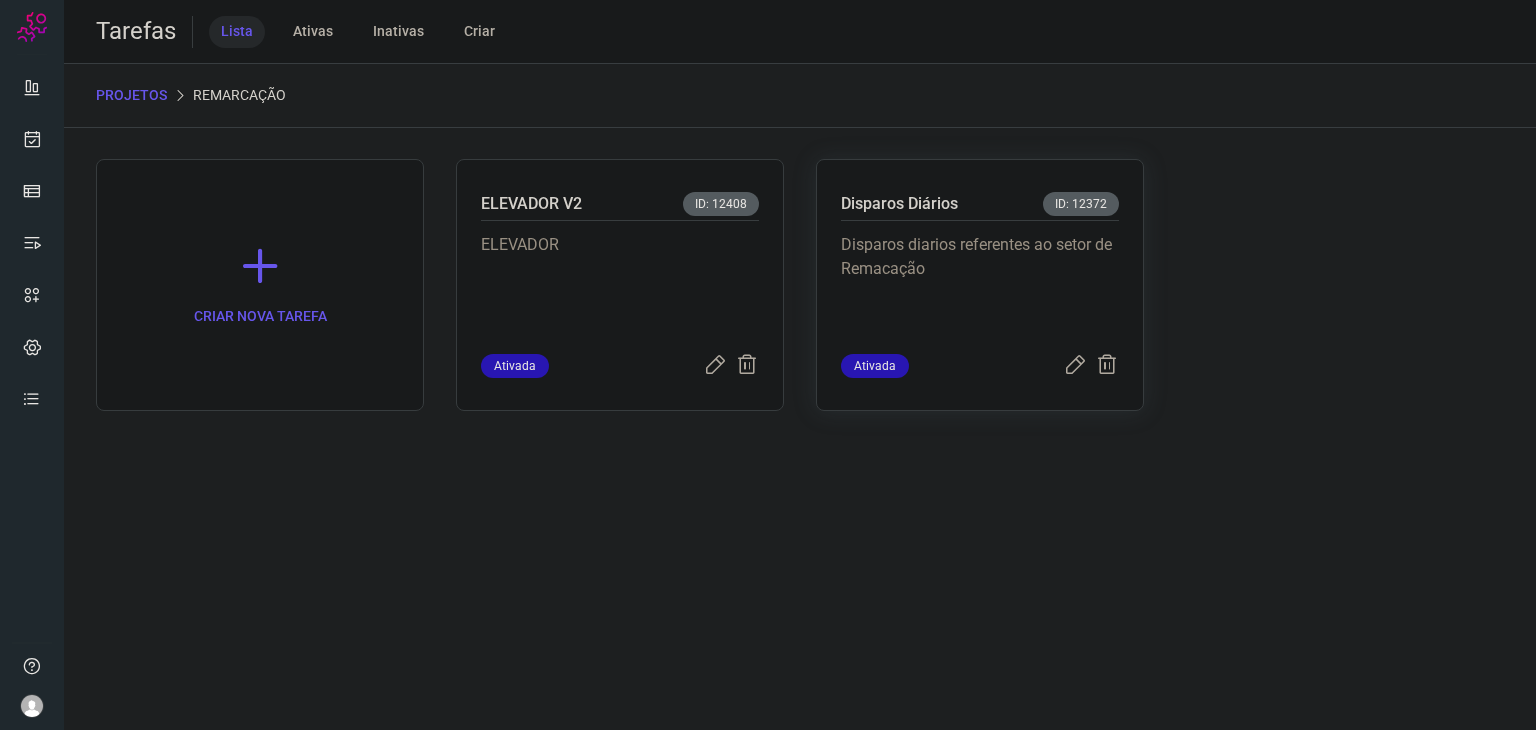 click on "Disparos diarios referentes ao setor de Remacação" at bounding box center (980, 283) 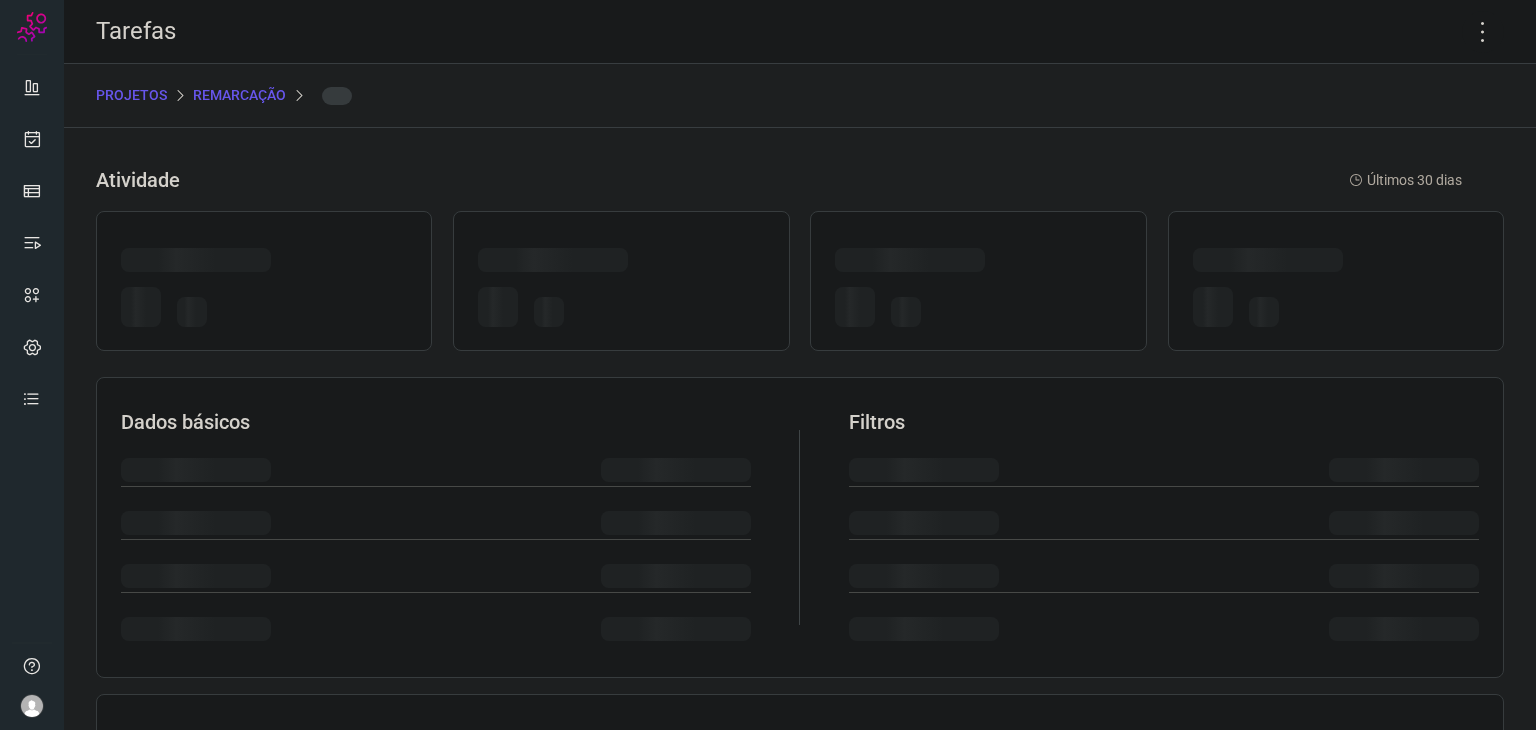 click at bounding box center (978, 263) 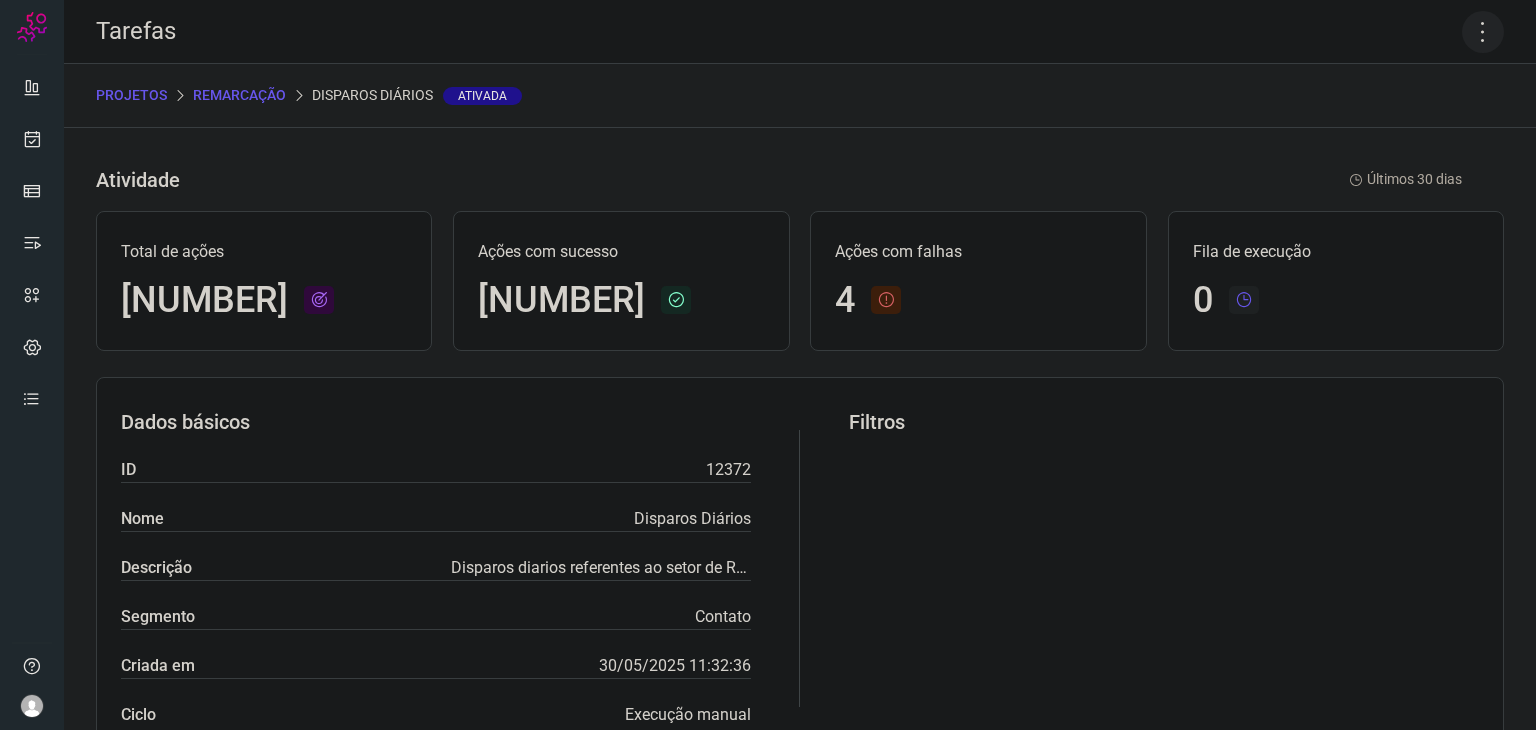 click 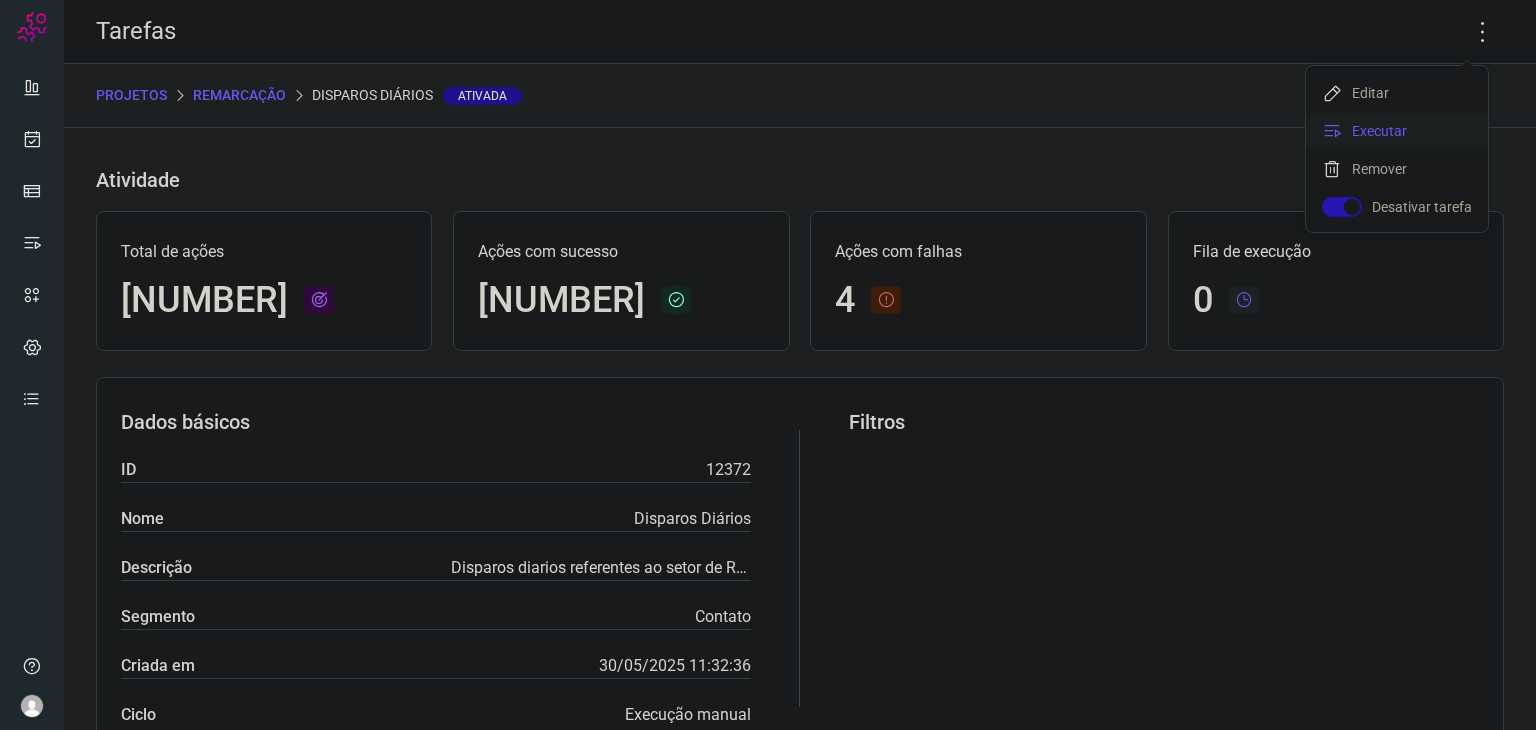 click on "Executar" 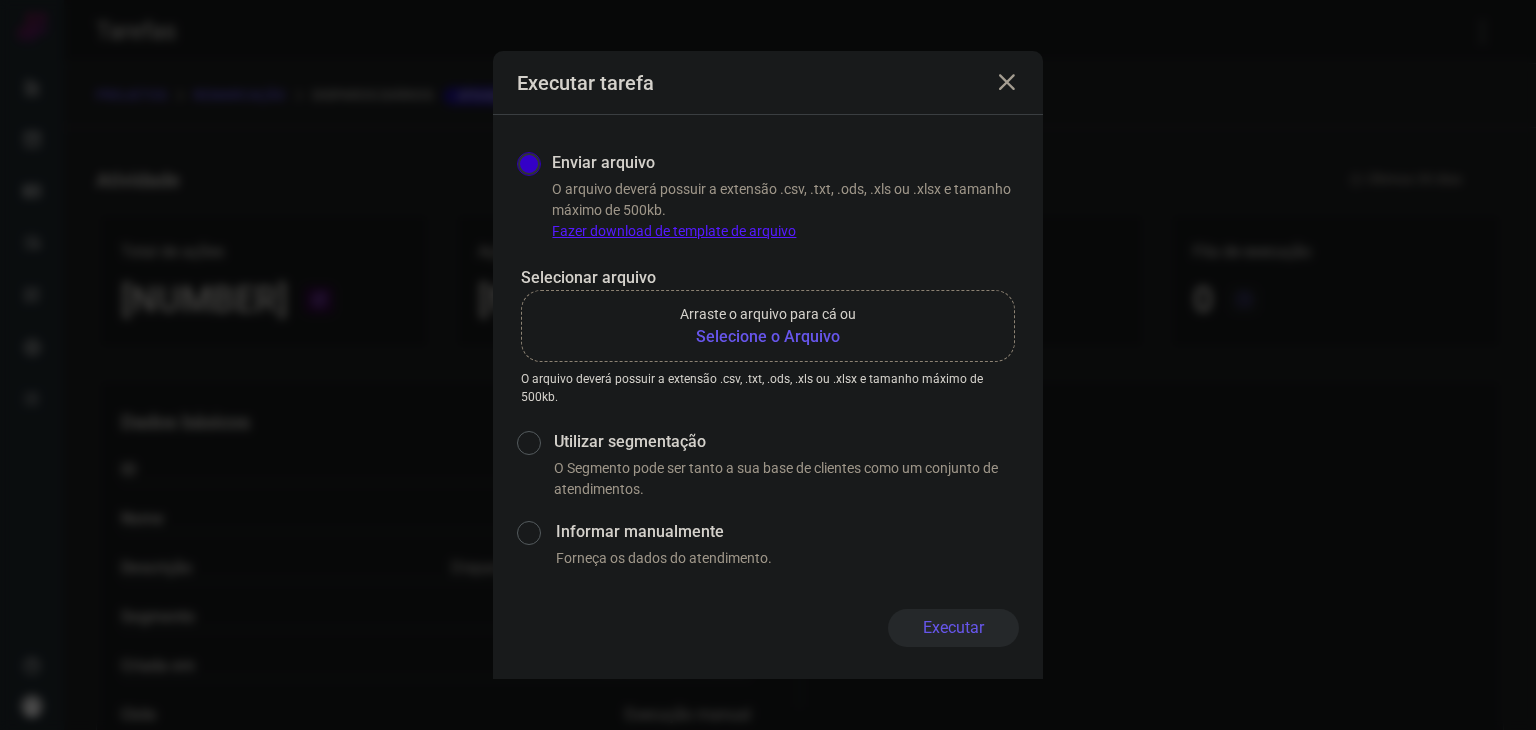 click on "Selecione o Arquivo" at bounding box center (768, 337) 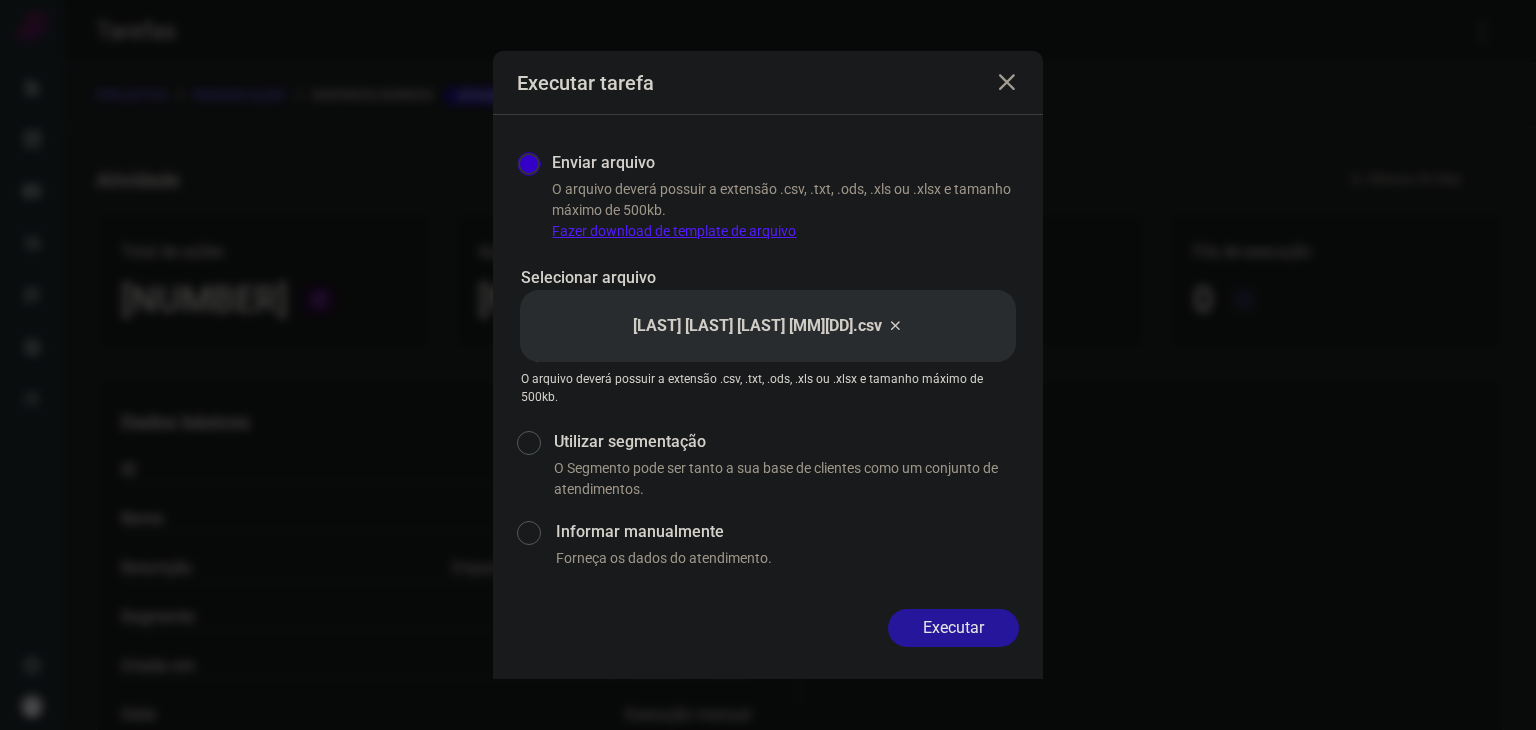 click on "Executar" at bounding box center (953, 628) 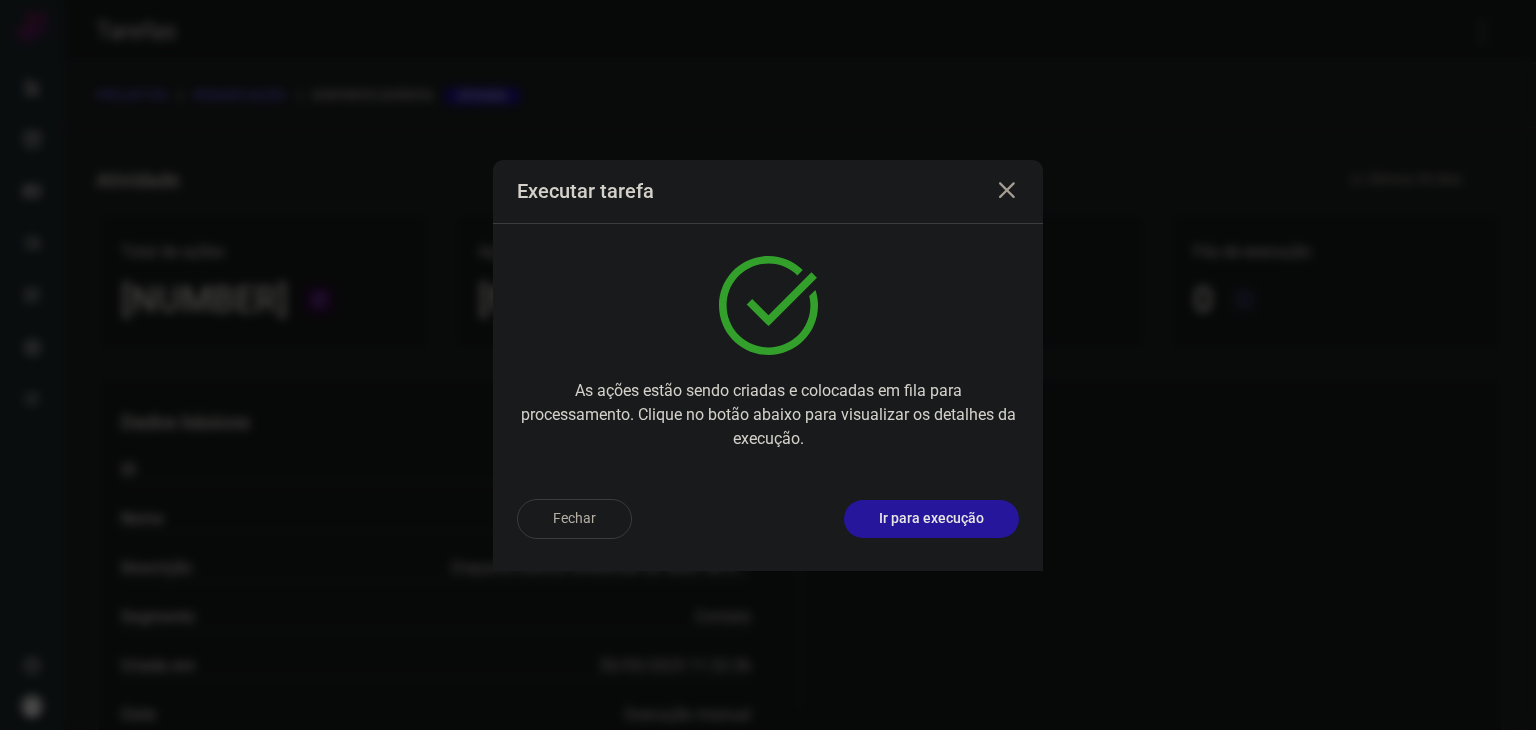 click on "Ir para execução" at bounding box center (931, 519) 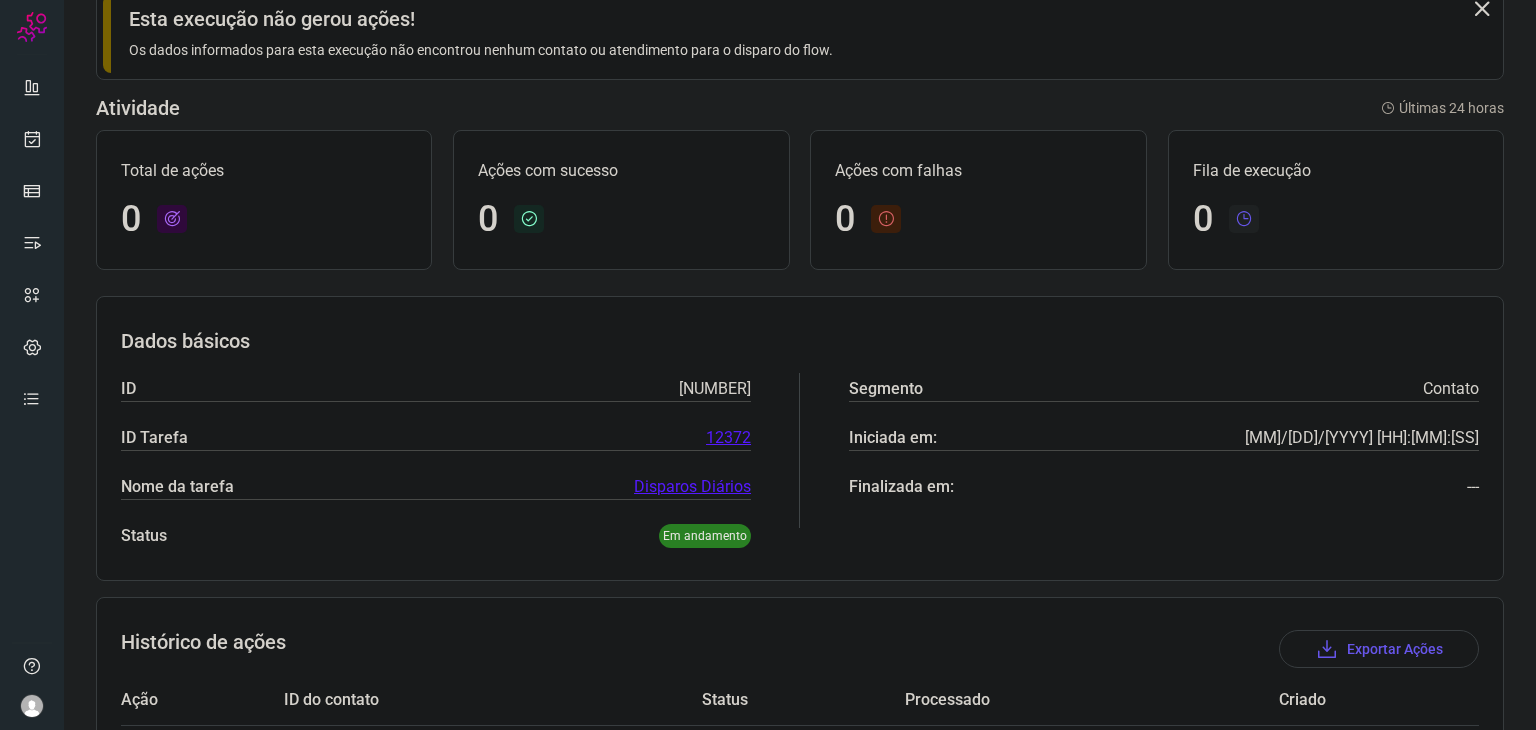 scroll, scrollTop: 0, scrollLeft: 0, axis: both 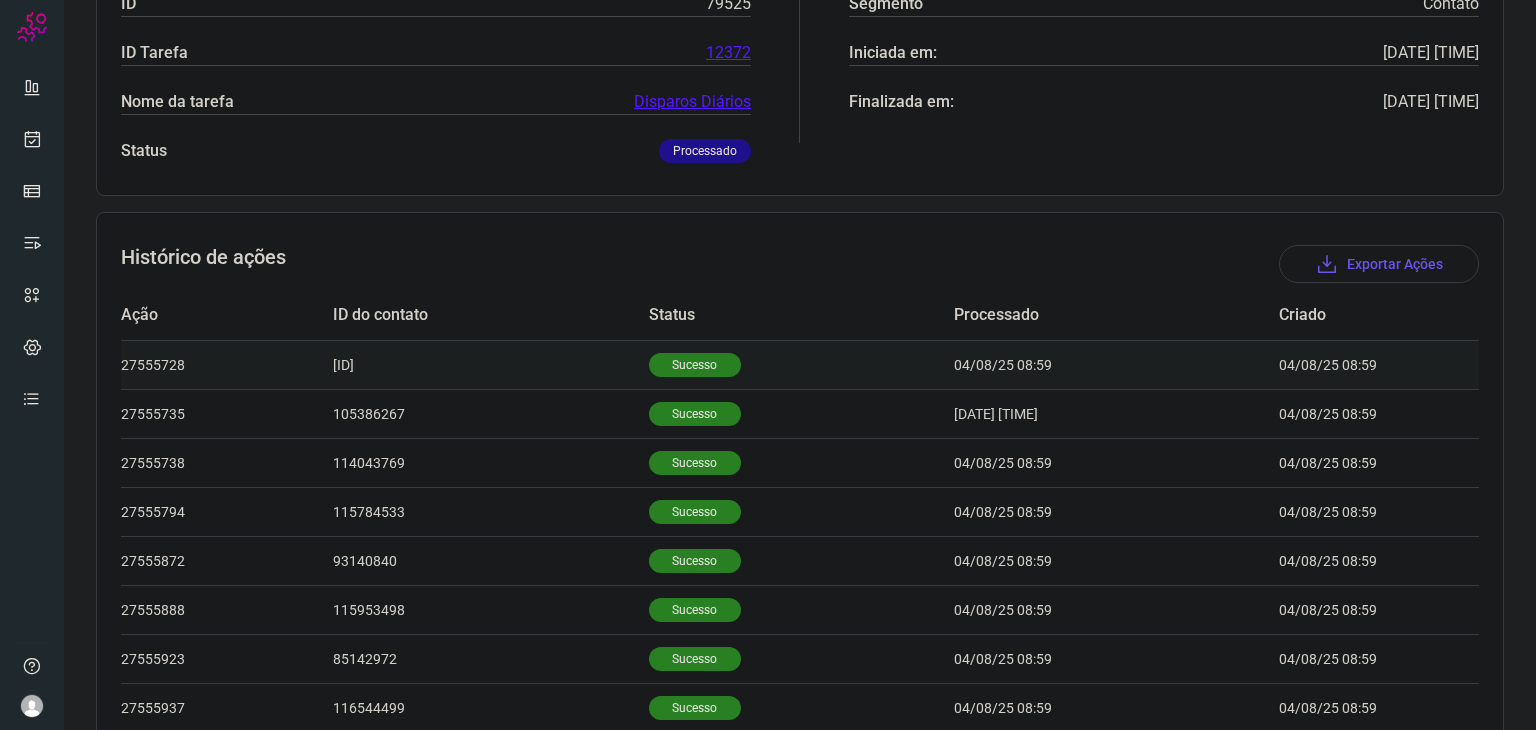 click on "Sucesso" at bounding box center [695, 365] 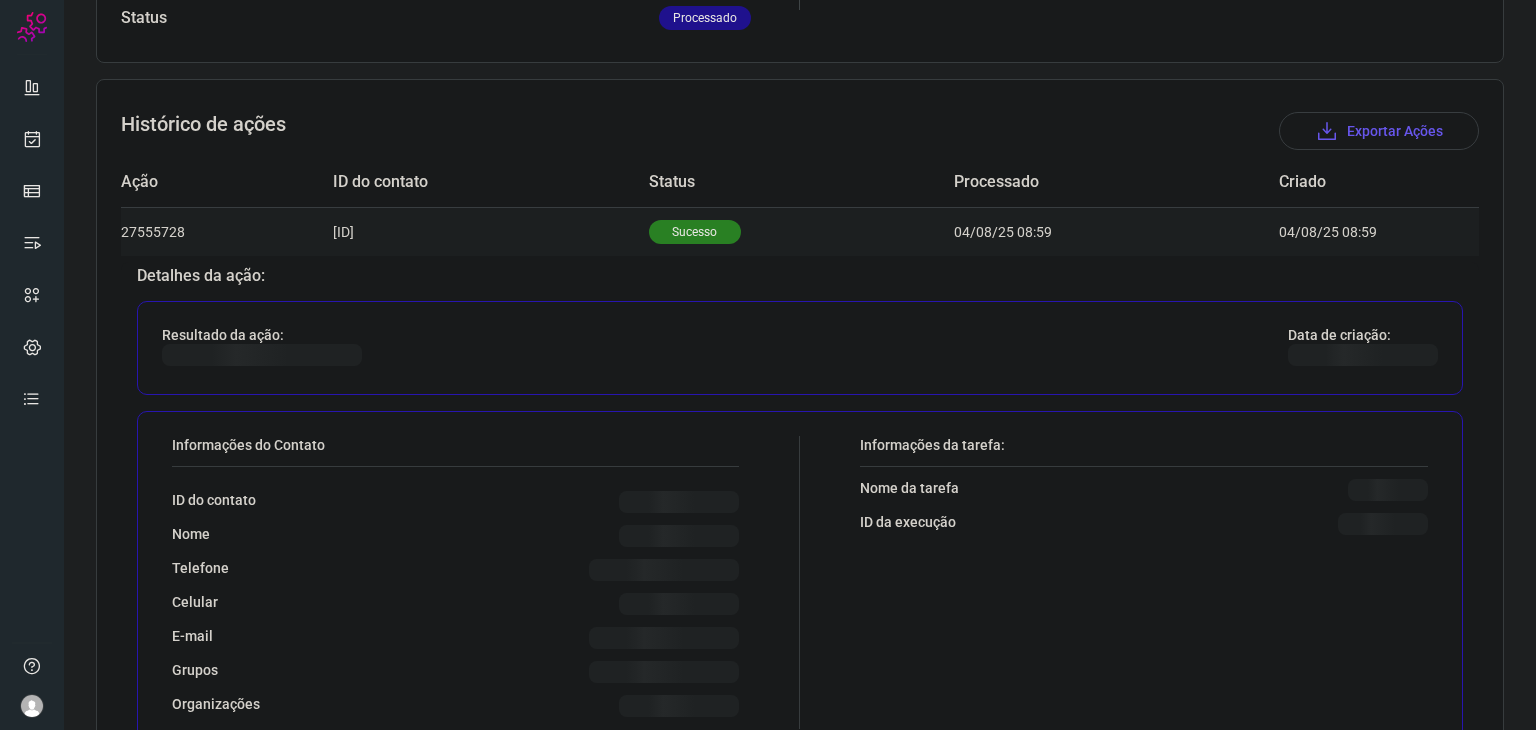 scroll, scrollTop: 684, scrollLeft: 0, axis: vertical 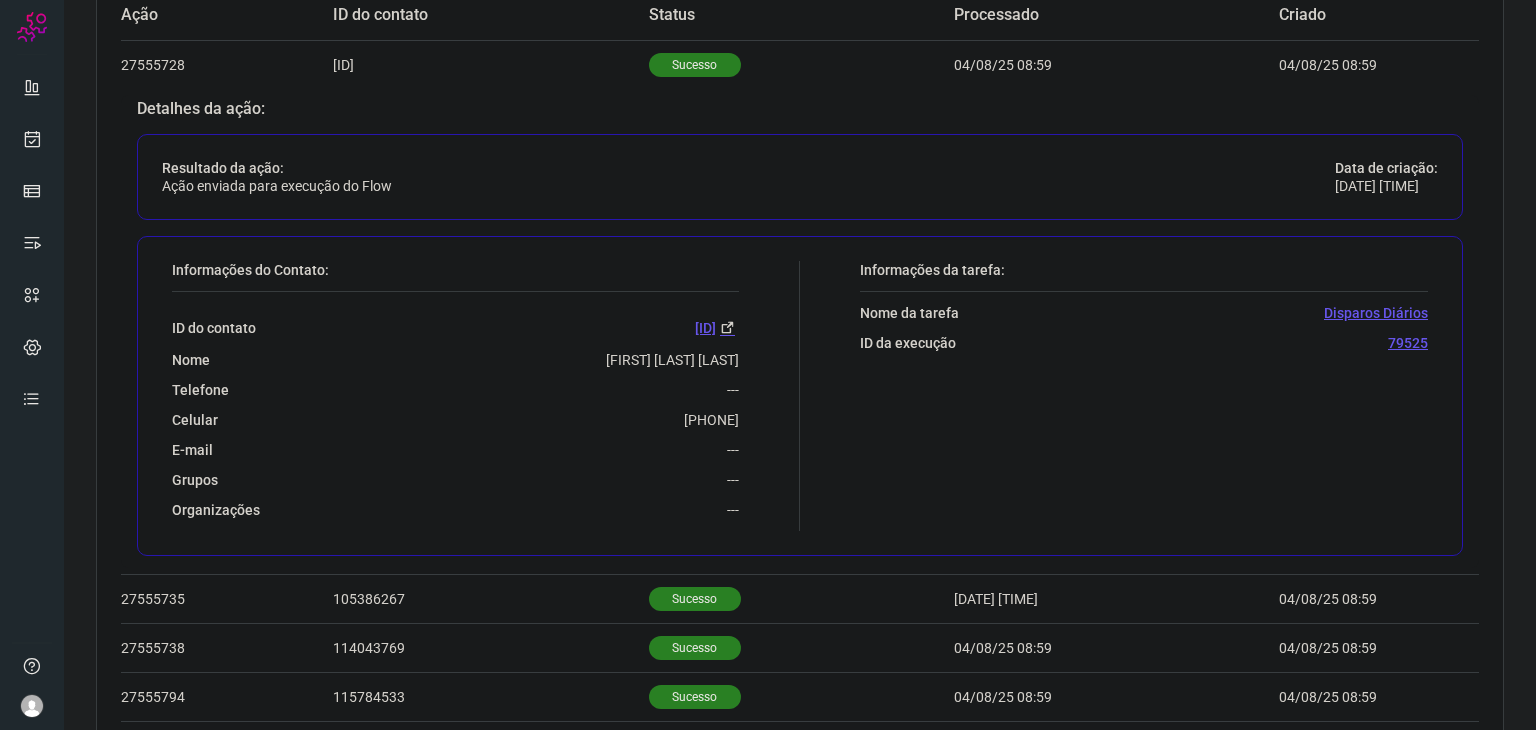 drag, startPoint x: 634, startPoint y: 412, endPoint x: 751, endPoint y: 406, distance: 117.15375 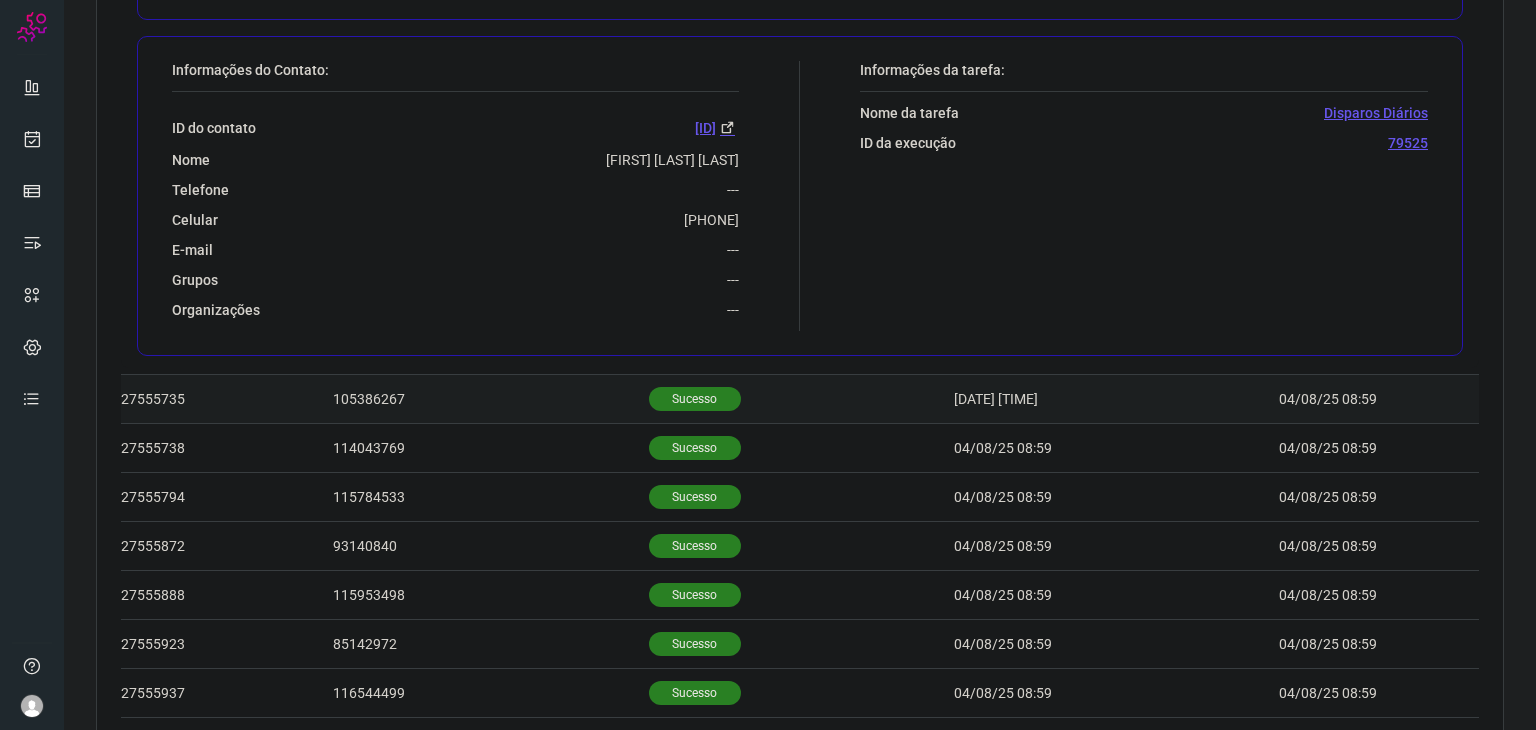 click on "Sucesso" at bounding box center [695, 399] 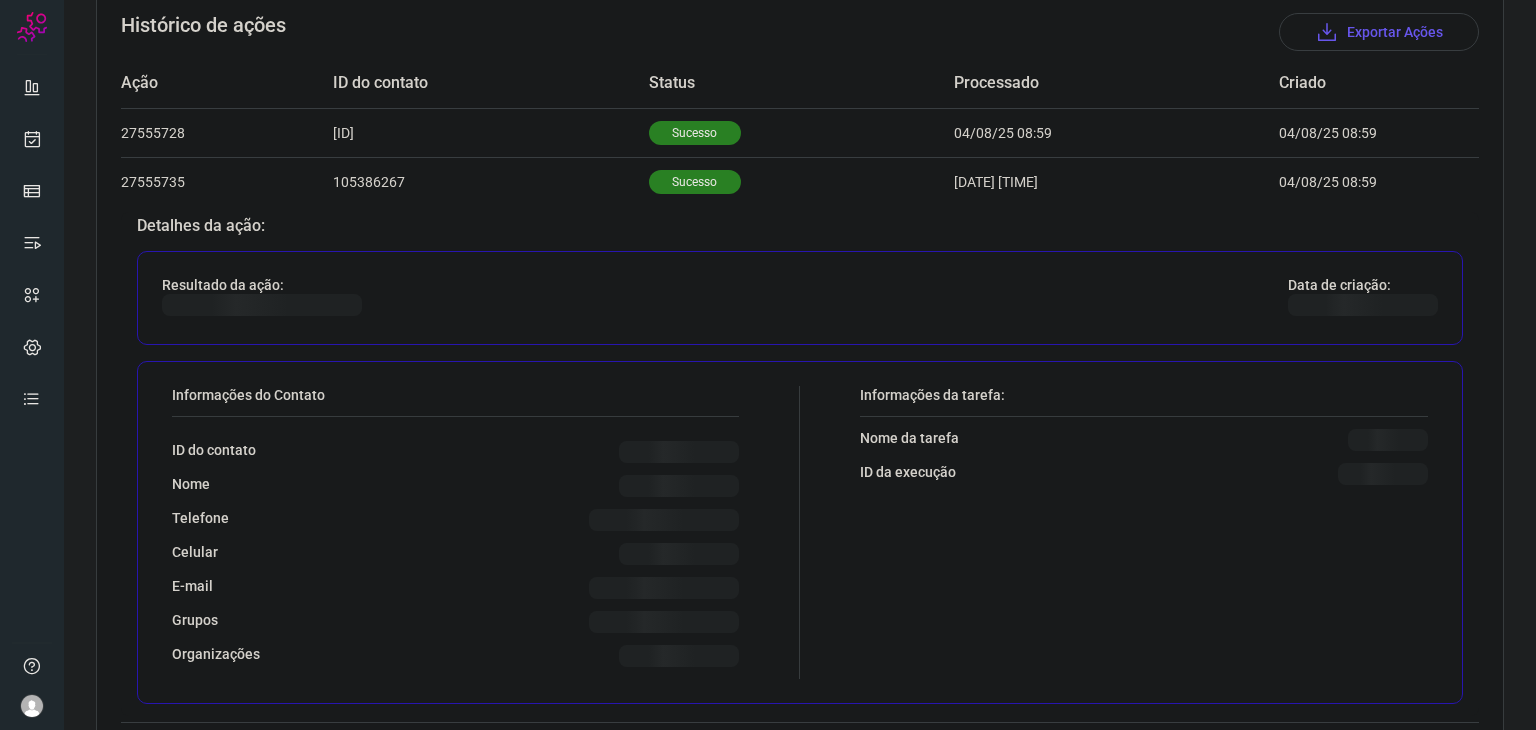 scroll, scrollTop: 700, scrollLeft: 0, axis: vertical 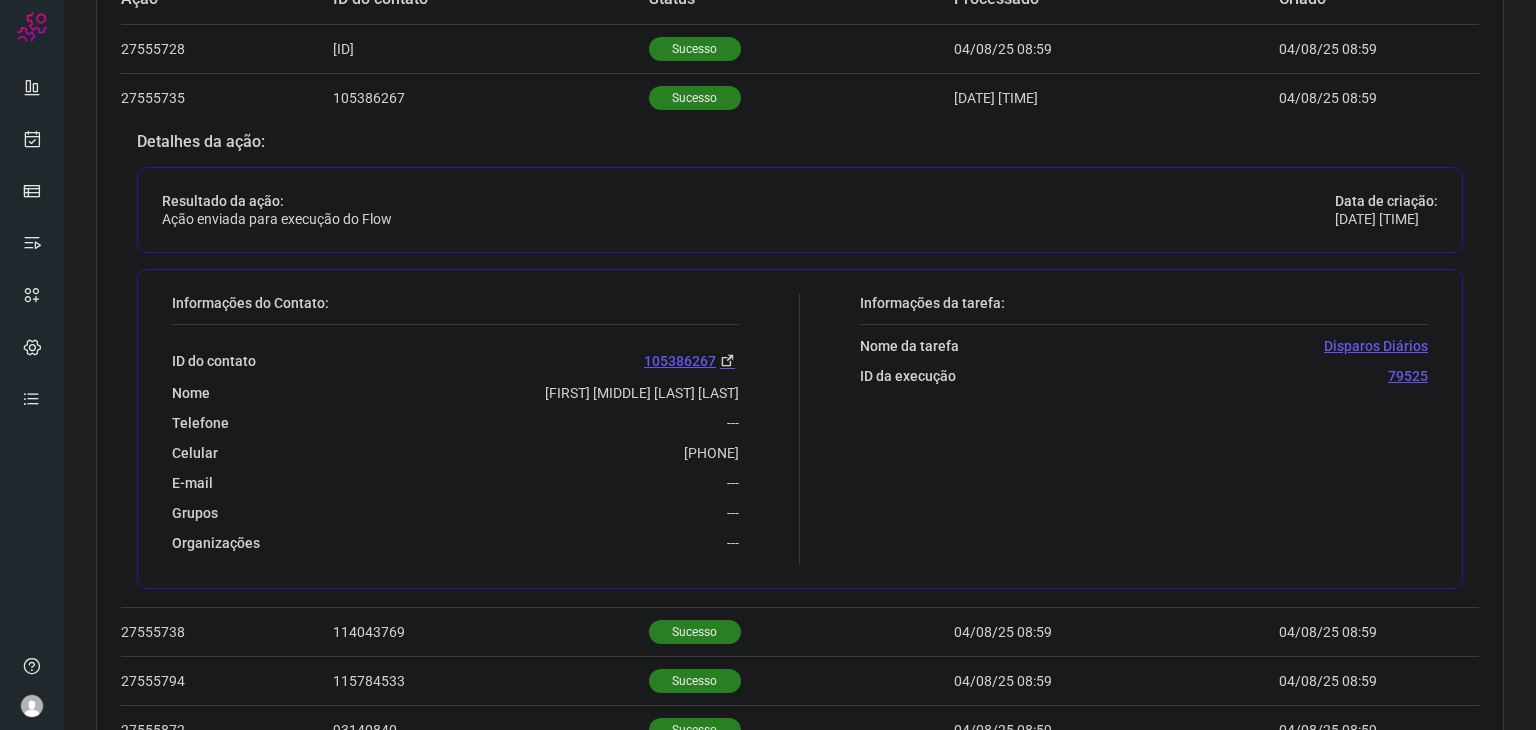 drag, startPoint x: 620, startPoint y: 445, endPoint x: 753, endPoint y: 449, distance: 133.06013 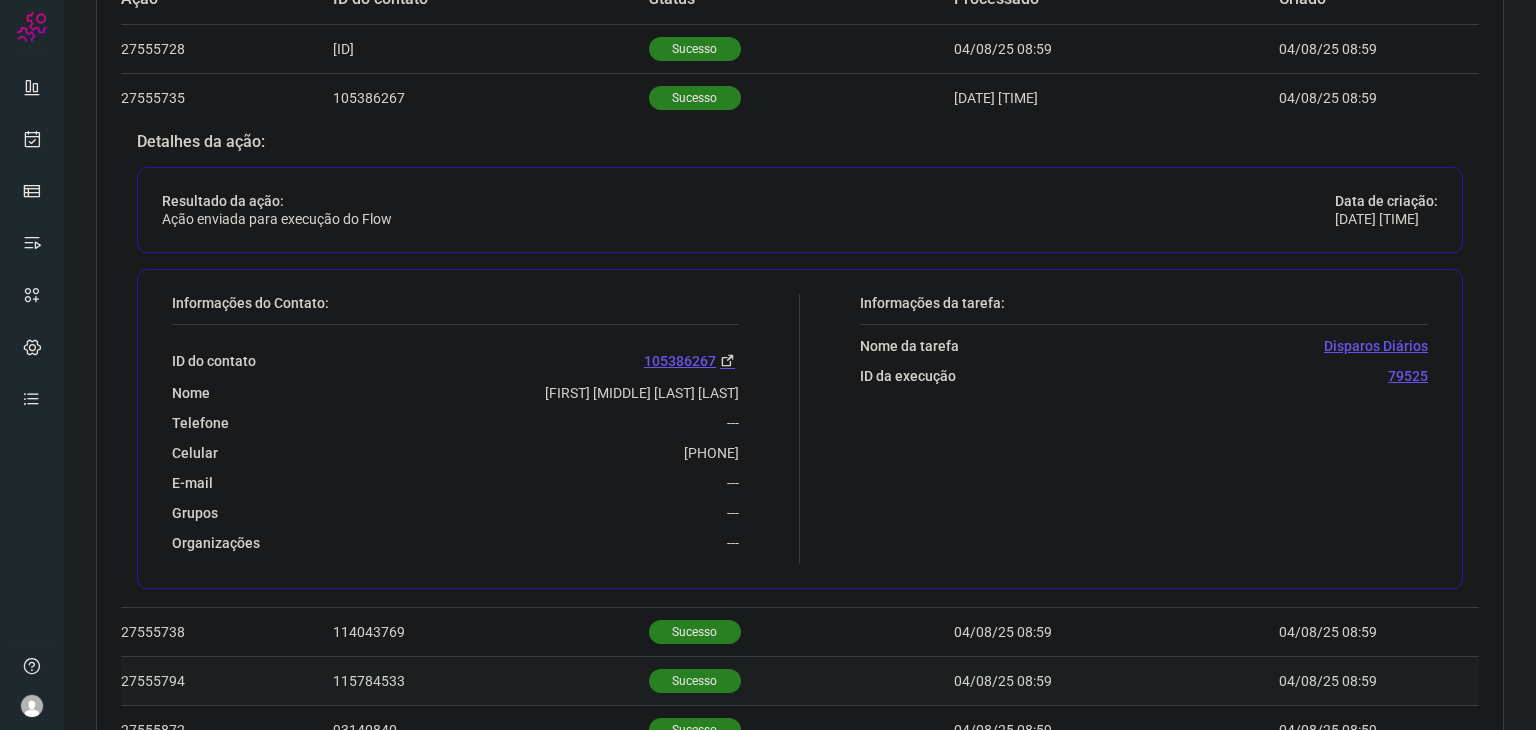 copy on "[PHONE]" 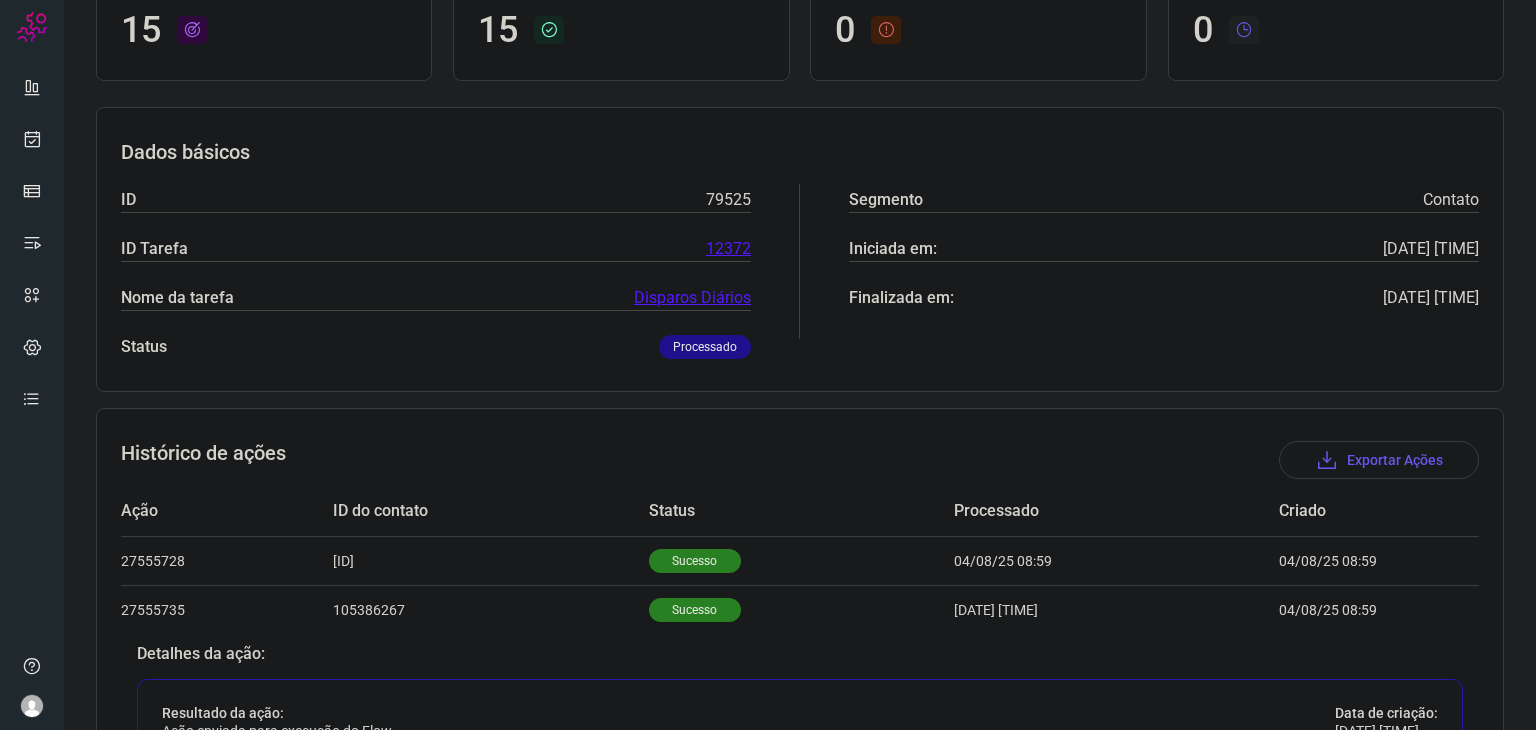 scroll, scrollTop: 0, scrollLeft: 0, axis: both 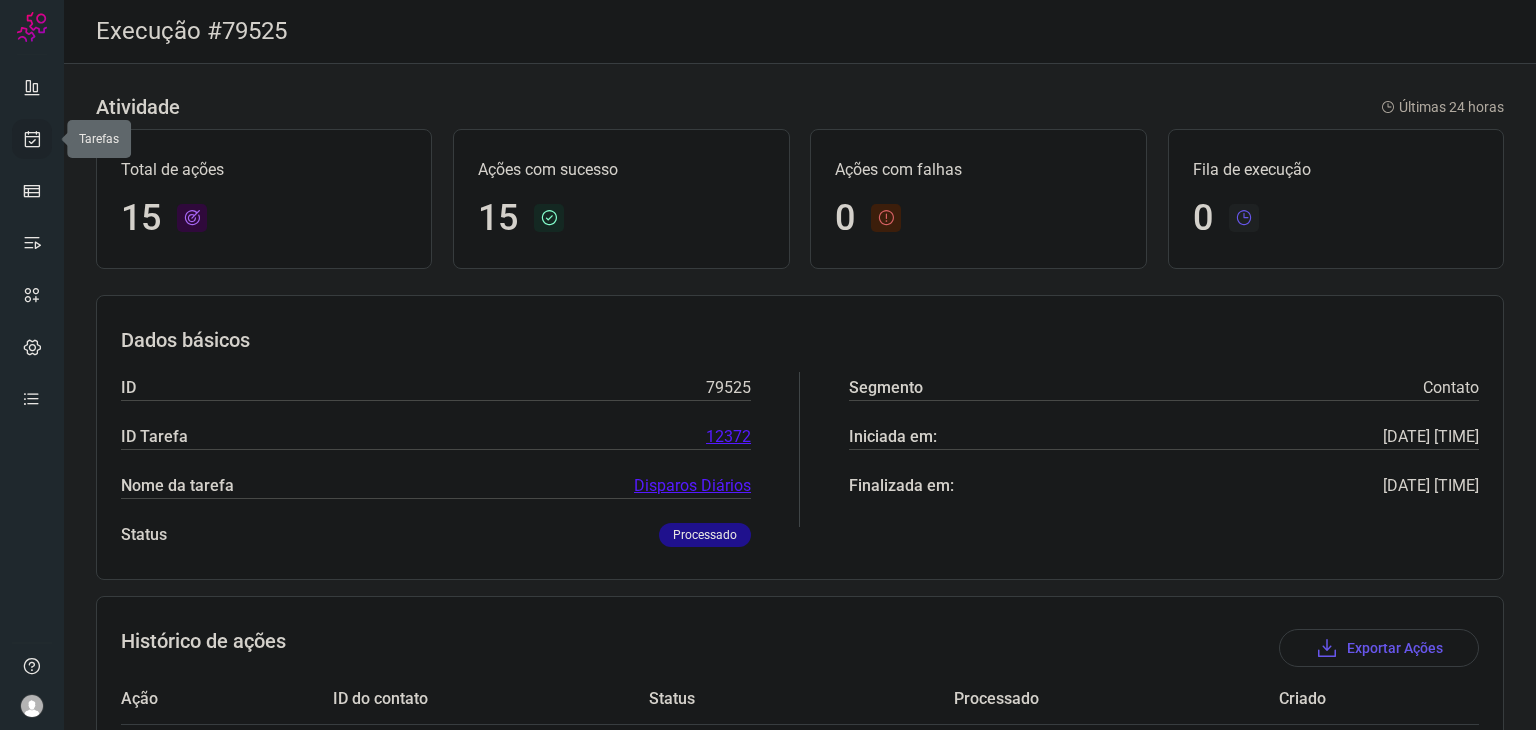 click at bounding box center [32, 139] 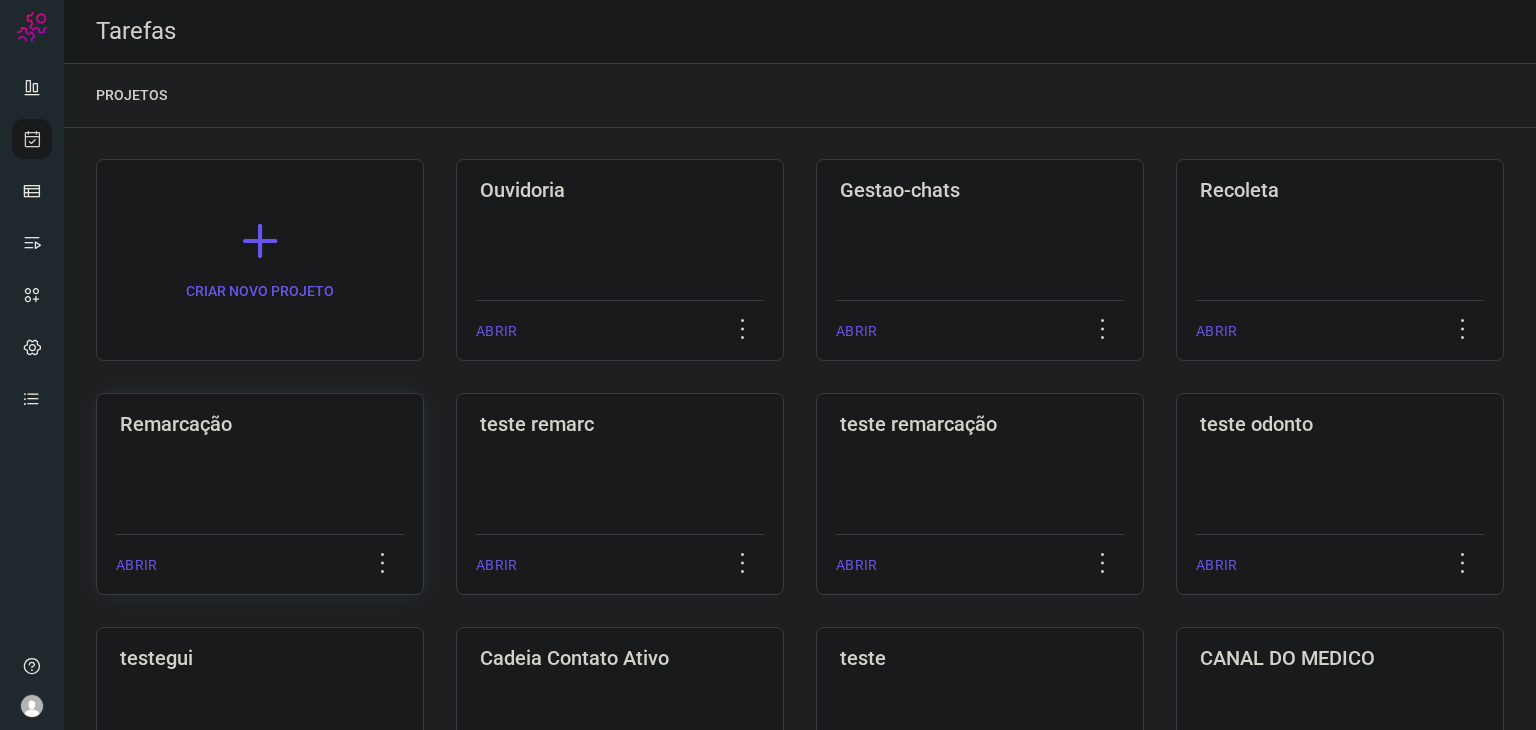 click on "Remarcação  ABRIR" 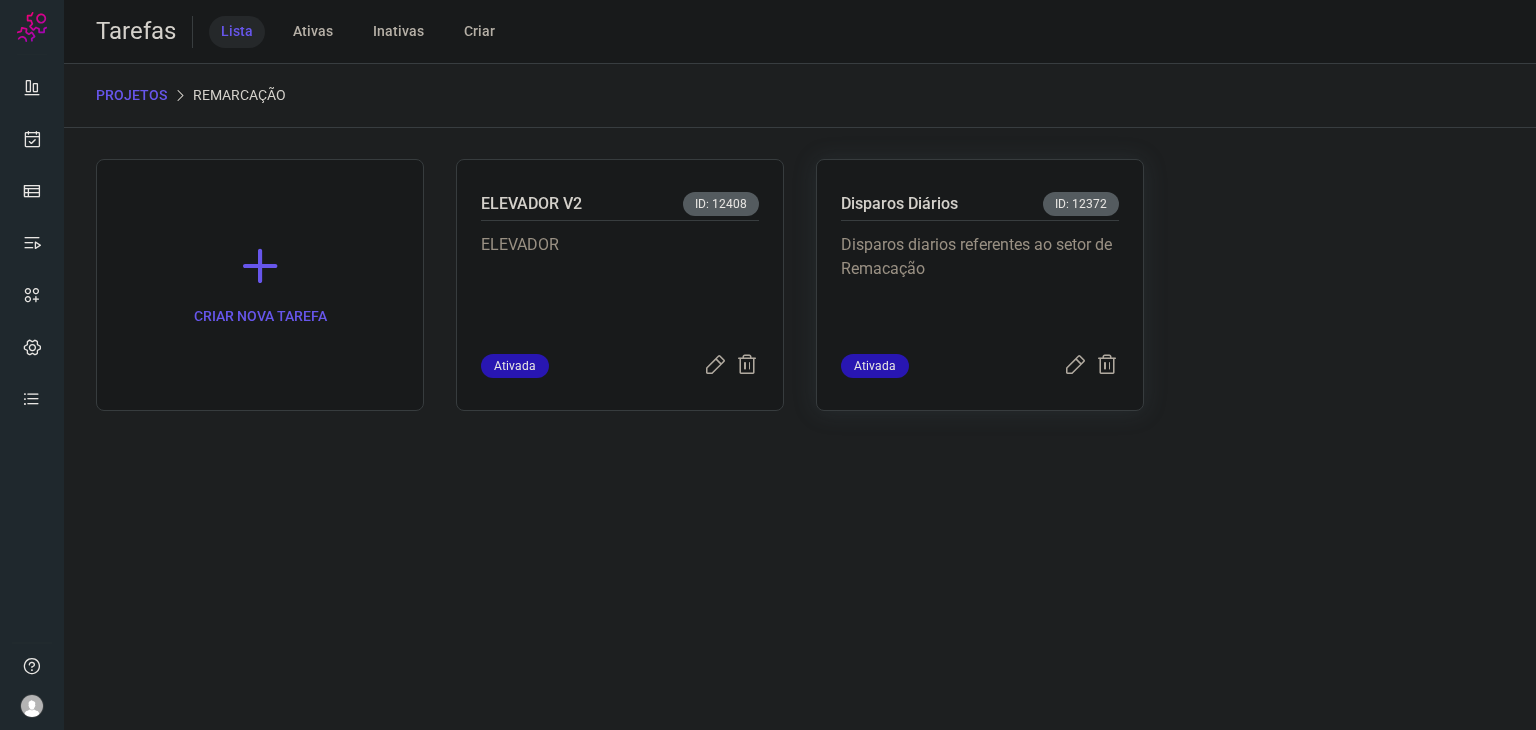 click on "Disparos diarios referentes ao setor de Remacação" at bounding box center [980, 287] 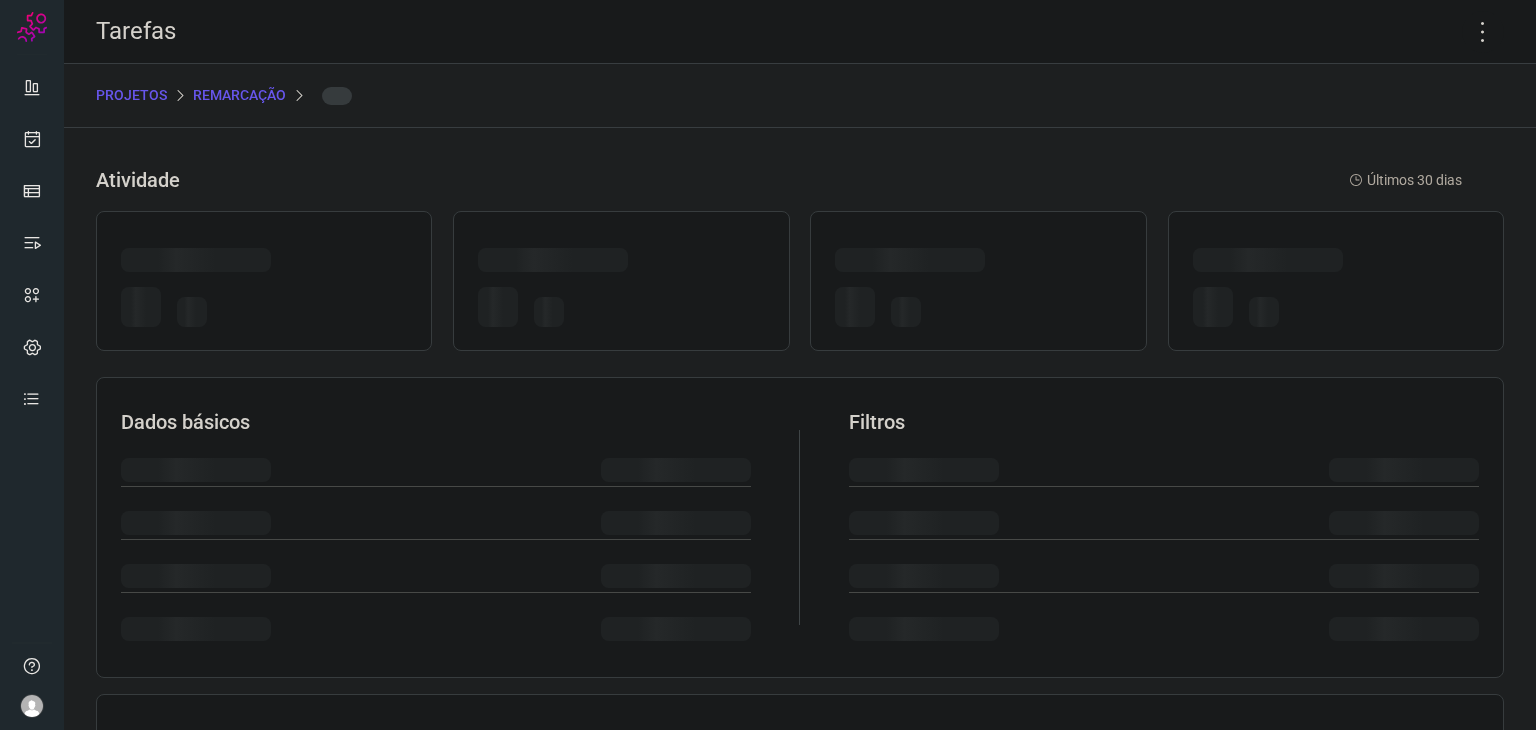 click at bounding box center [978, 281] 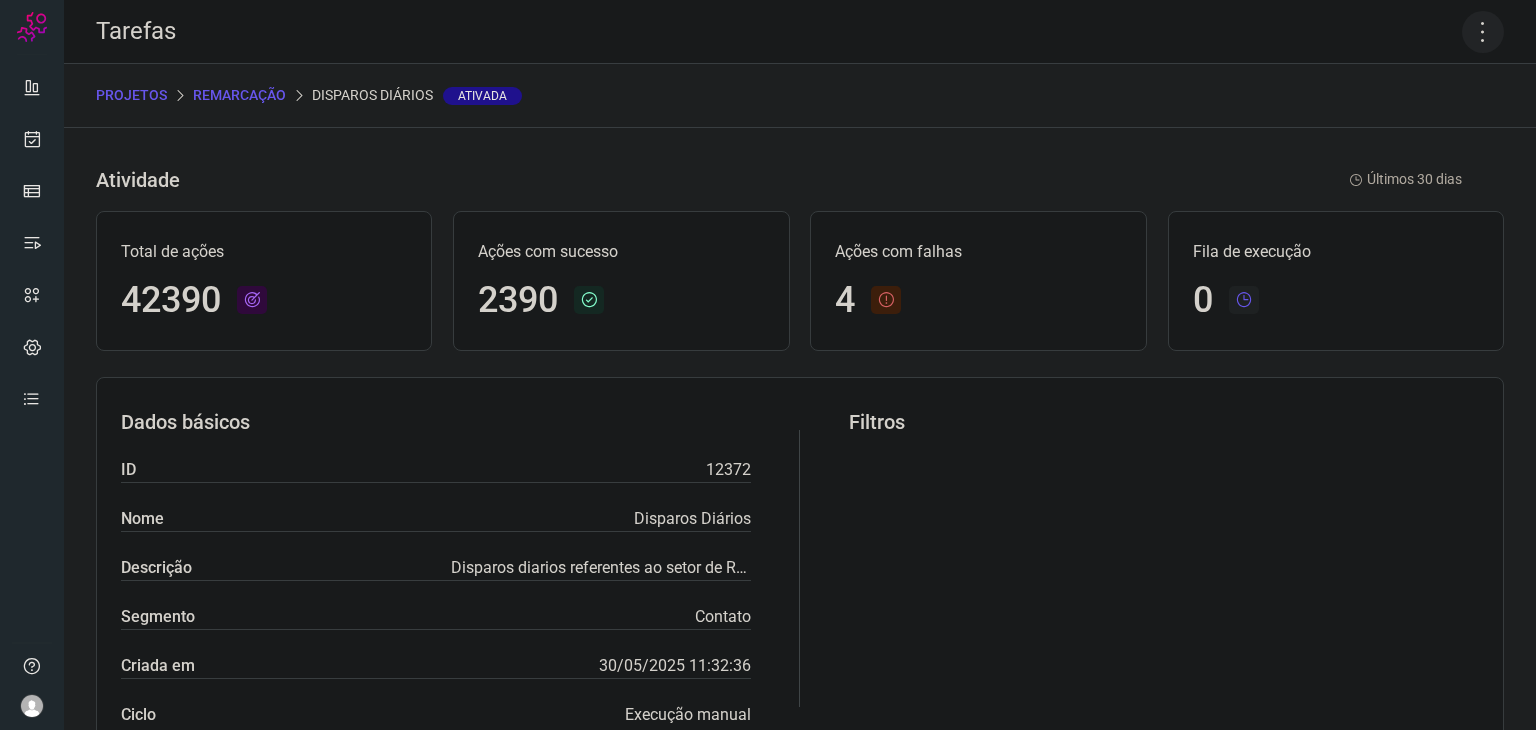 click 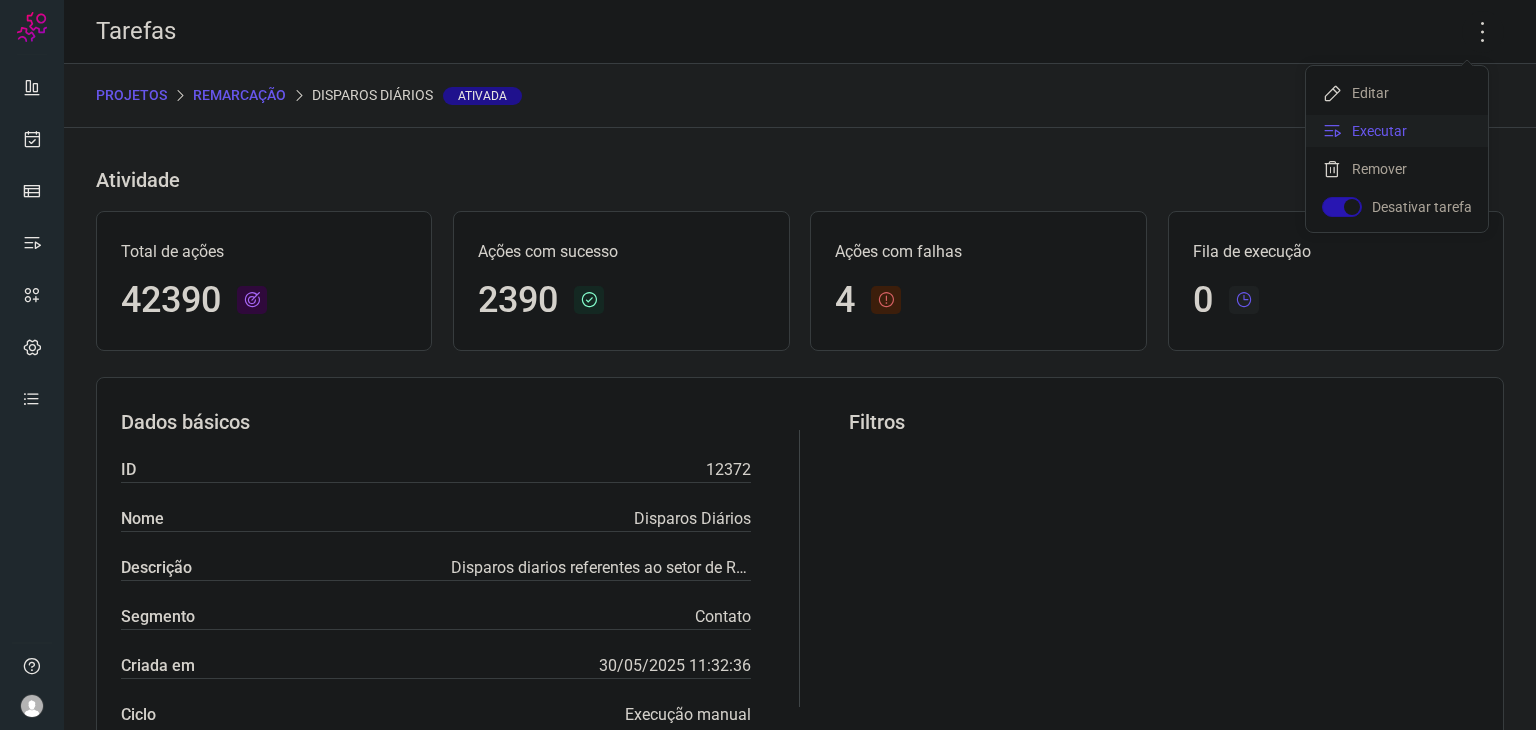 click on "Executar" 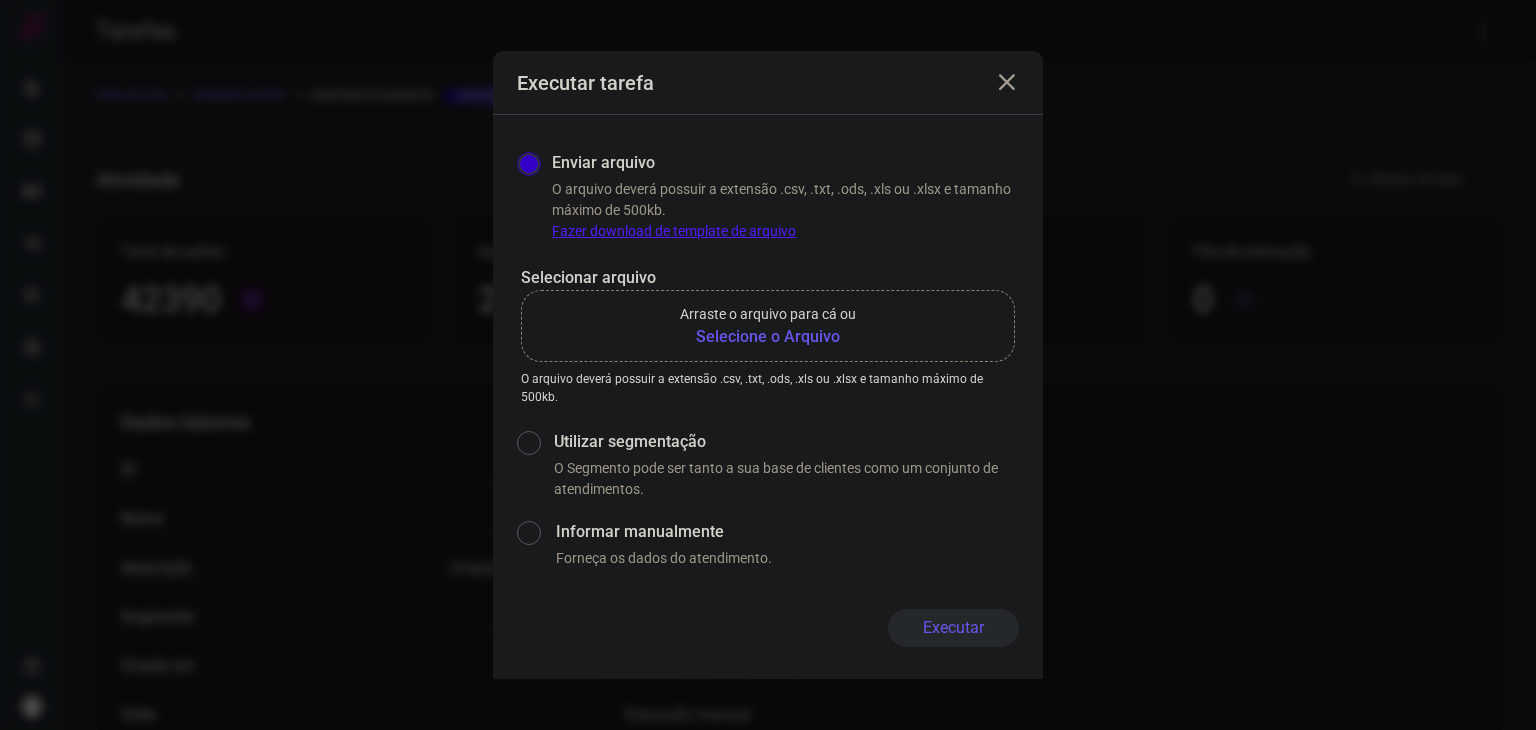 click on "Selecione o Arquivo" at bounding box center (768, 337) 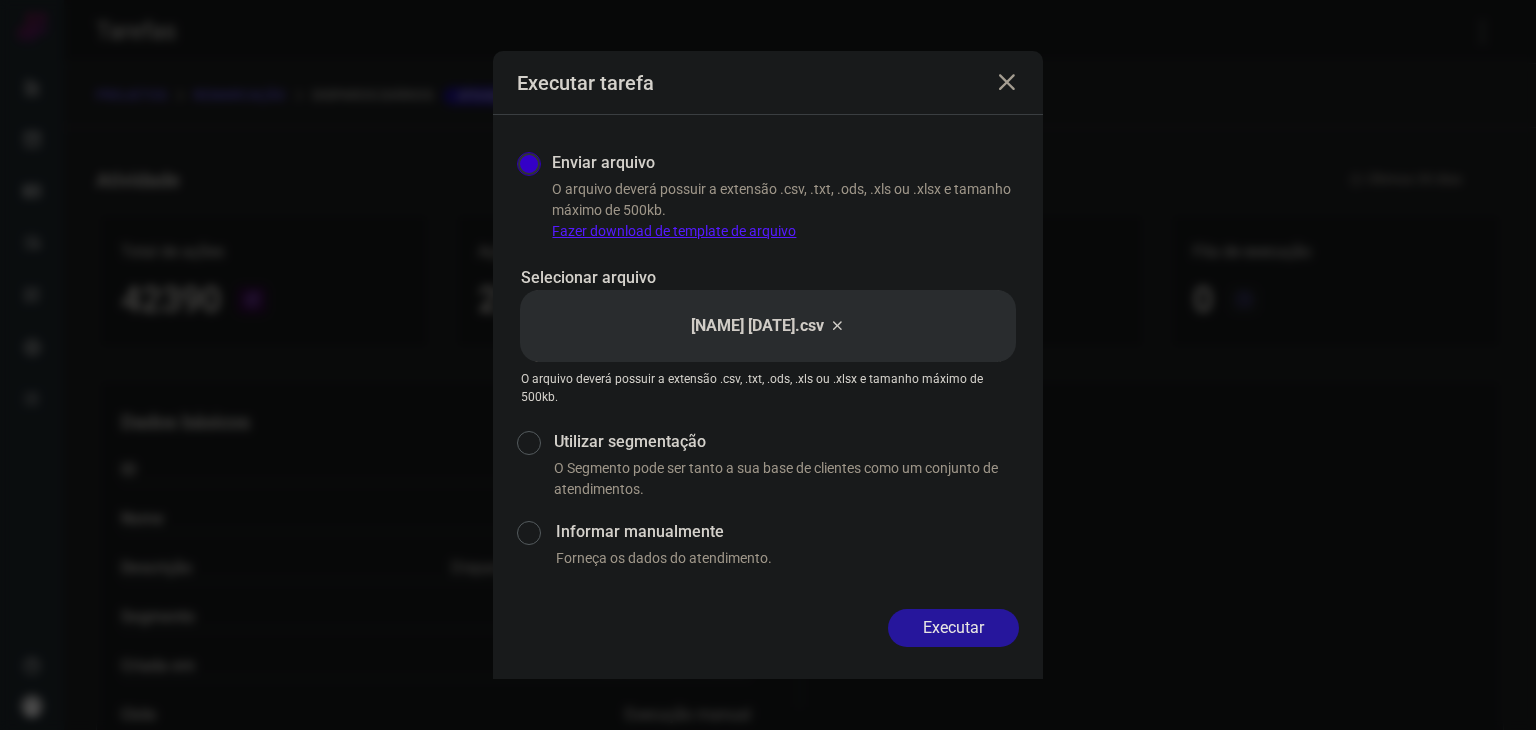 click on "Executar" at bounding box center (953, 628) 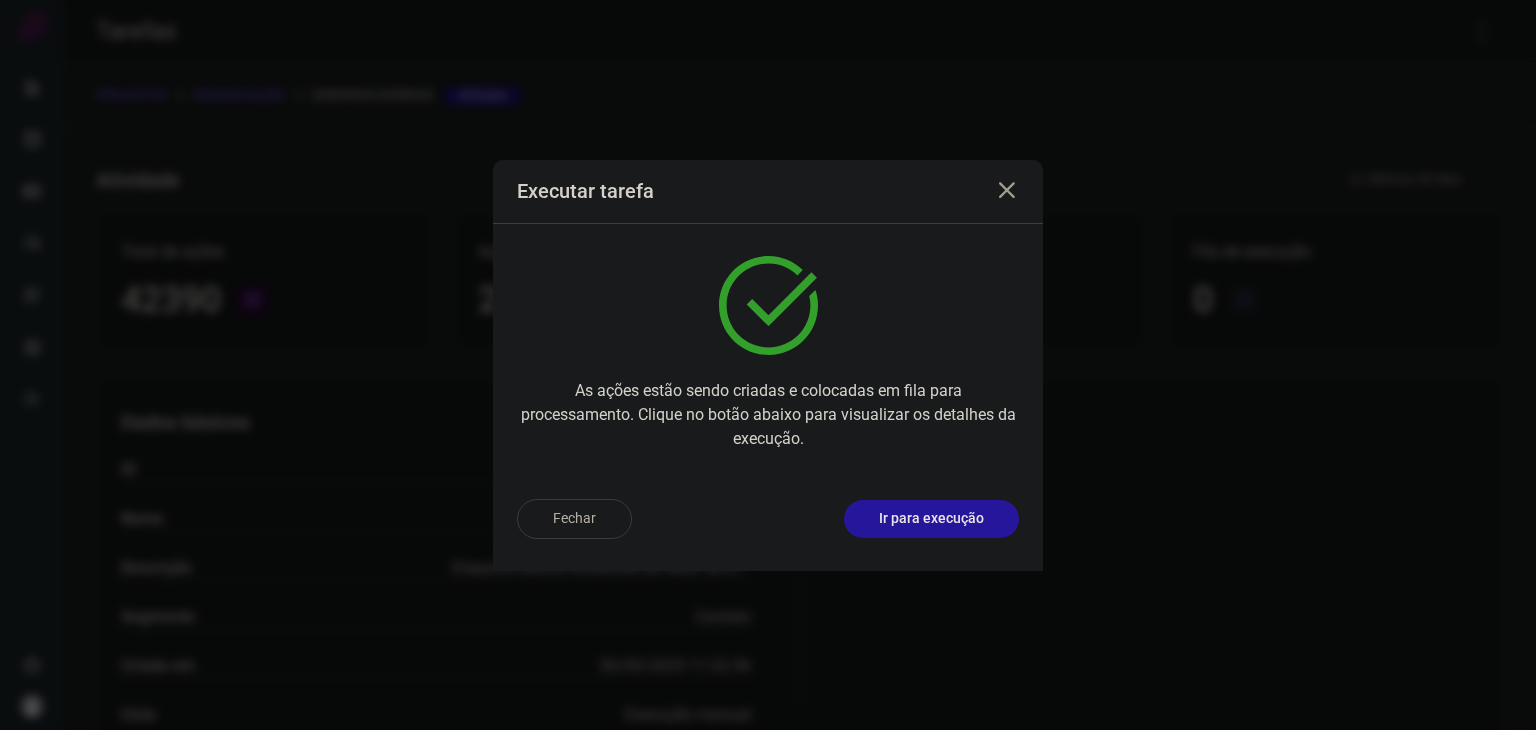 click on "Ir para execução" at bounding box center [931, 518] 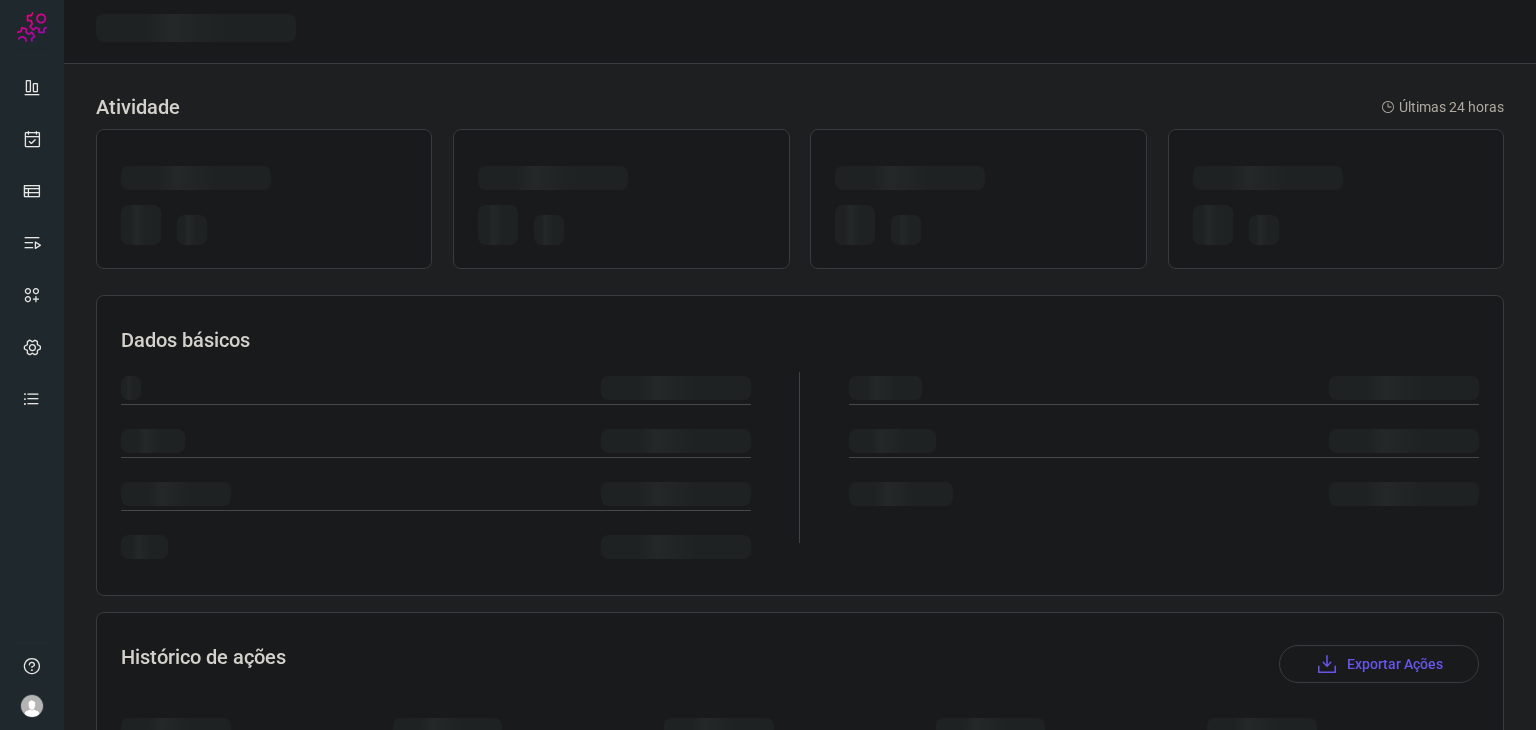 scroll, scrollTop: 0, scrollLeft: 0, axis: both 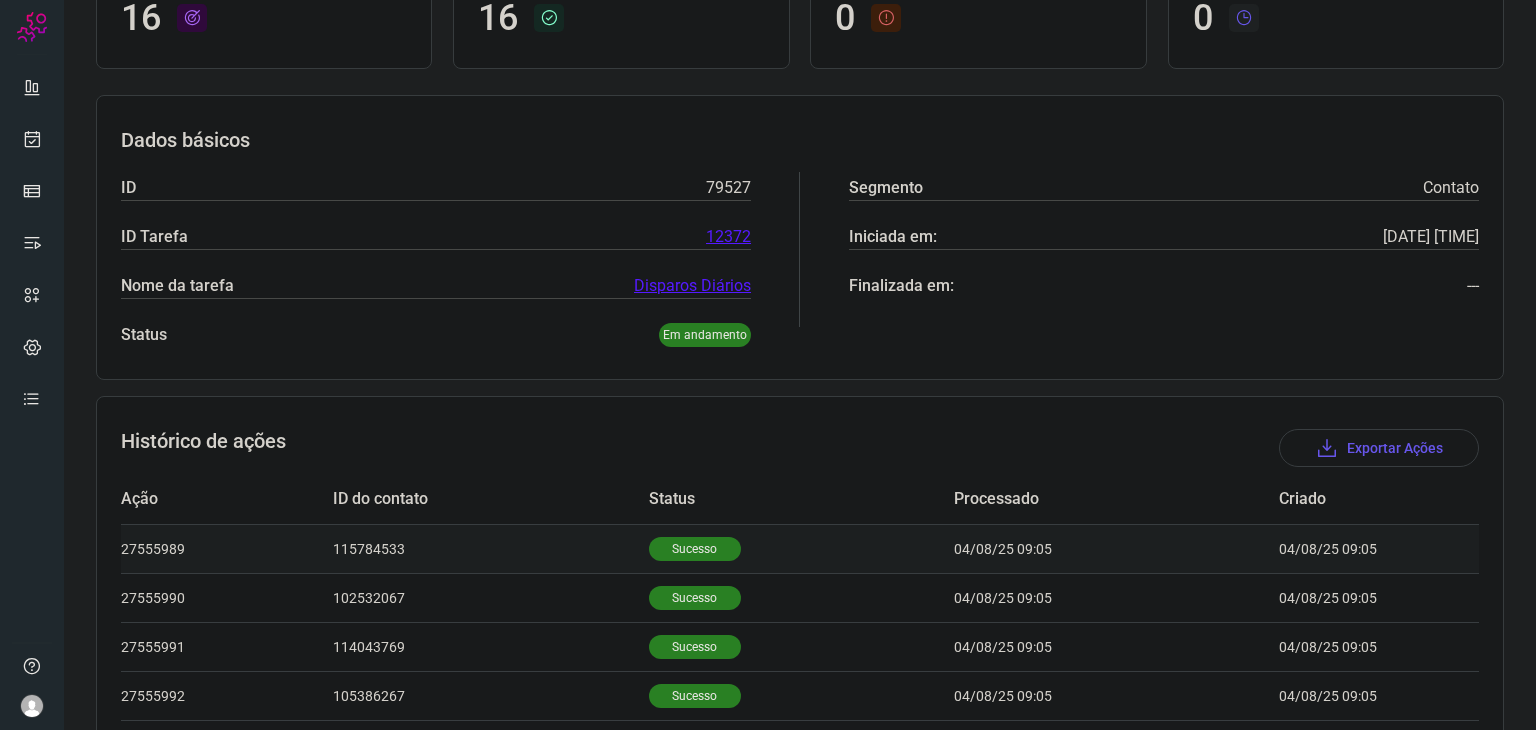 click on "Sucesso" at bounding box center [695, 549] 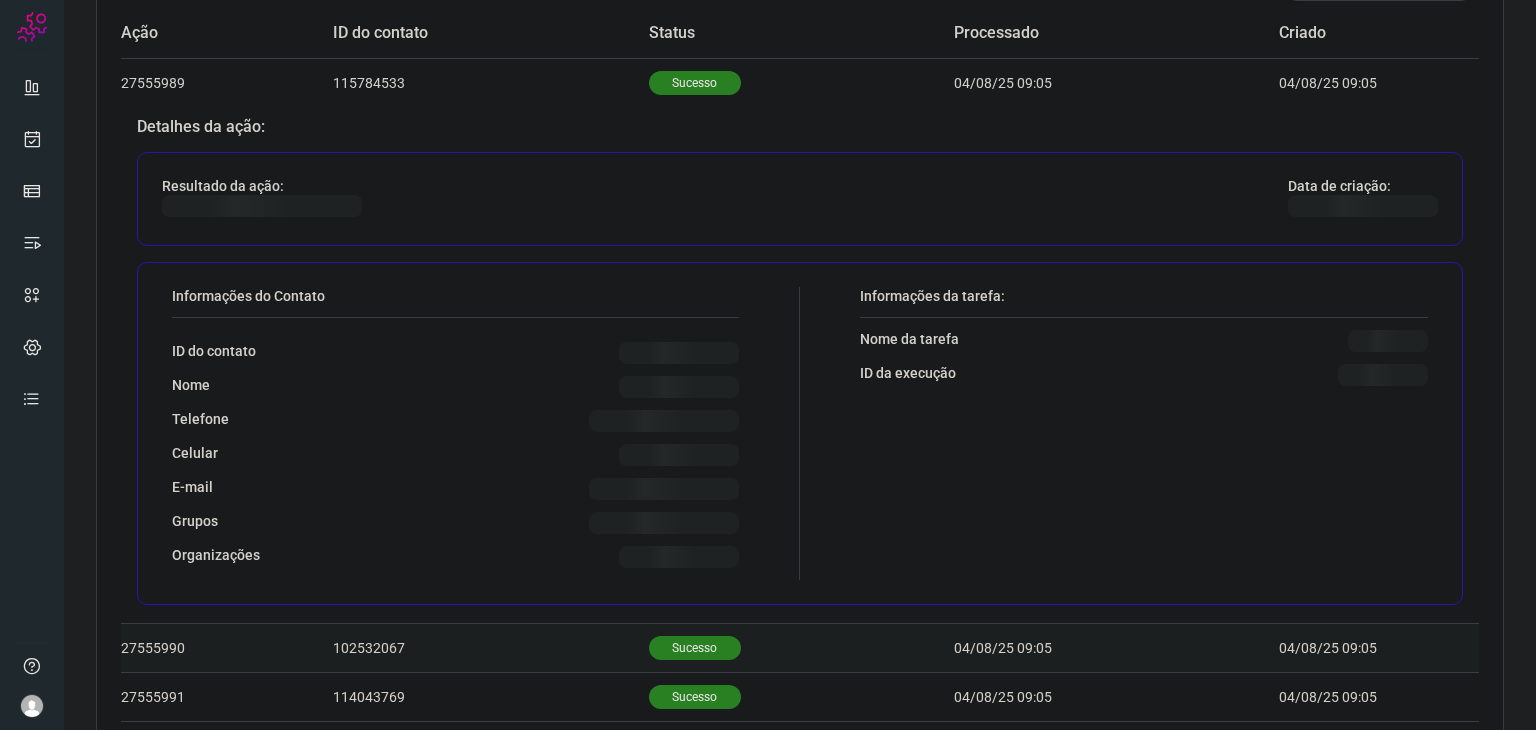 scroll, scrollTop: 700, scrollLeft: 0, axis: vertical 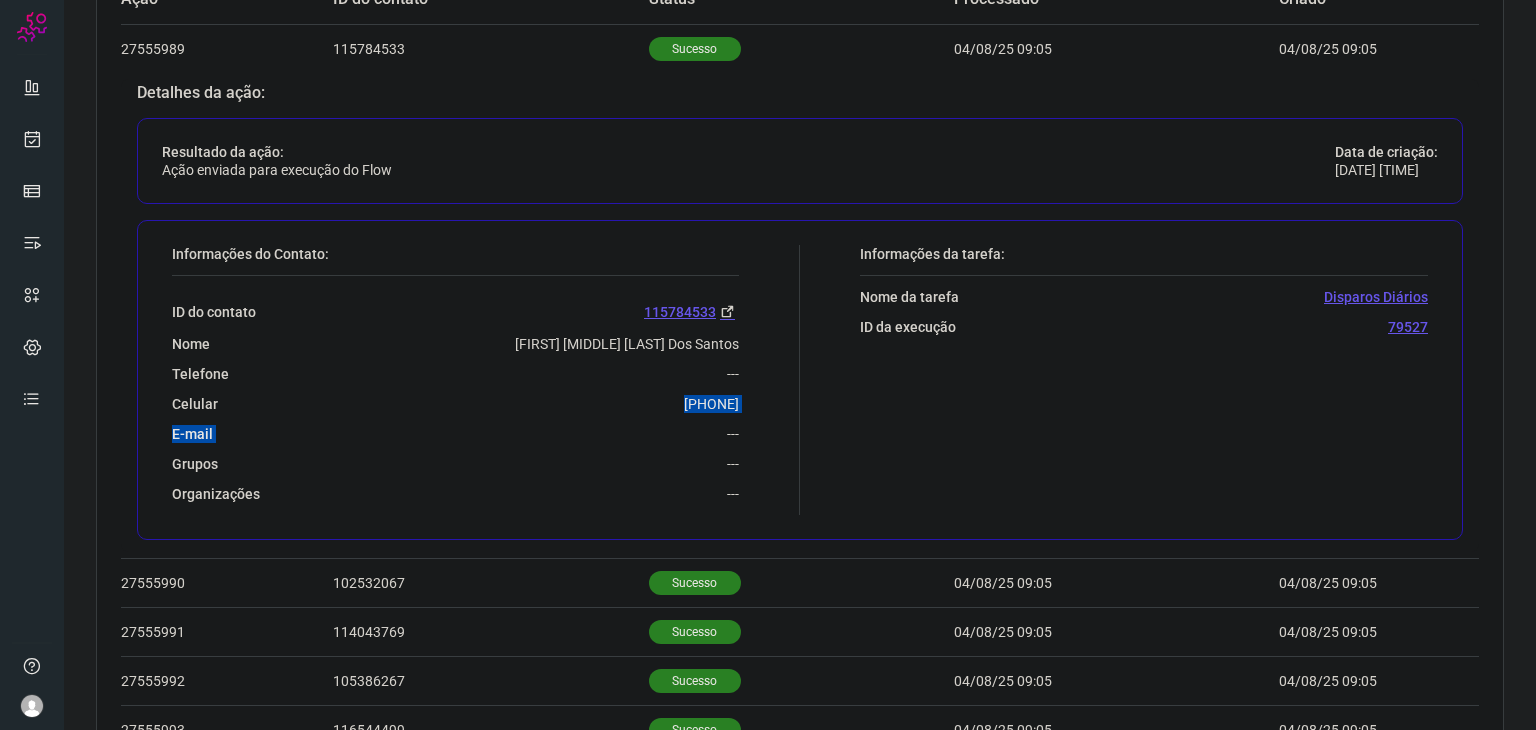 drag, startPoint x: 602, startPoint y: 409, endPoint x: 616, endPoint y: 400, distance: 16.643316 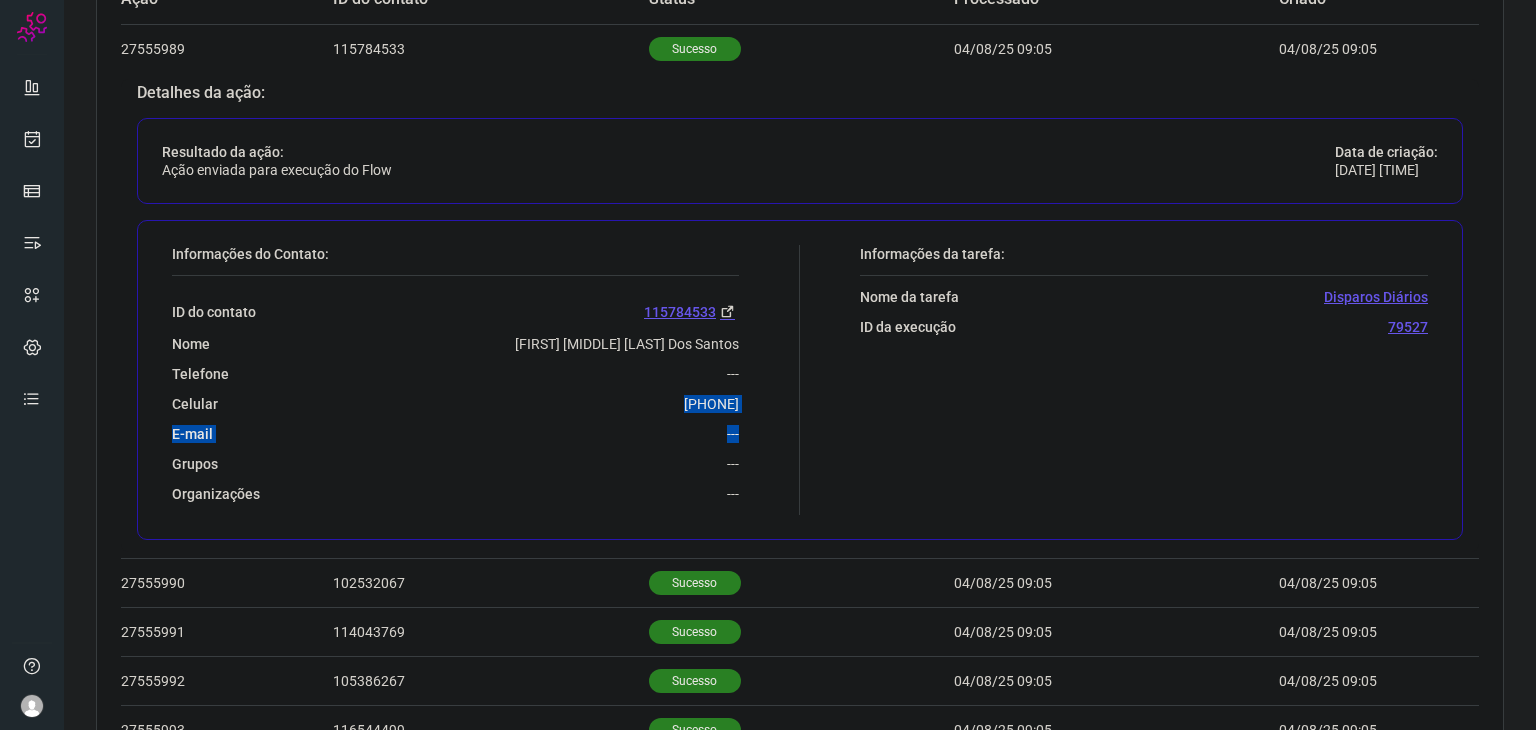drag, startPoint x: 622, startPoint y: 405, endPoint x: 738, endPoint y: 415, distance: 116.43024 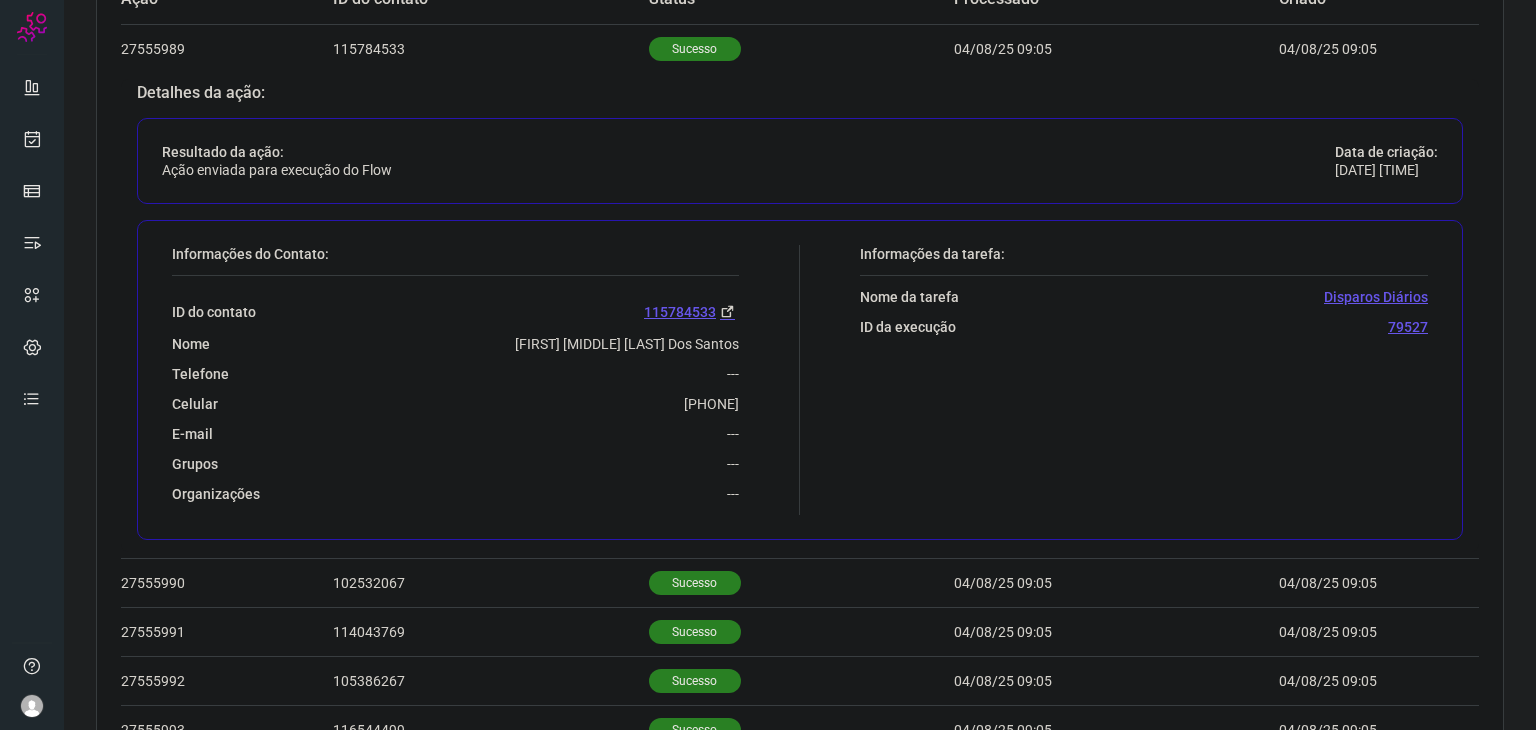 drag, startPoint x: 726, startPoint y: 407, endPoint x: 639, endPoint y: 401, distance: 87.20665 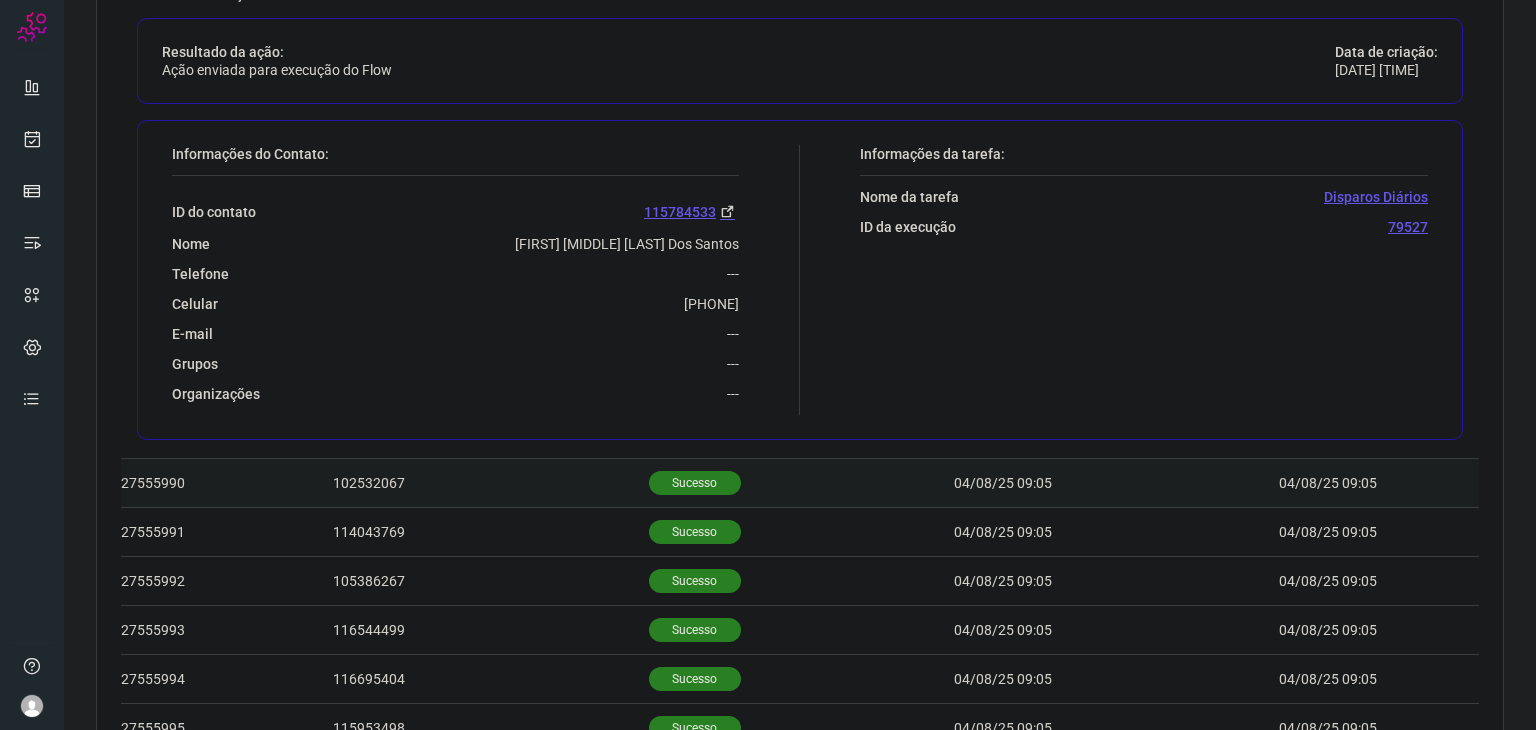 click on "Sucesso" at bounding box center (695, 483) 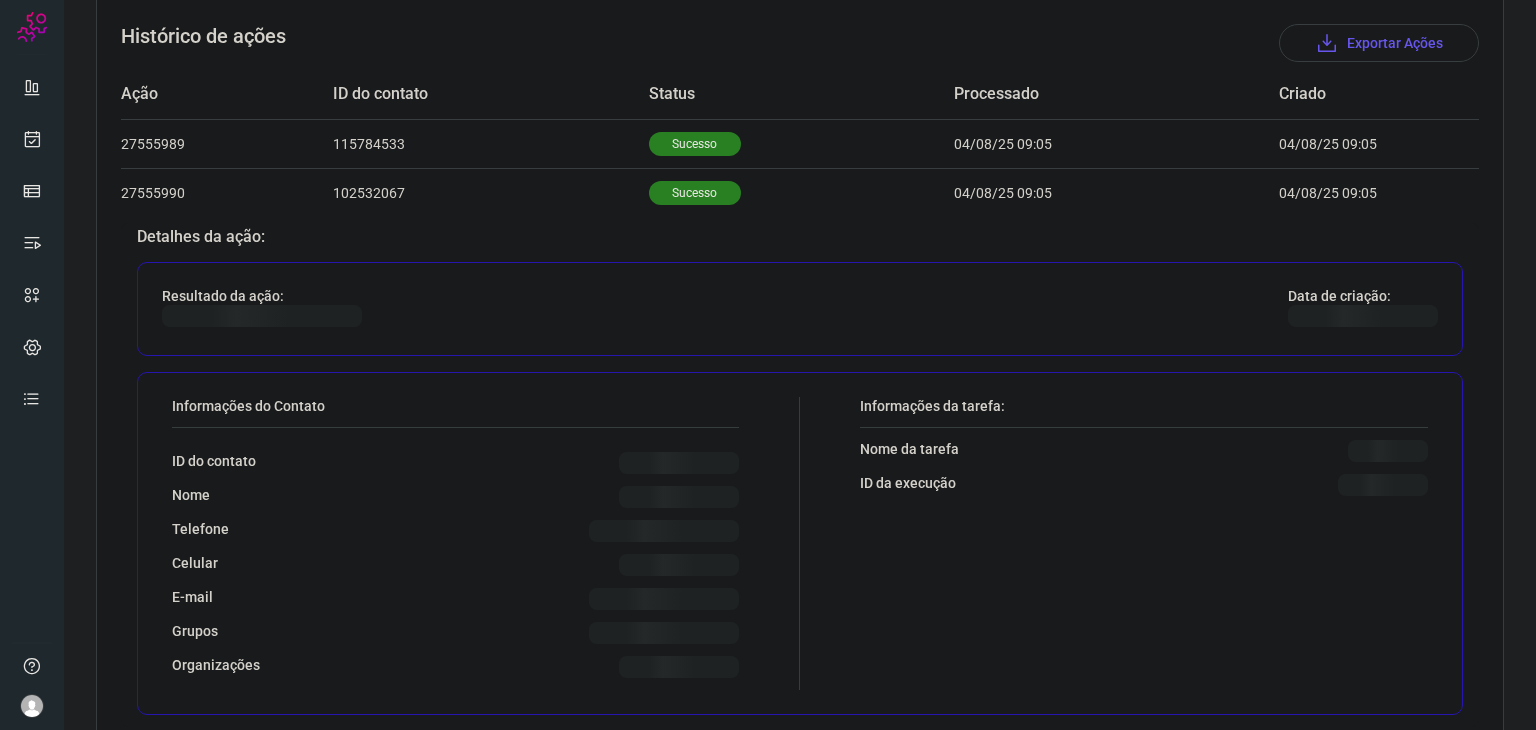 scroll, scrollTop: 616, scrollLeft: 0, axis: vertical 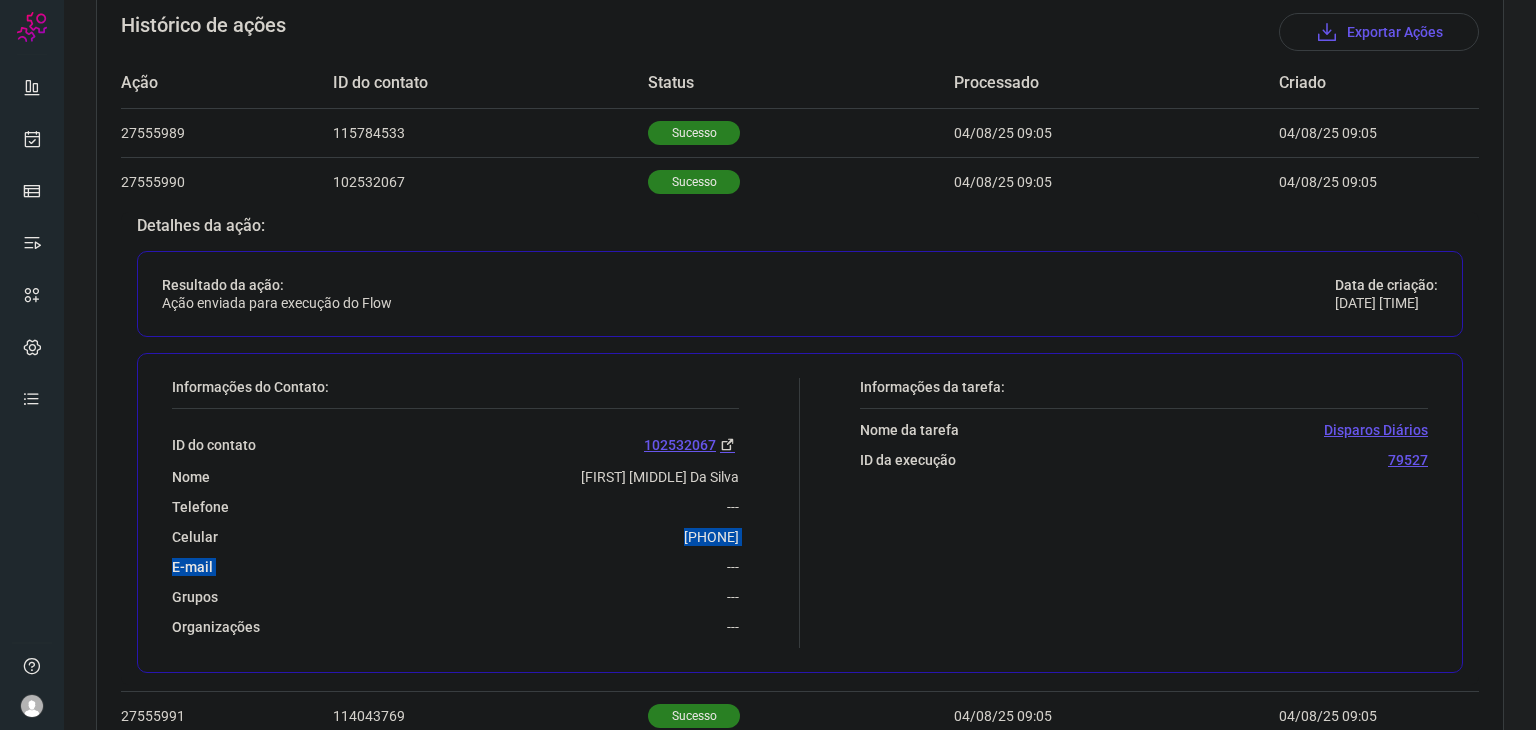 drag, startPoint x: 590, startPoint y: 556, endPoint x: 630, endPoint y: 531, distance: 47.169907 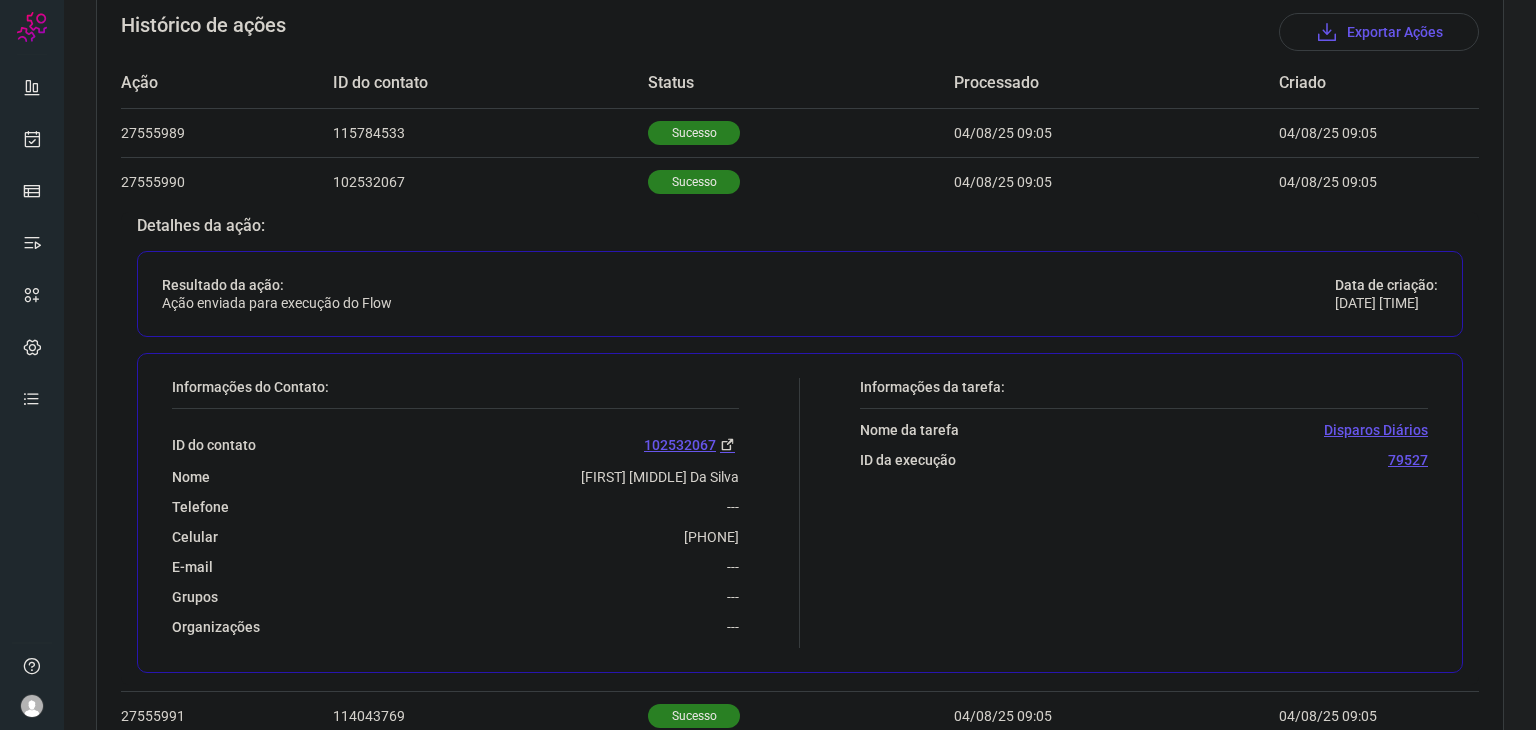 drag, startPoint x: 628, startPoint y: 533, endPoint x: 732, endPoint y: 535, distance: 104.019226 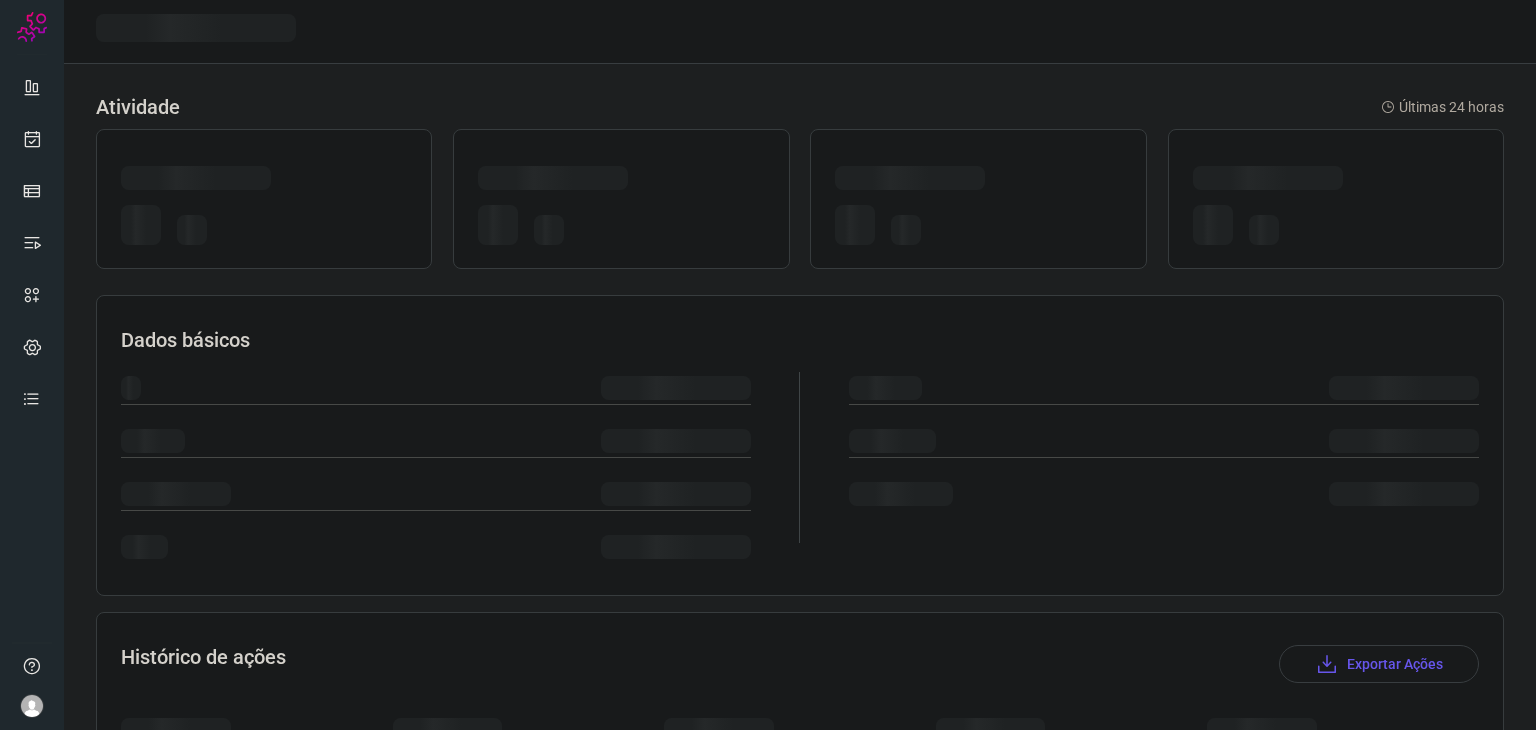scroll, scrollTop: 0, scrollLeft: 0, axis: both 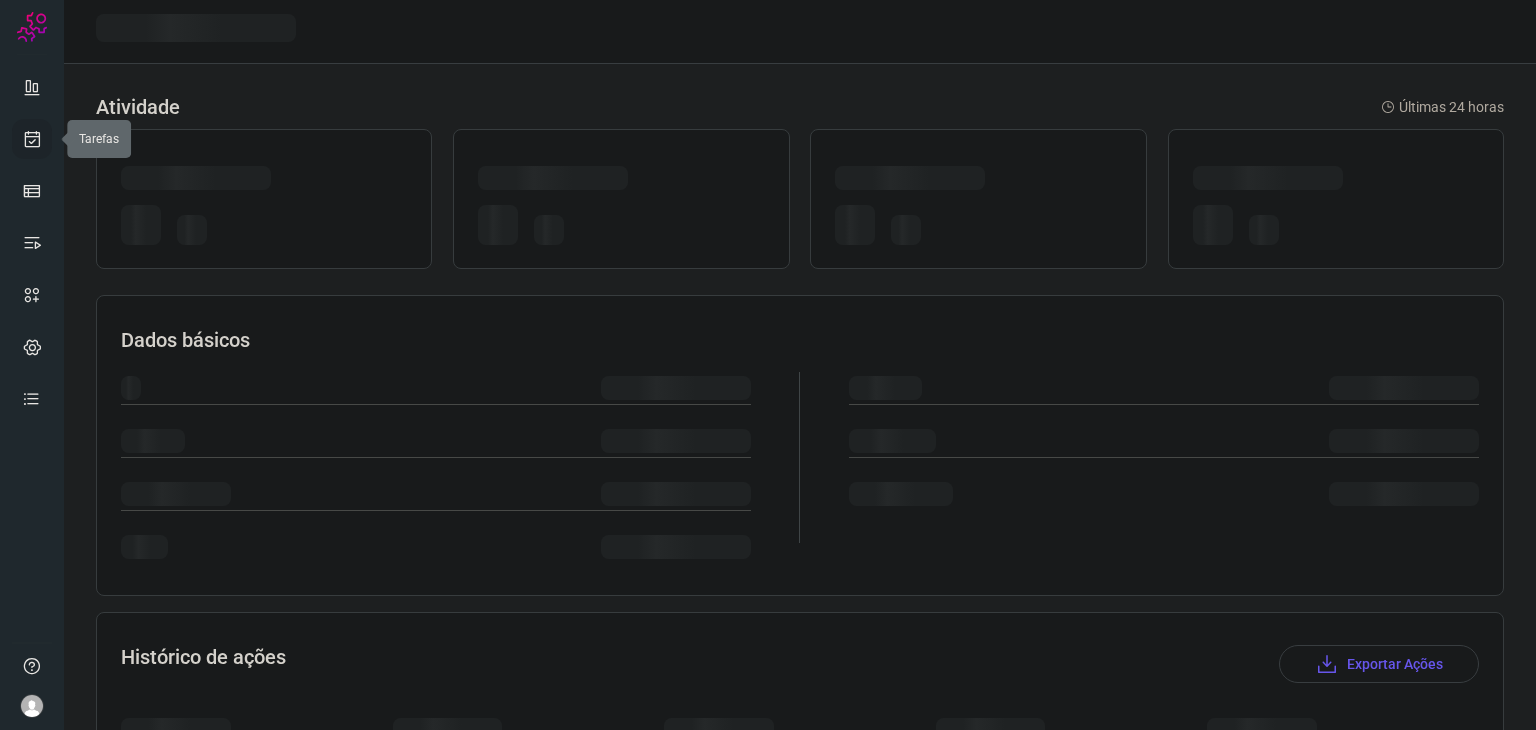 click at bounding box center [32, 139] 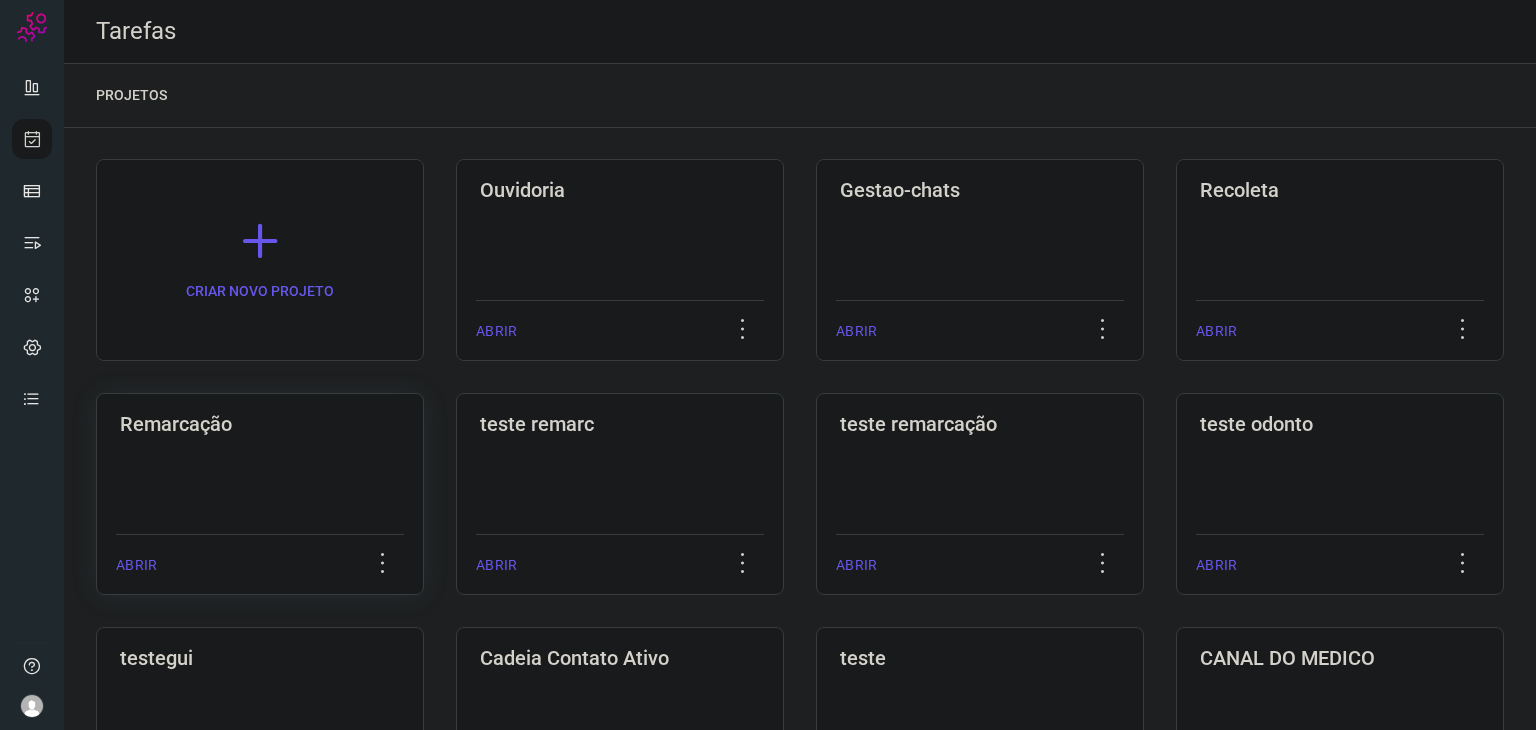 click on "Remarcação  ABRIR" 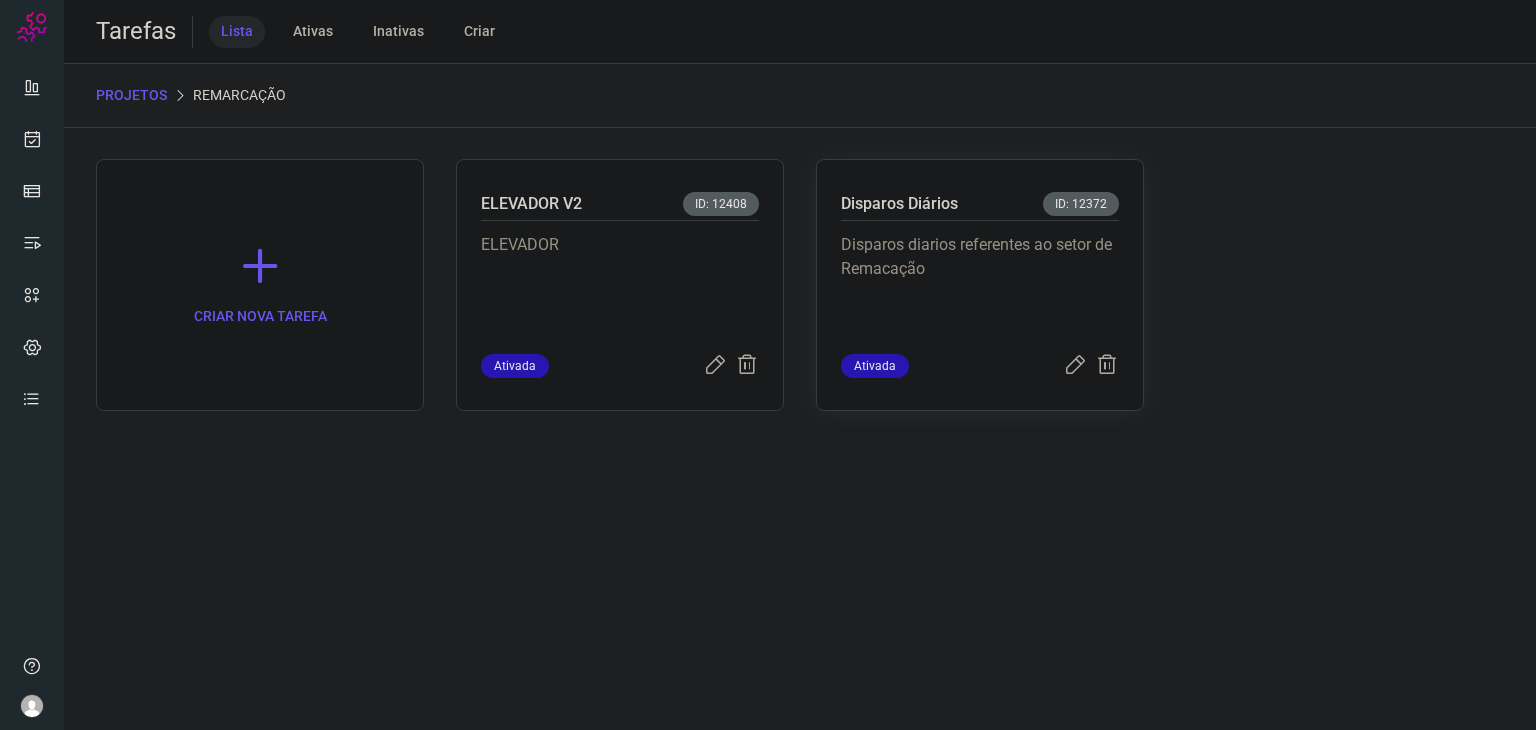 click on "Disparos diarios referentes ao setor de Remacação" at bounding box center [980, 283] 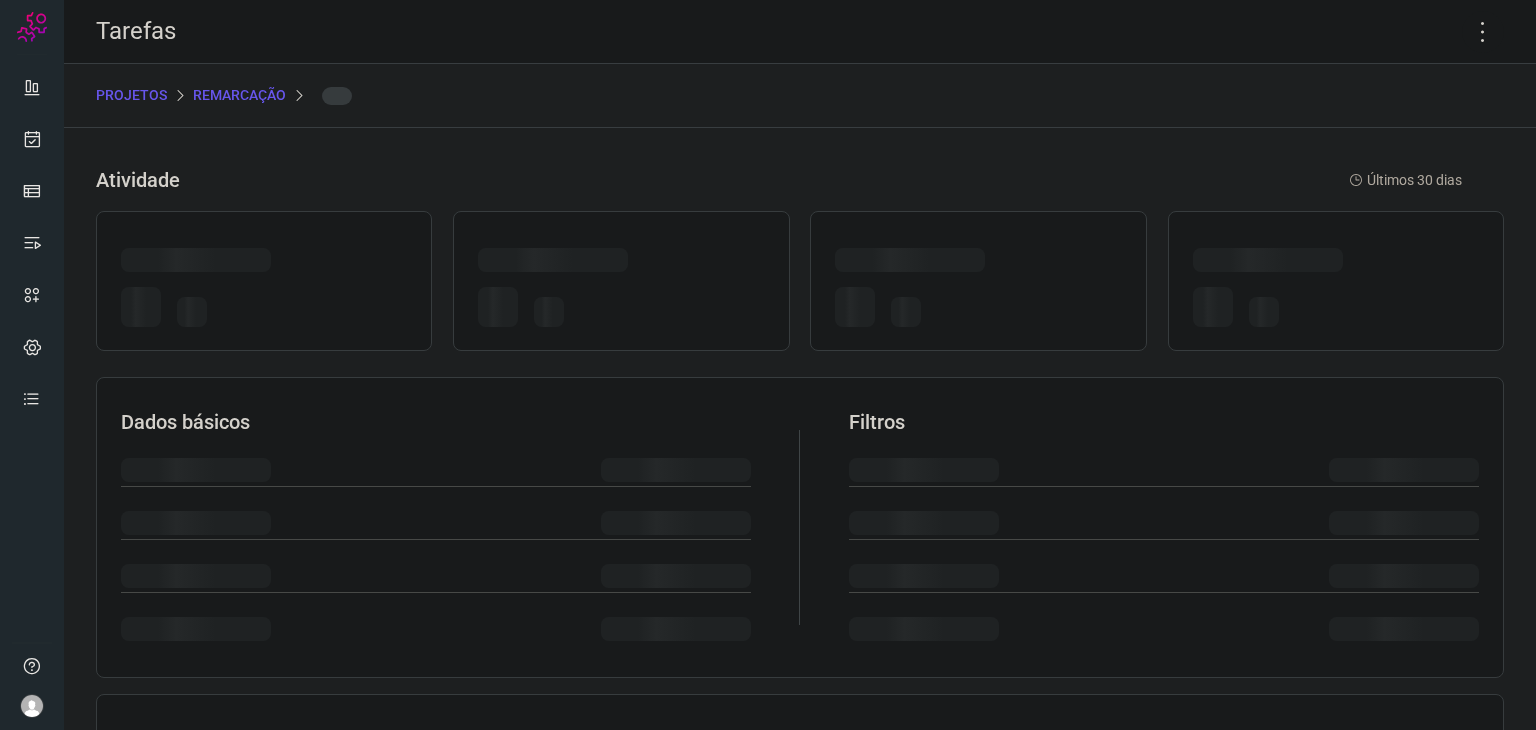 click at bounding box center (978, 310) 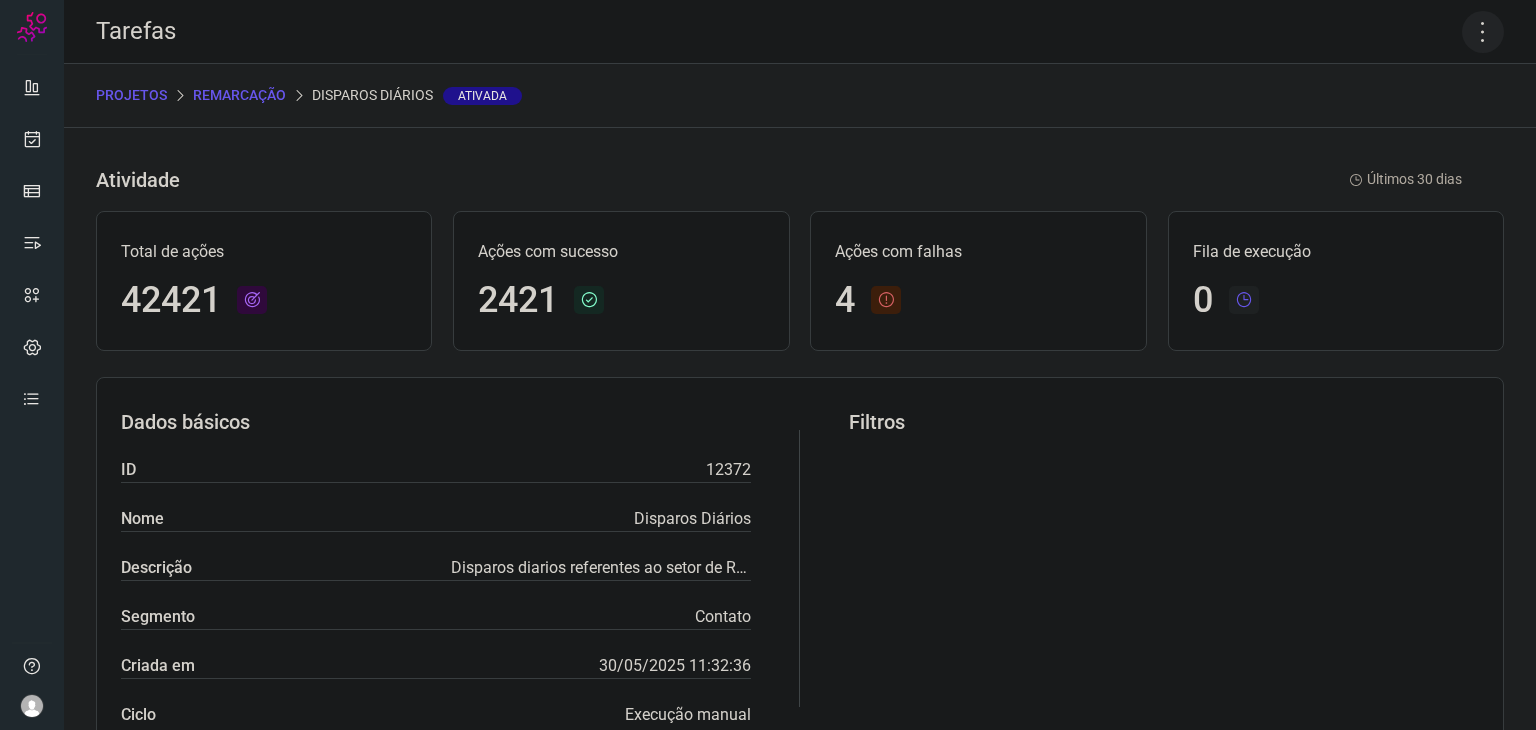 click 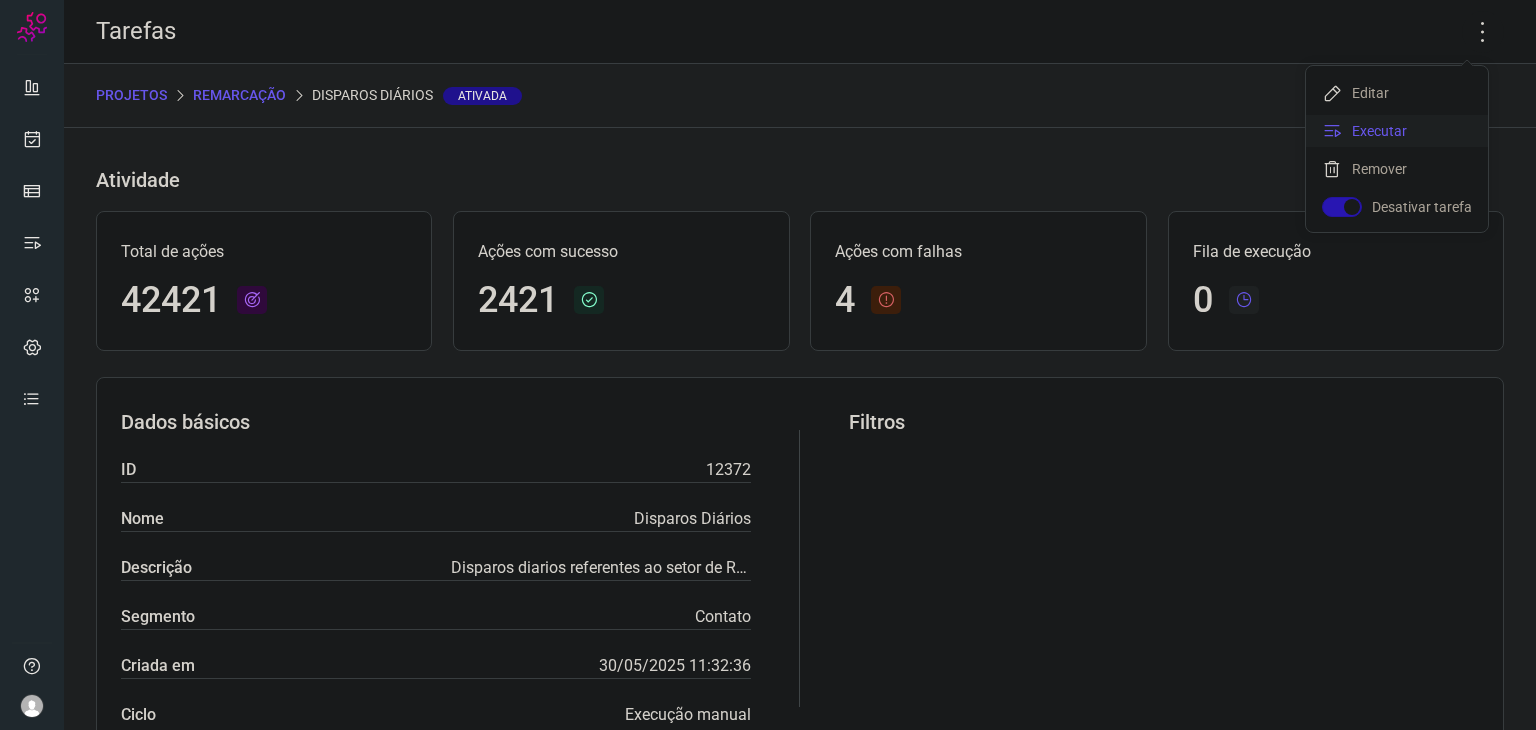 click on "Executar" 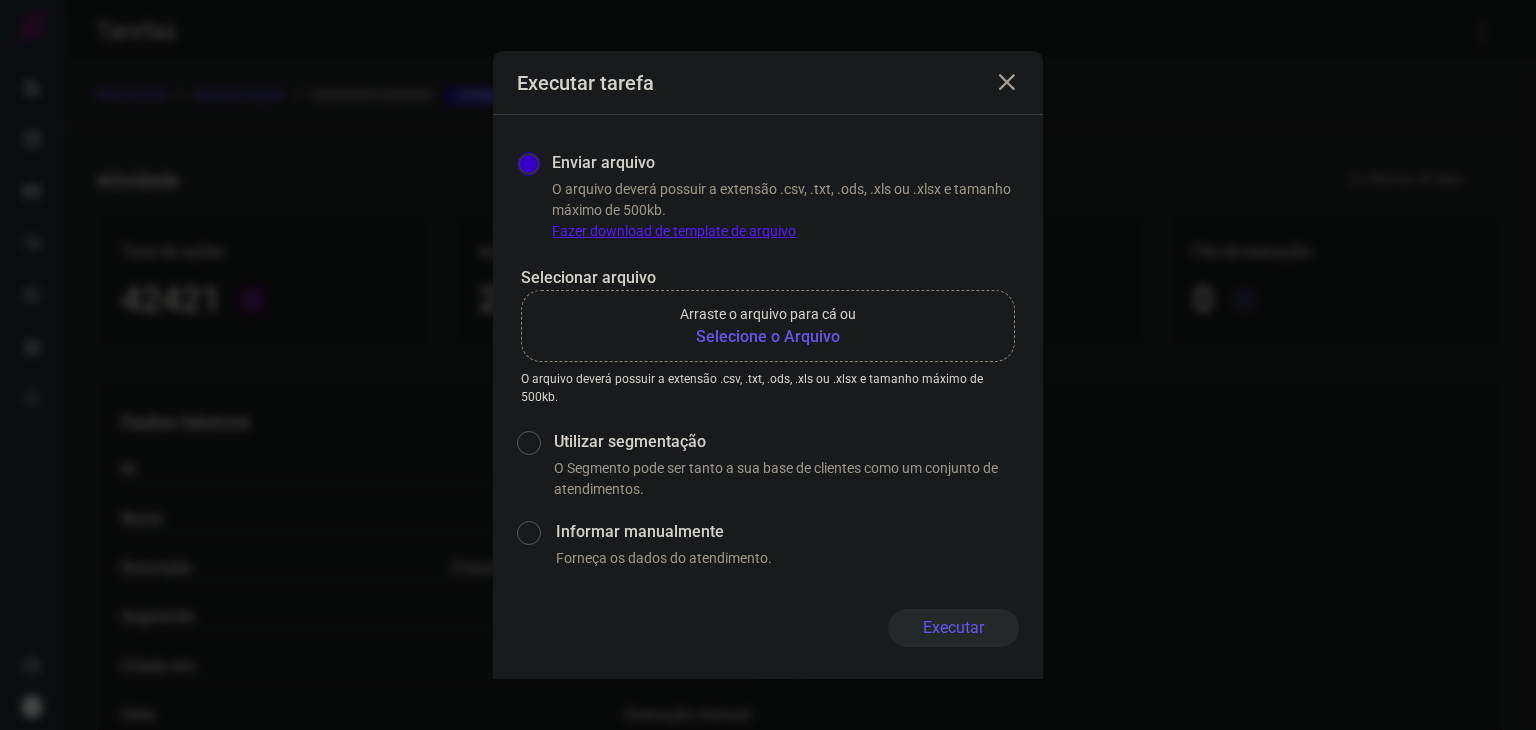 click on "Selecione o Arquivo" at bounding box center [768, 337] 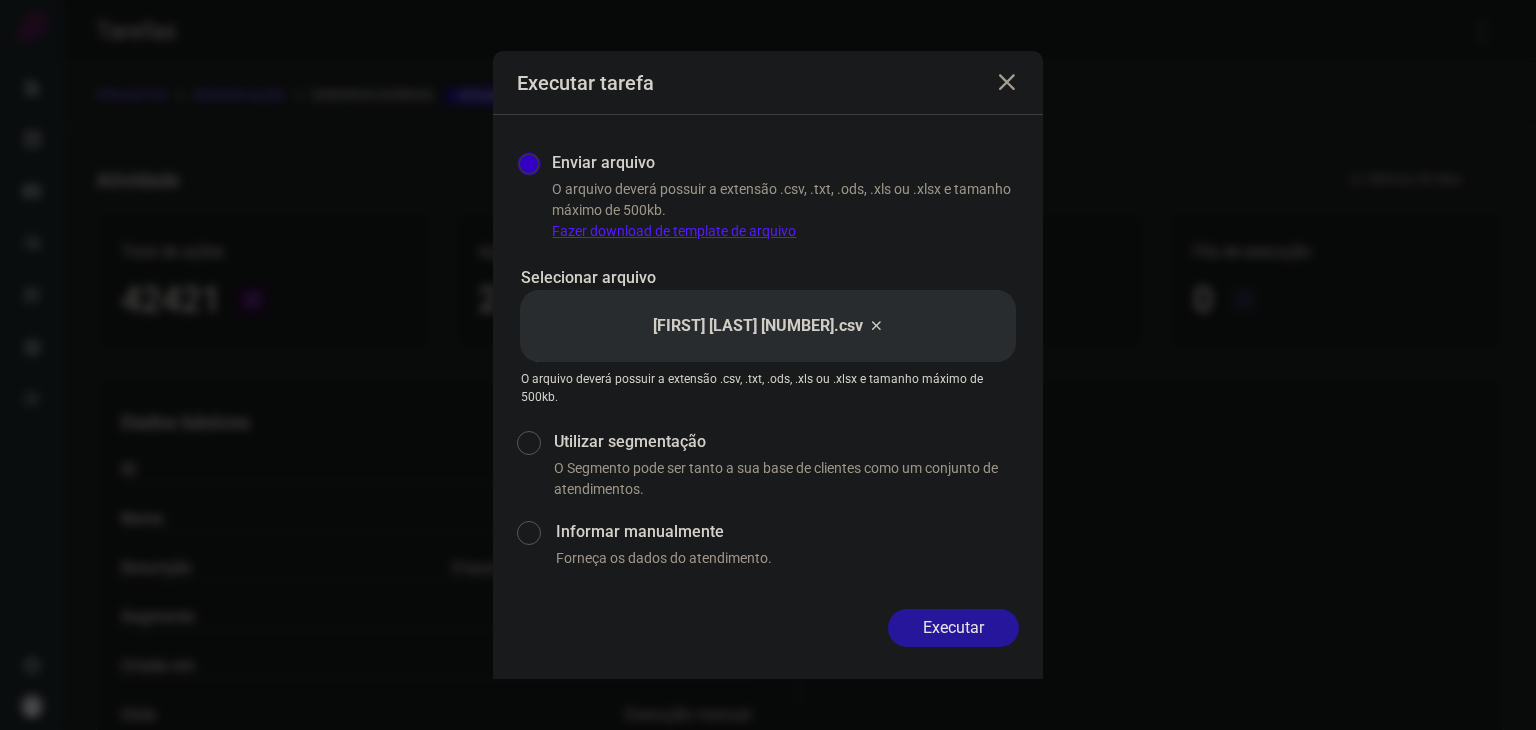 click on "Executar" at bounding box center [953, 628] 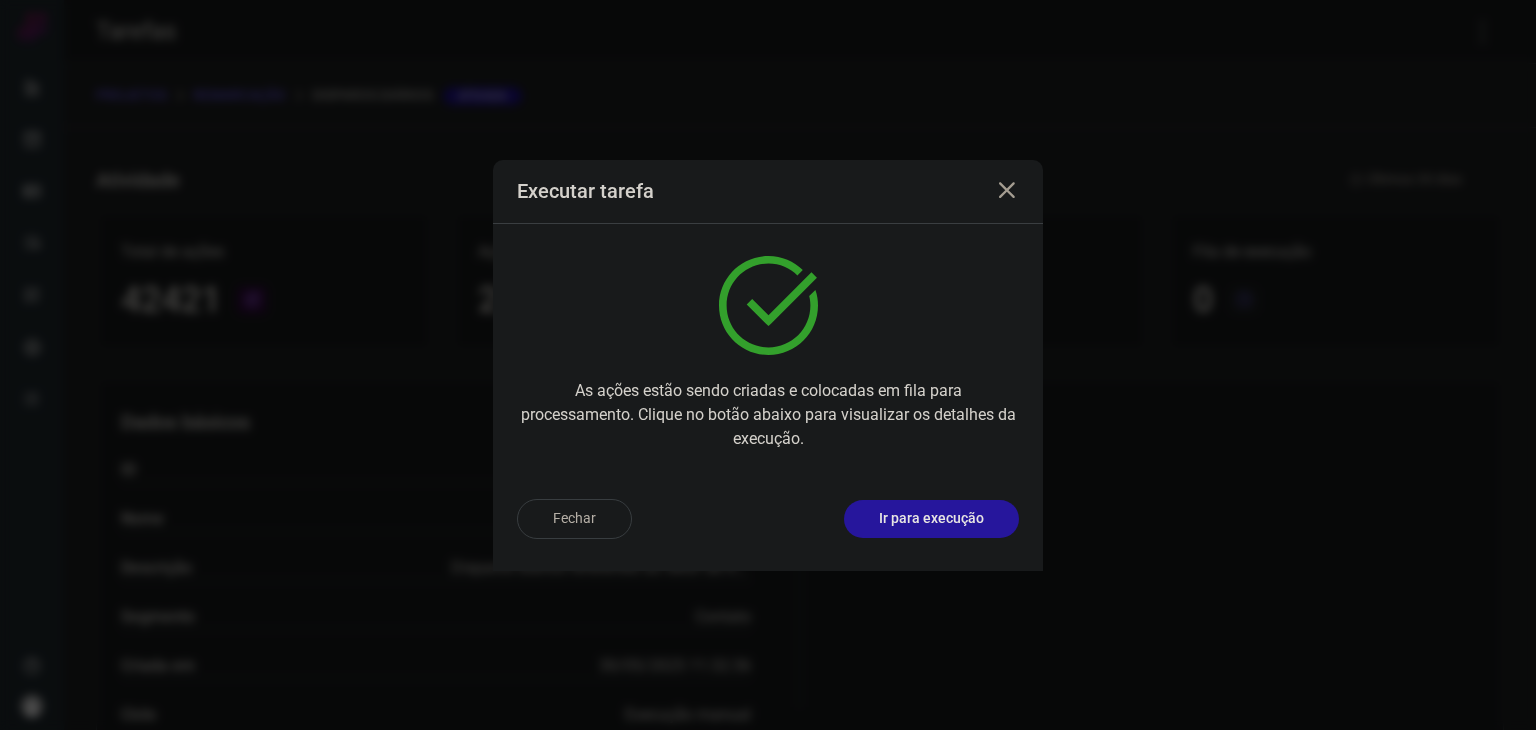 click on "Ir para execução" at bounding box center [931, 518] 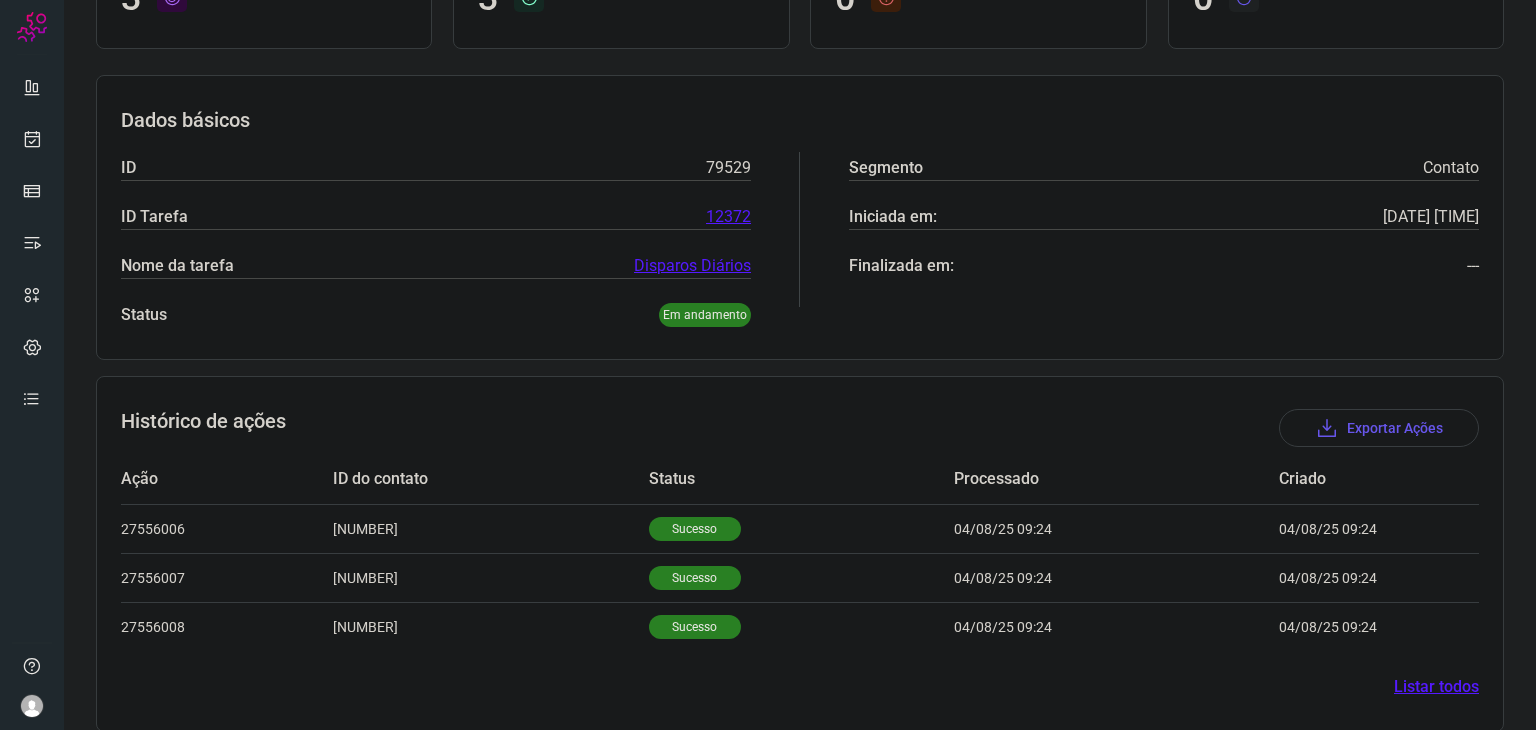 scroll, scrollTop: 240, scrollLeft: 0, axis: vertical 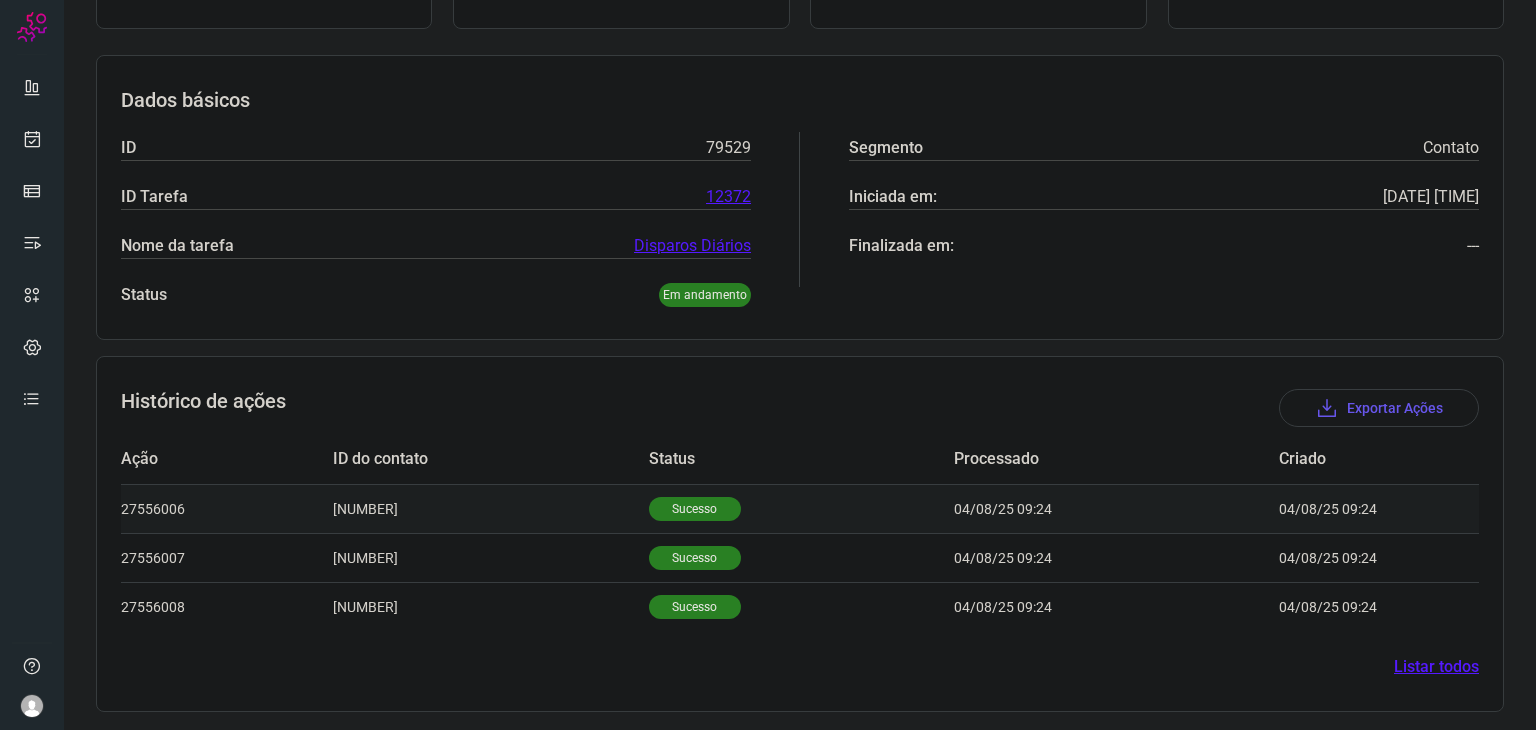 click on "Sucesso" at bounding box center (695, 509) 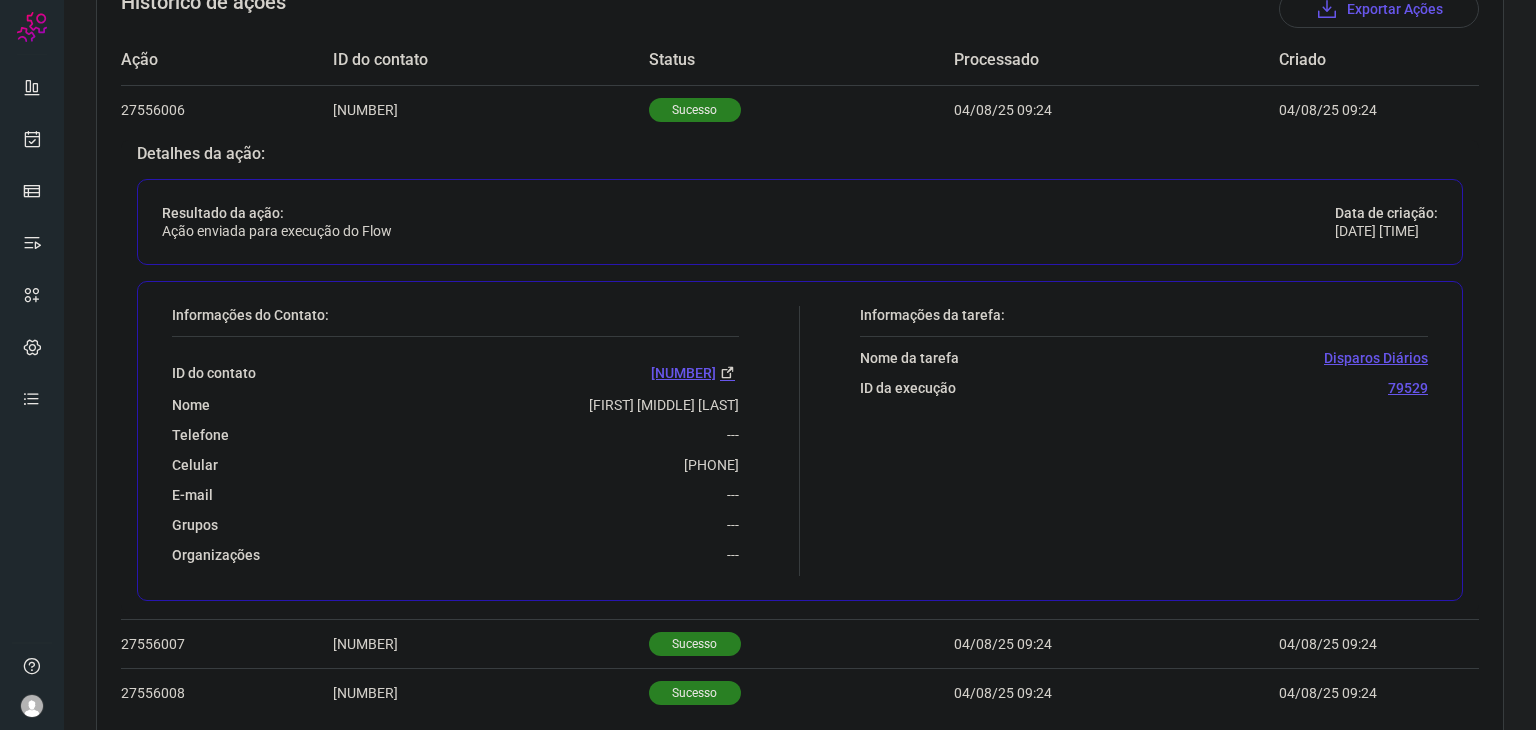 scroll, scrollTop: 640, scrollLeft: 0, axis: vertical 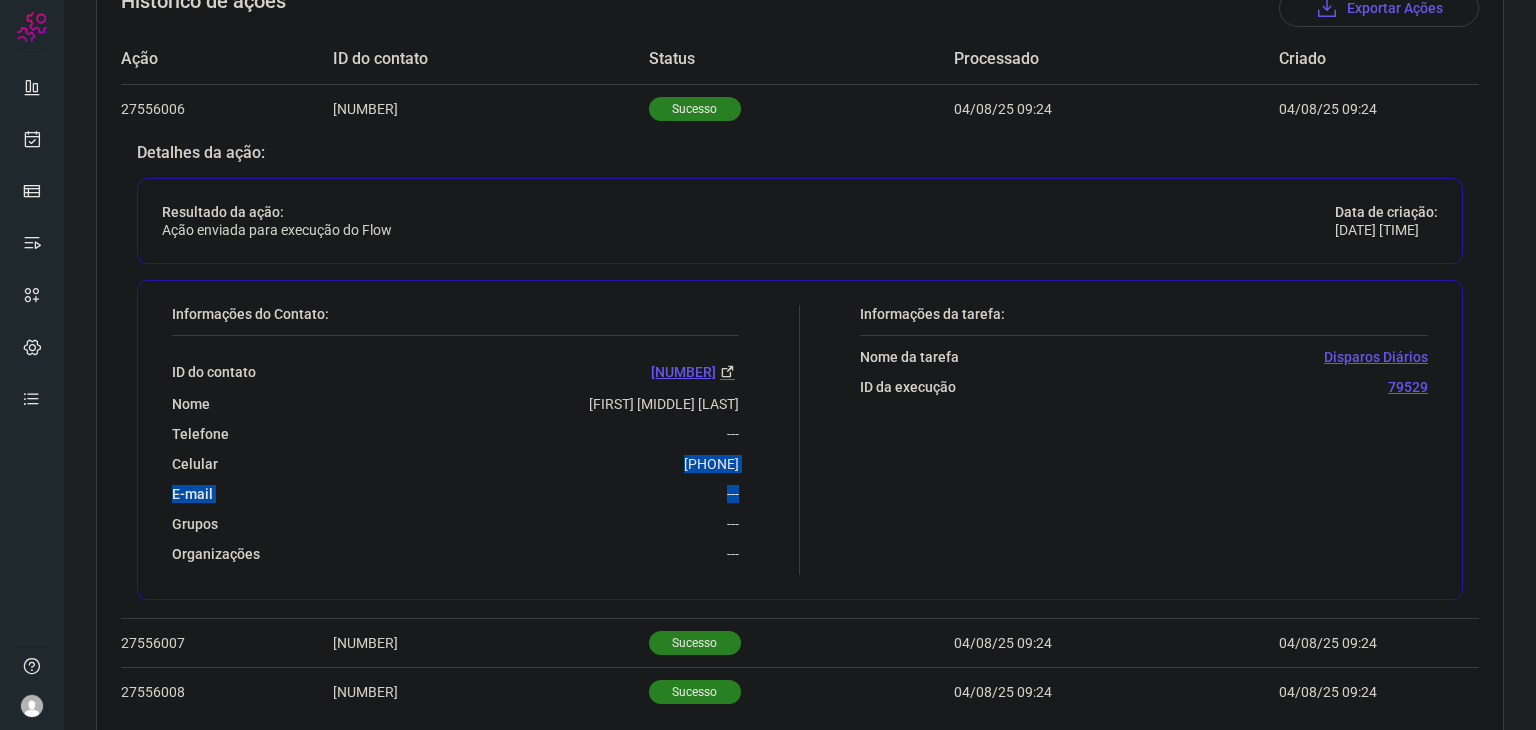 drag, startPoint x: 651, startPoint y: 461, endPoint x: 750, endPoint y: 471, distance: 99.50377 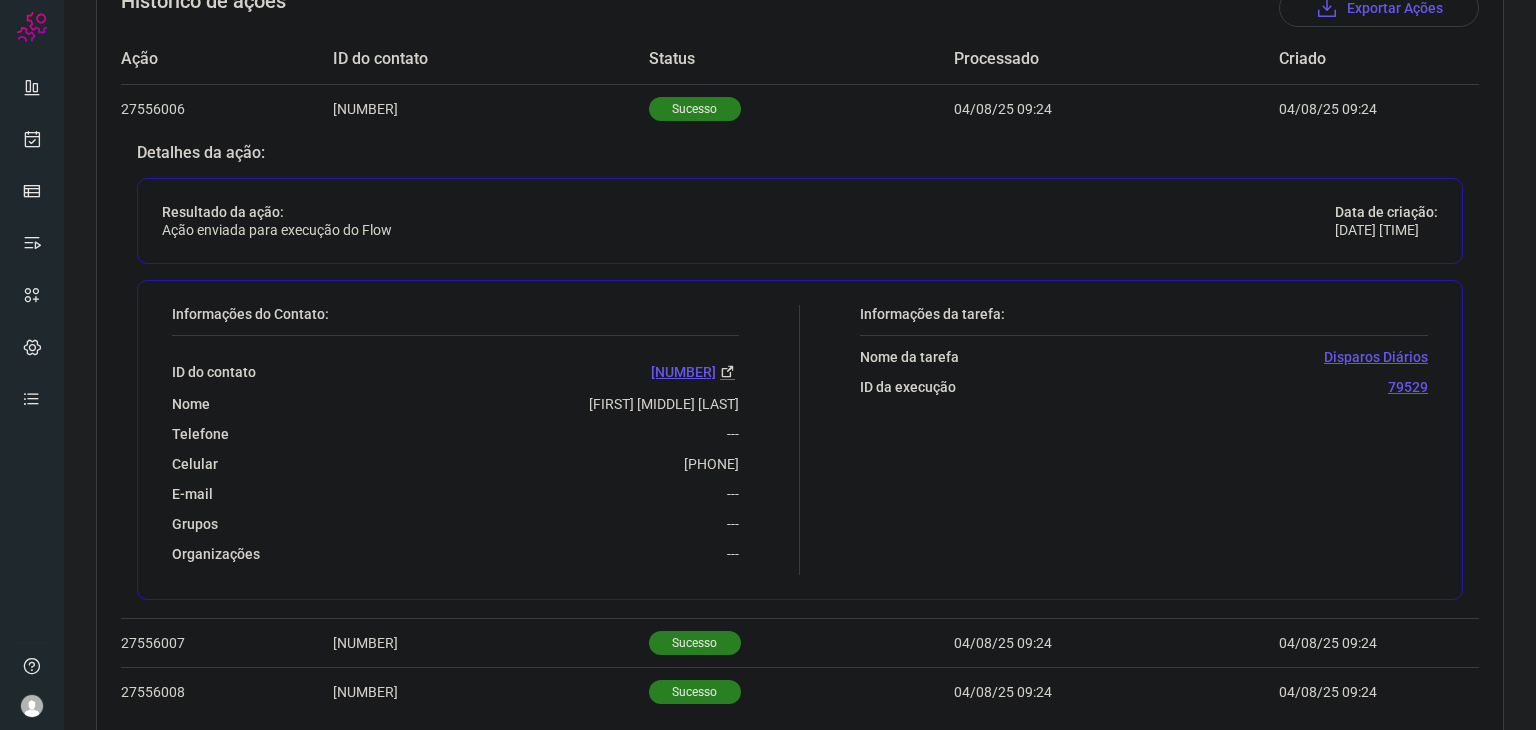 click on "Nome [FIRST] [MIDDLE] [LAST]" at bounding box center (455, 404) 